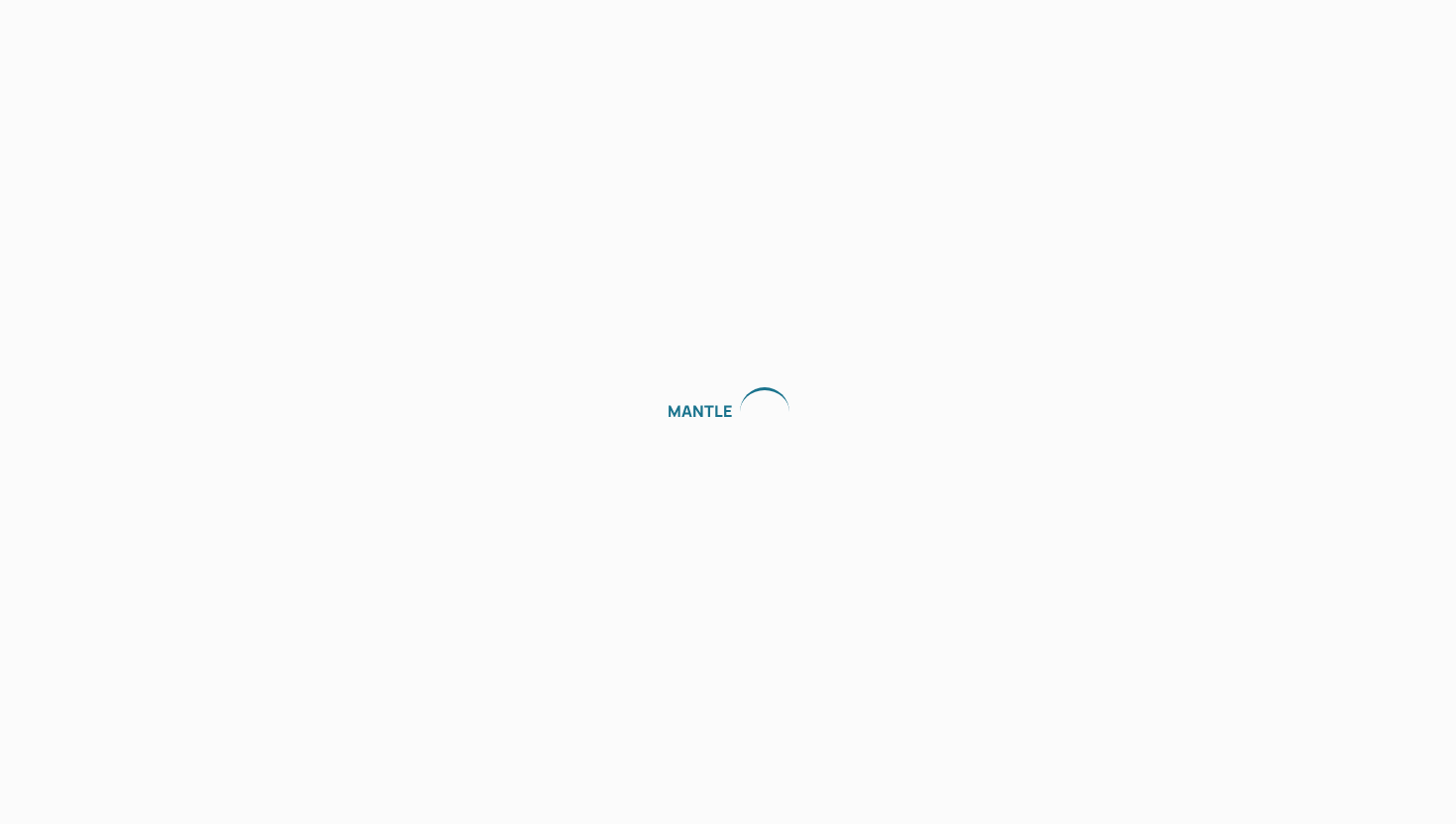 scroll, scrollTop: 0, scrollLeft: 0, axis: both 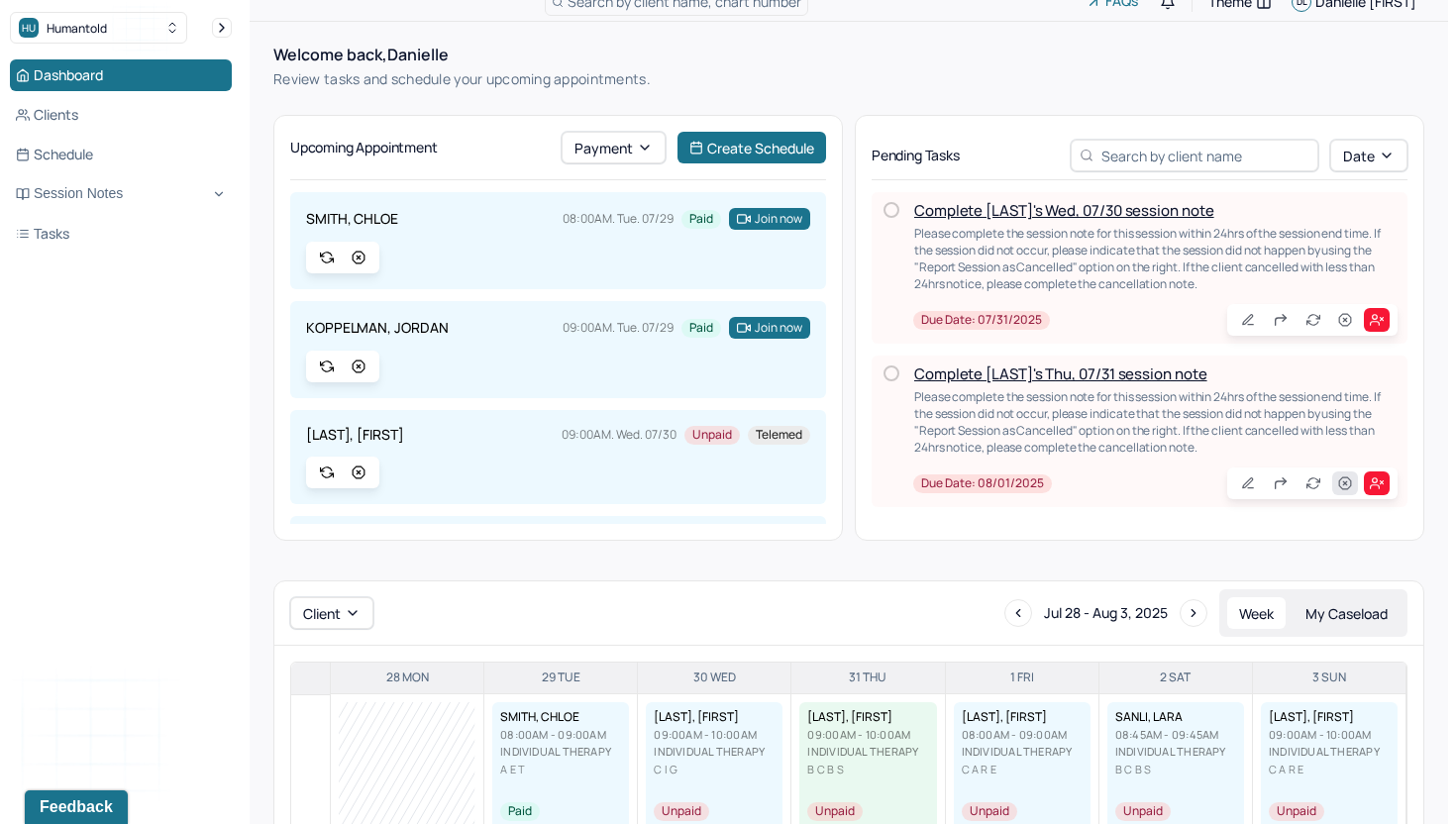 click at bounding box center (1345, 483) 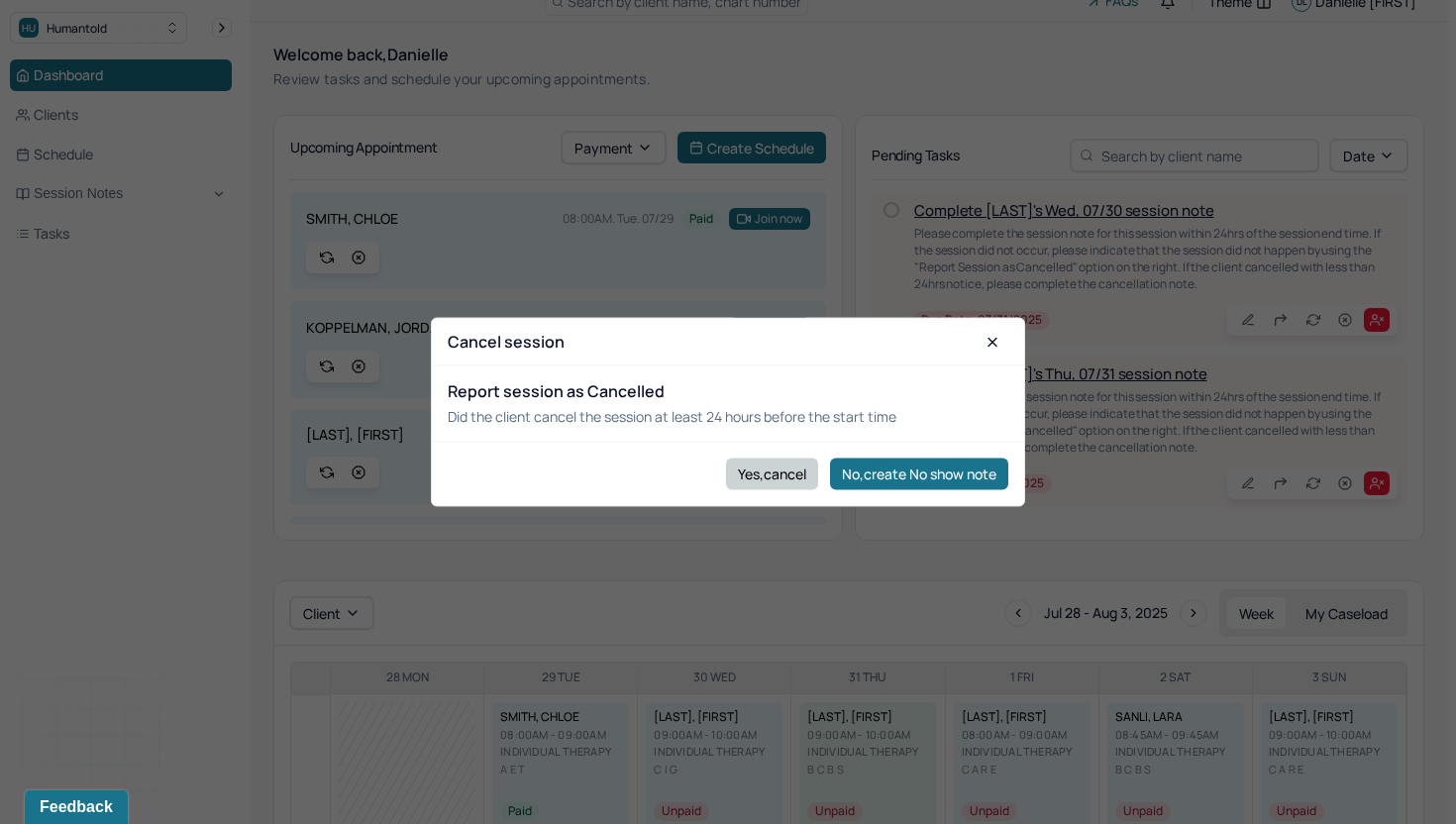 click on "Yes,cancel" at bounding box center (772, 473) 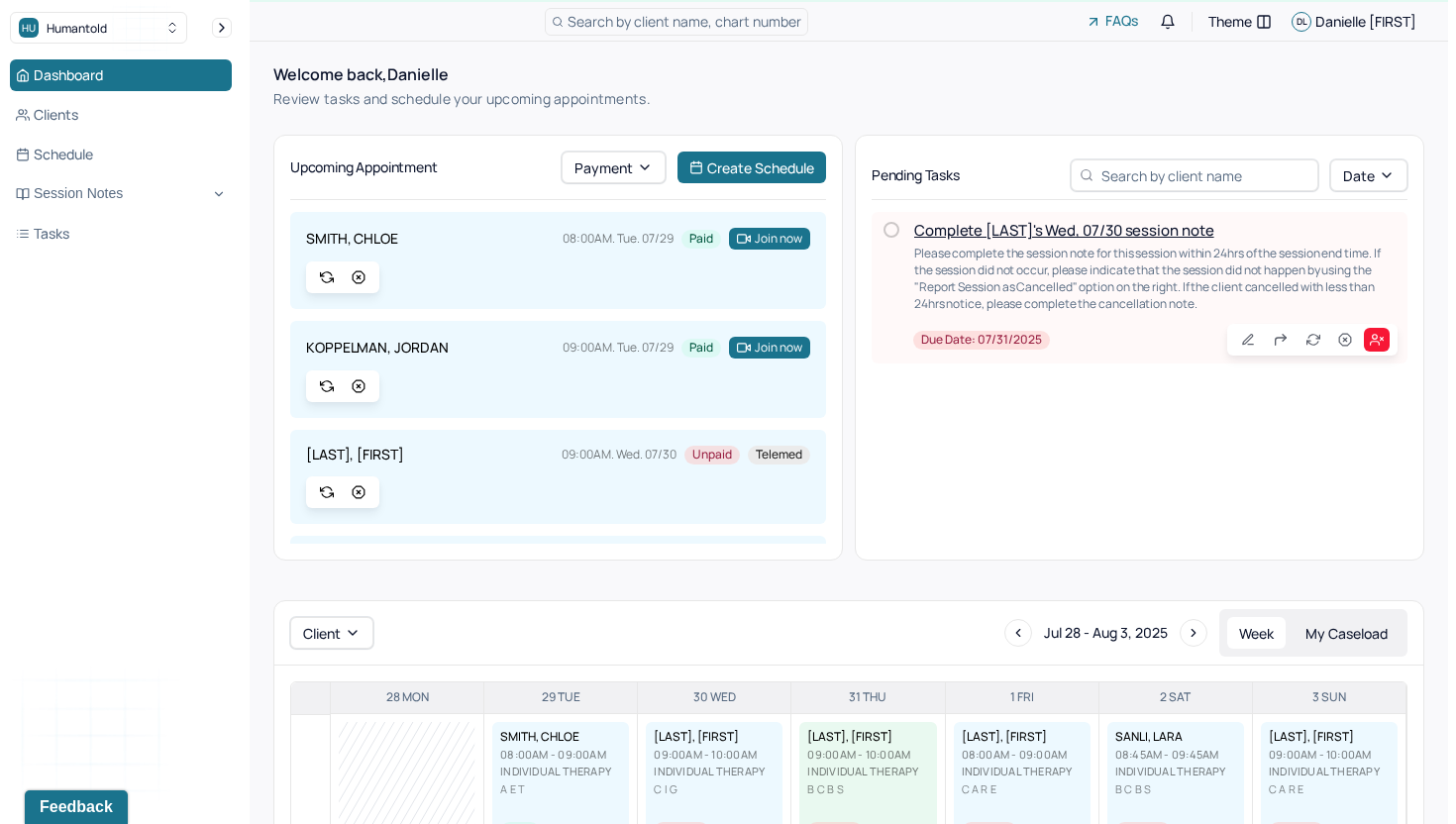 scroll, scrollTop: 0, scrollLeft: 0, axis: both 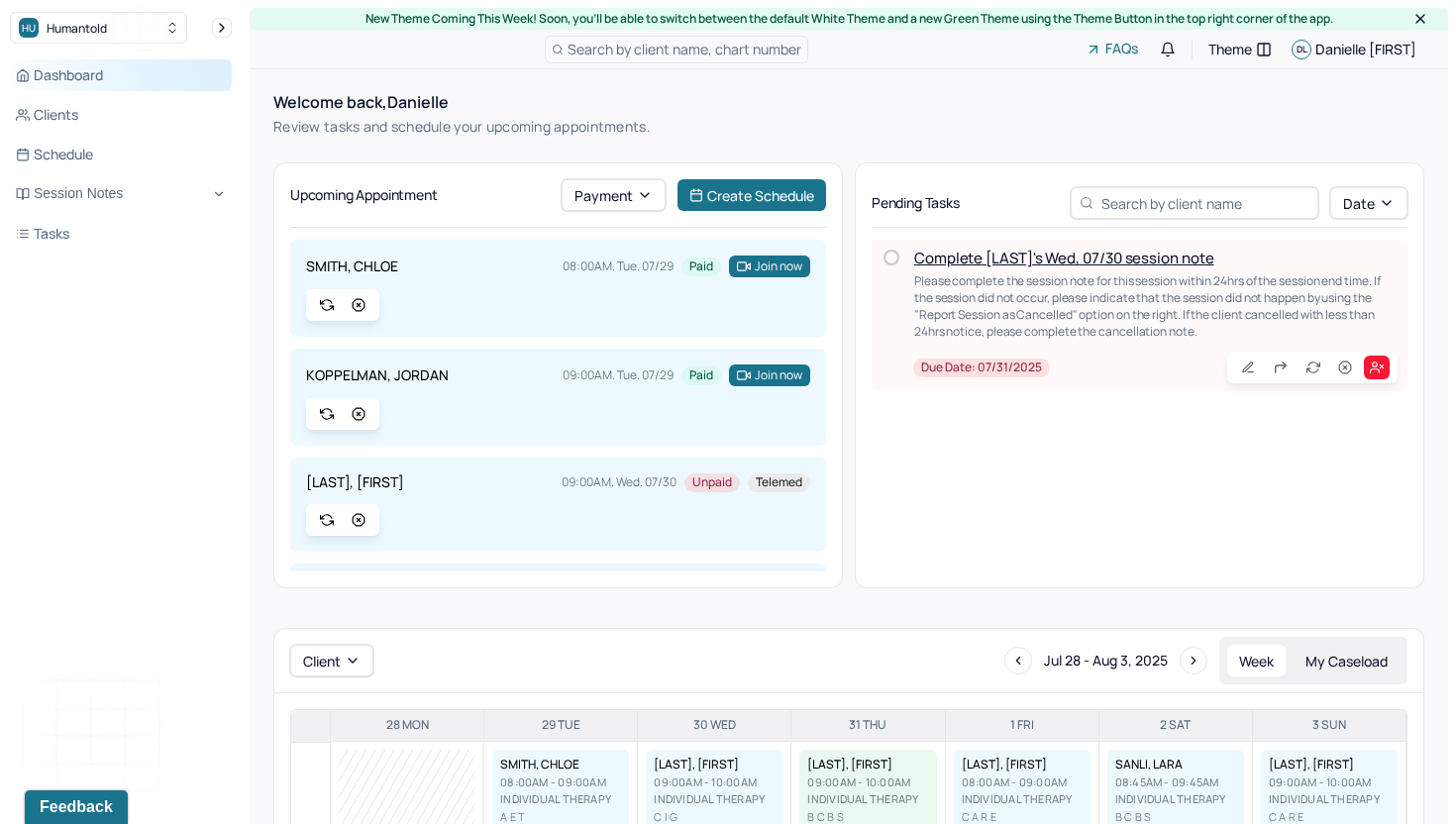 click on "Dashboard" at bounding box center [121, 75] 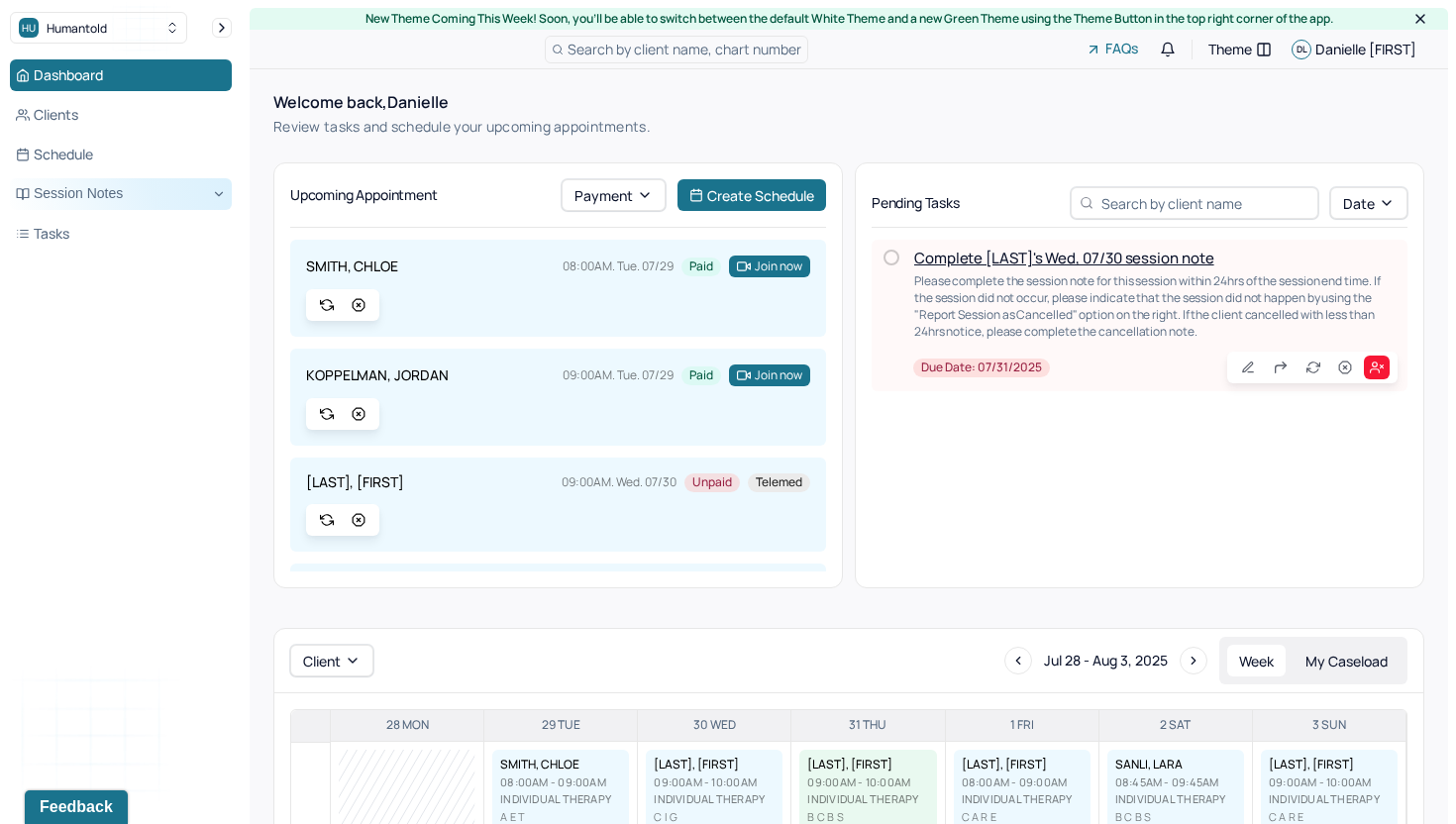 click 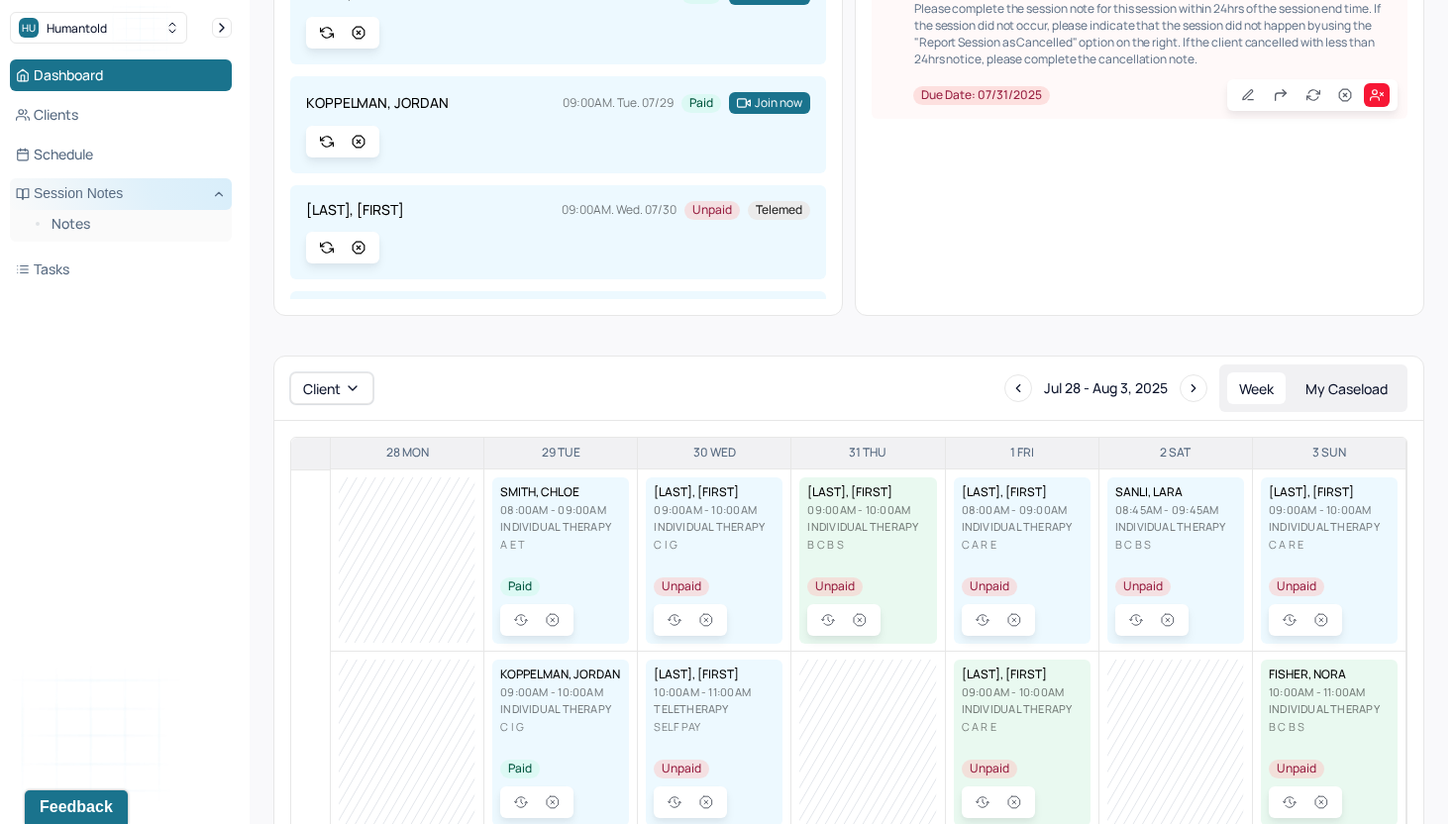 scroll, scrollTop: 0, scrollLeft: 0, axis: both 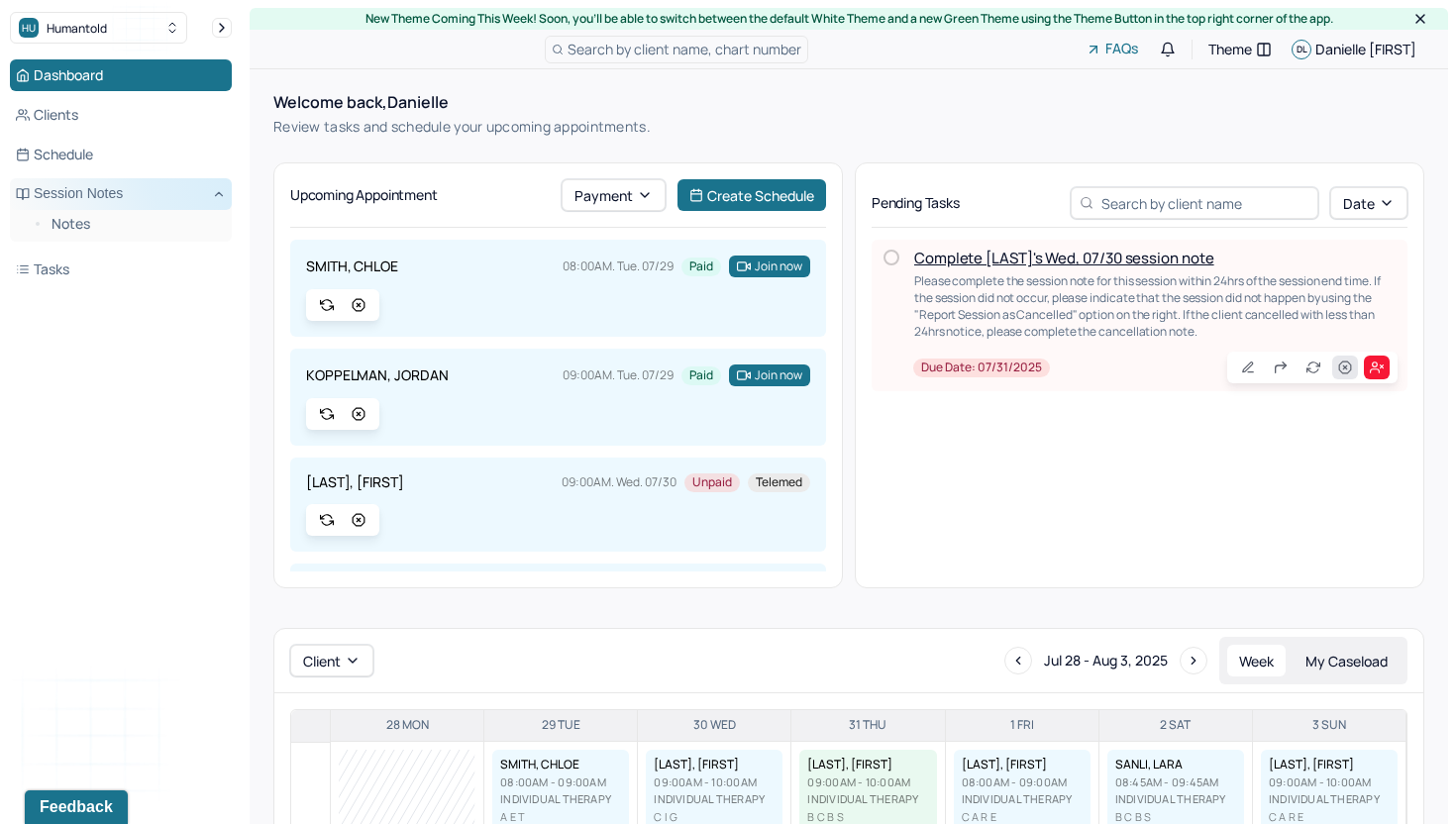 click 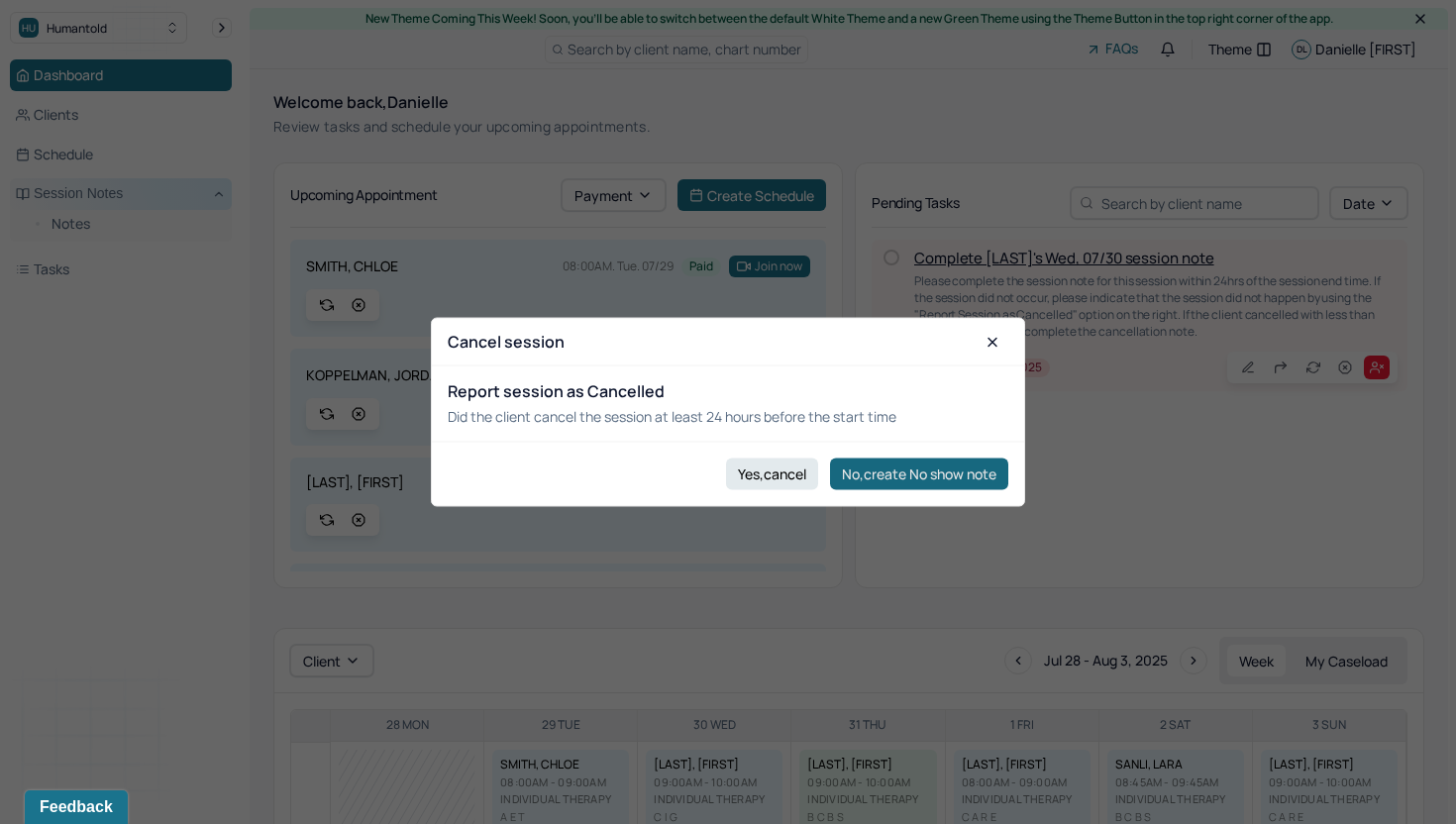 click on "No,create No show note" at bounding box center (919, 473) 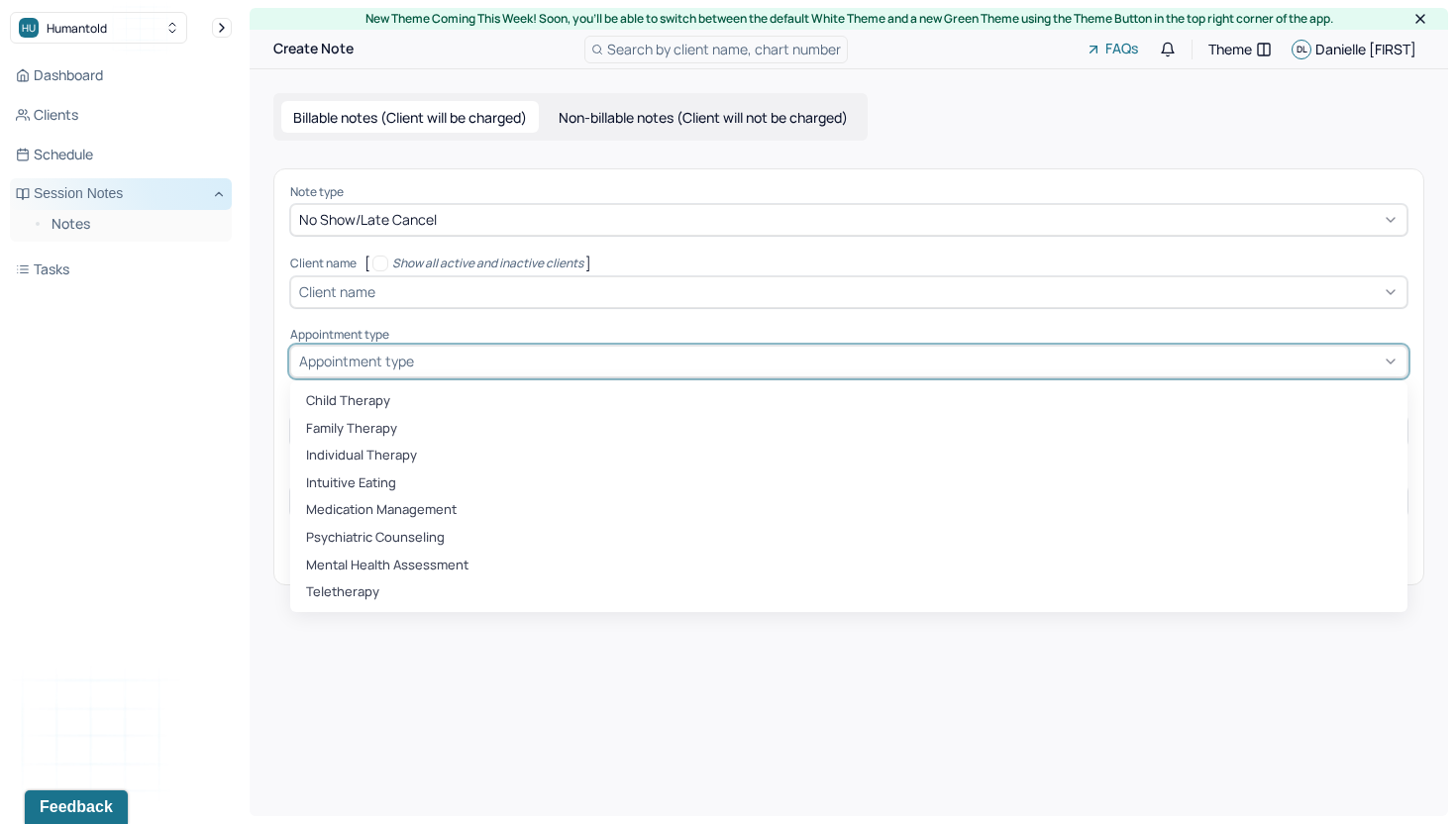 click at bounding box center (908, 360) 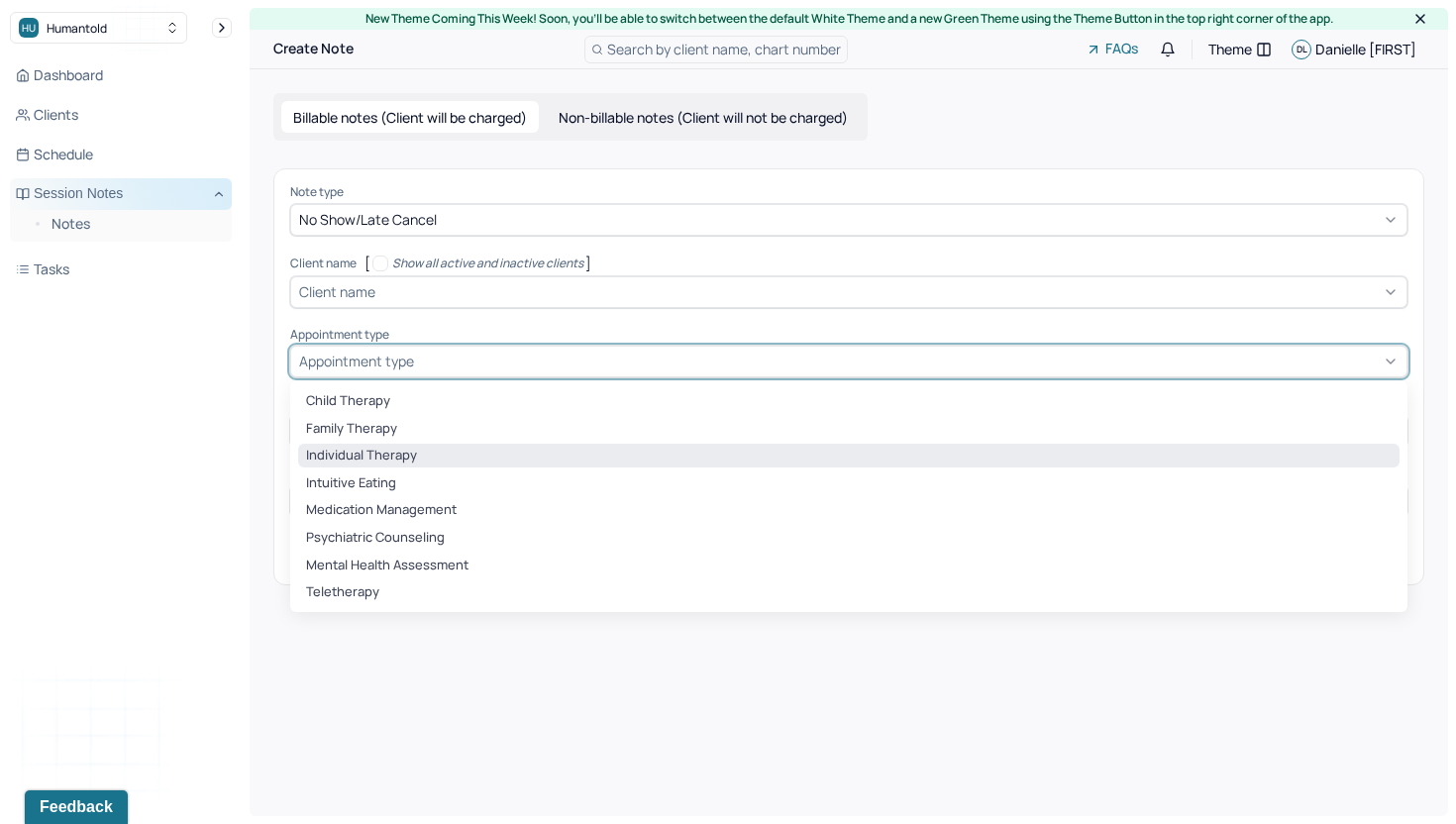 click on "individual therapy" at bounding box center [849, 456] 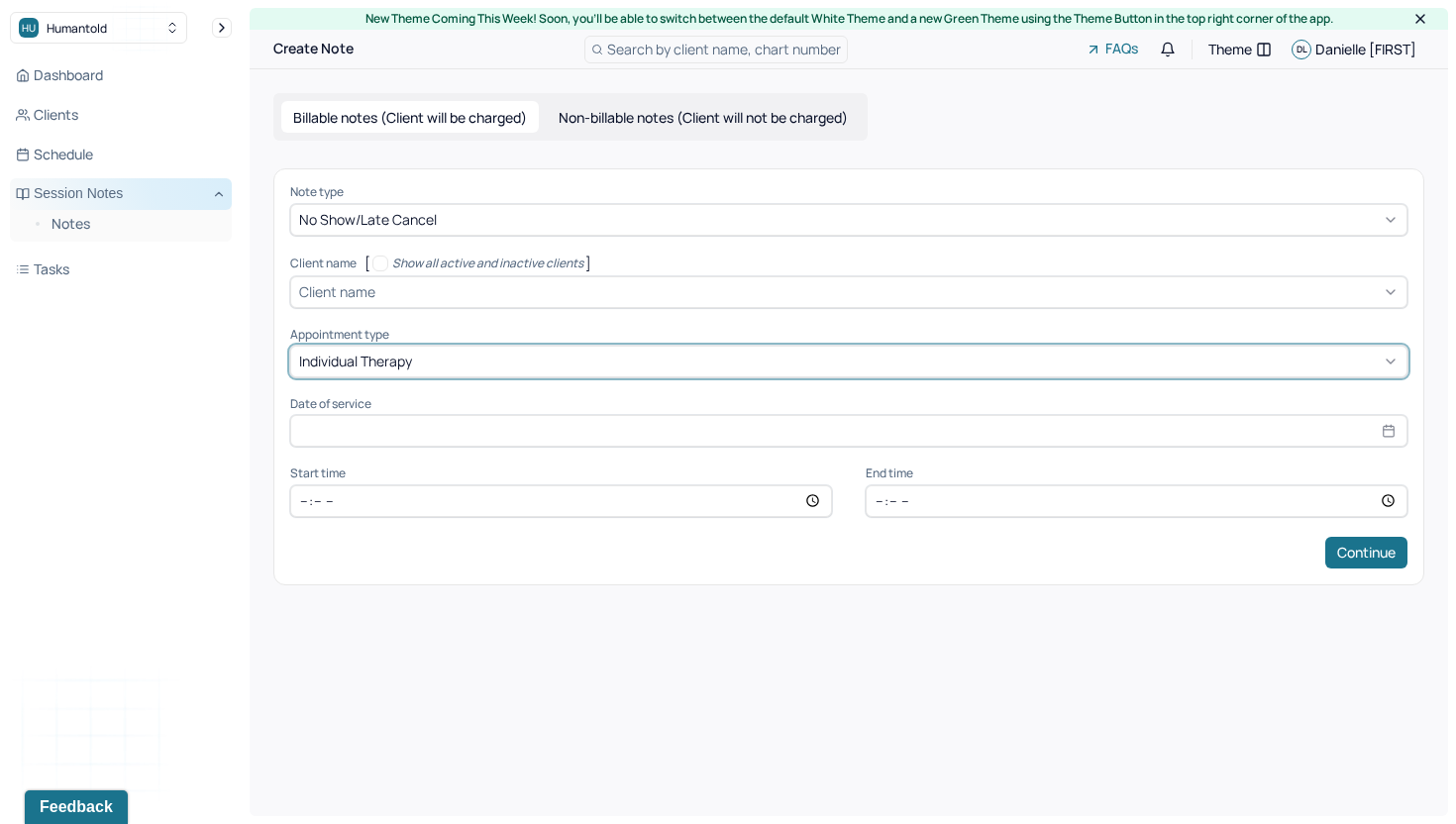 click at bounding box center [849, 431] 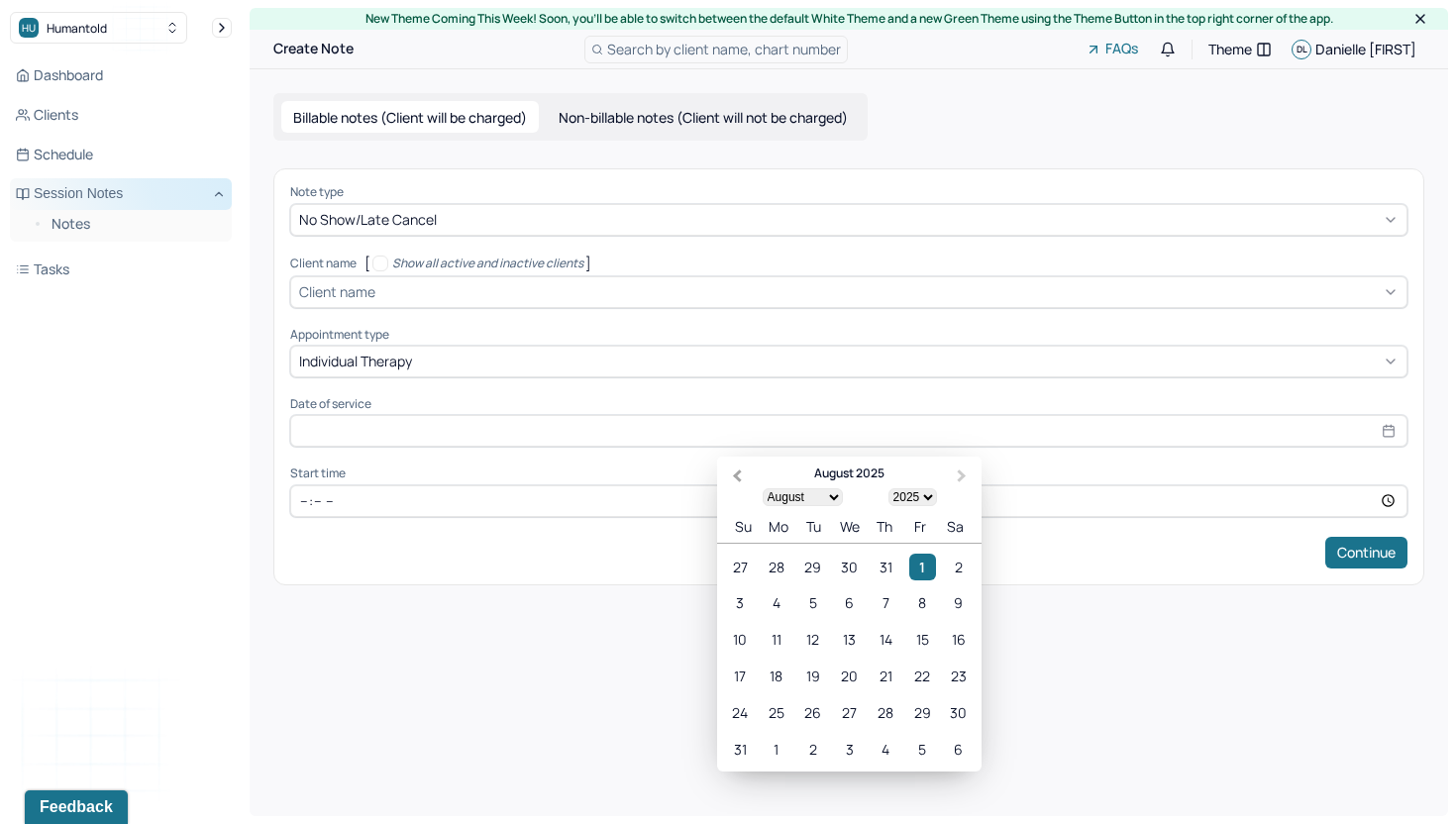 click on "Previous Month" at bounding box center (735, 477) 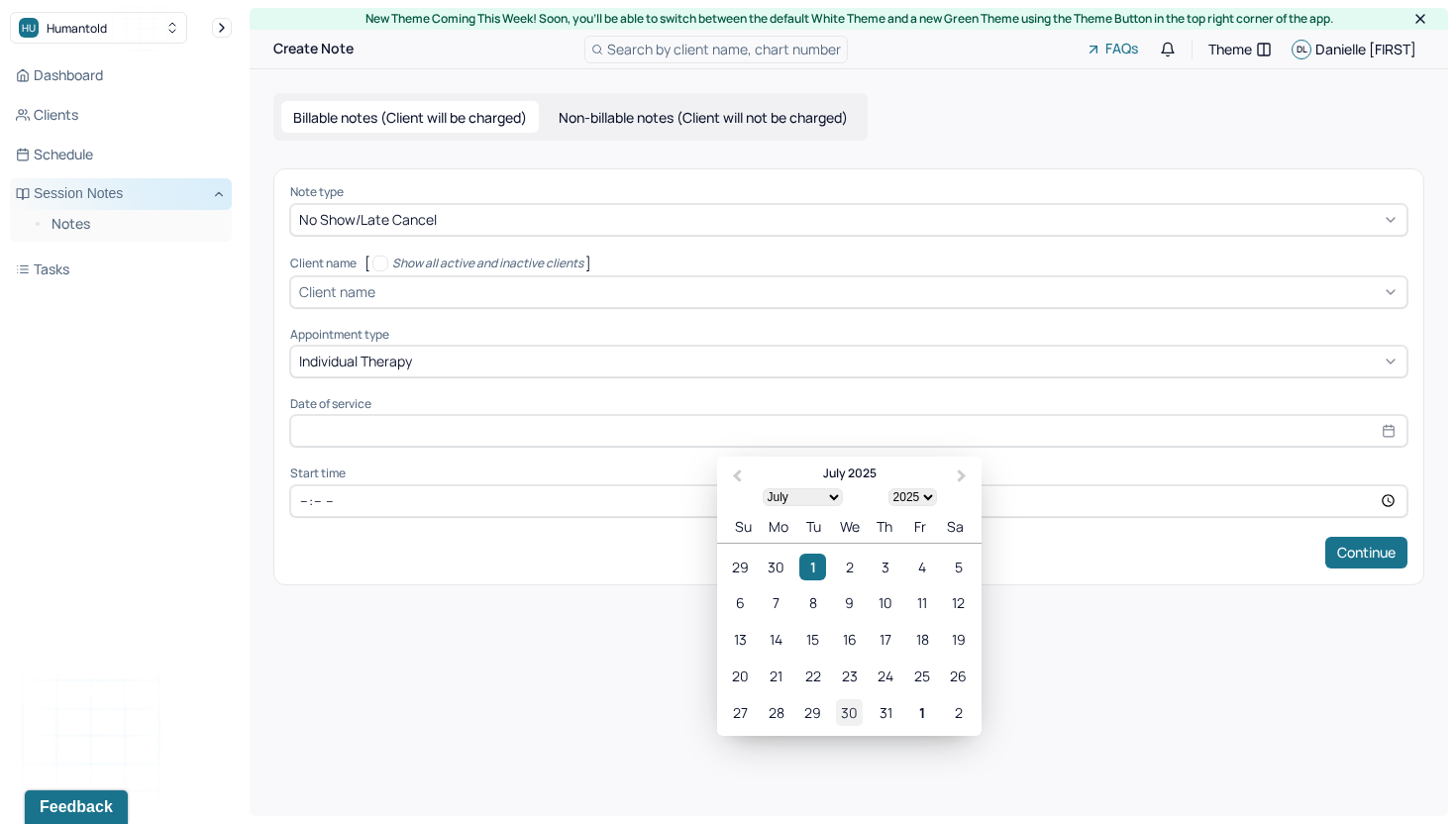 click on "30" at bounding box center [849, 712] 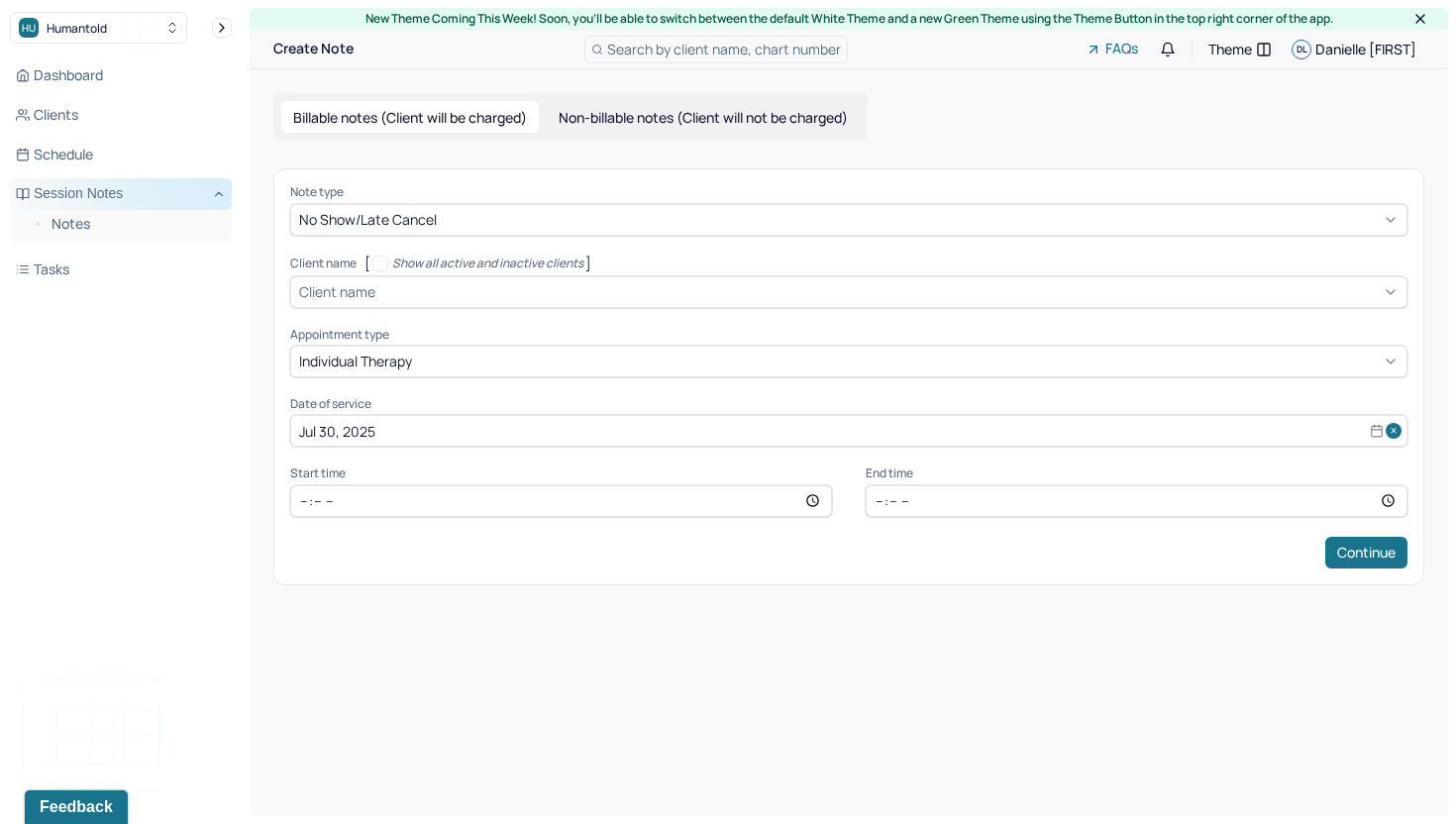 click at bounding box center (561, 501) 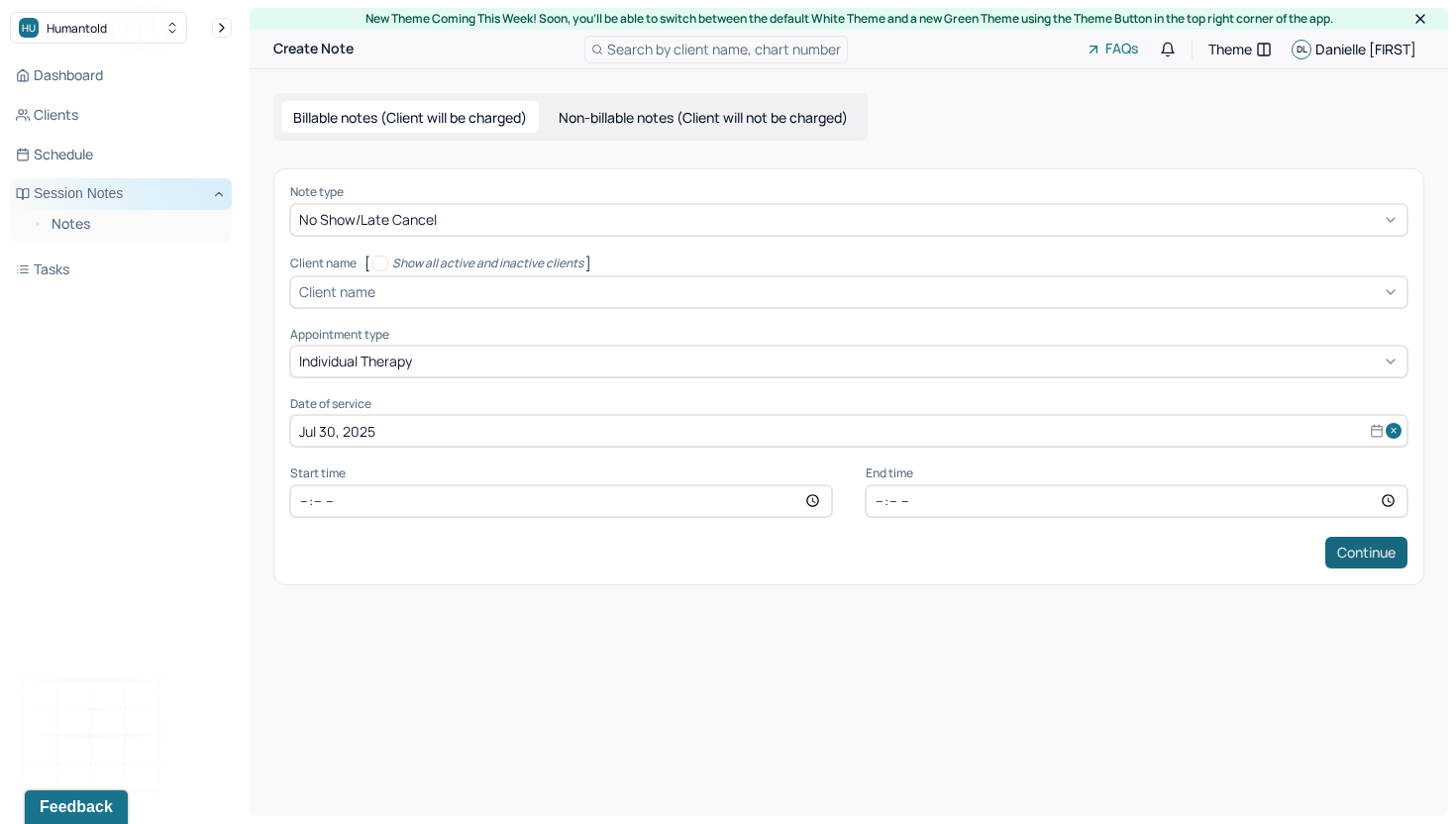 click on "Continue" at bounding box center (1366, 553) 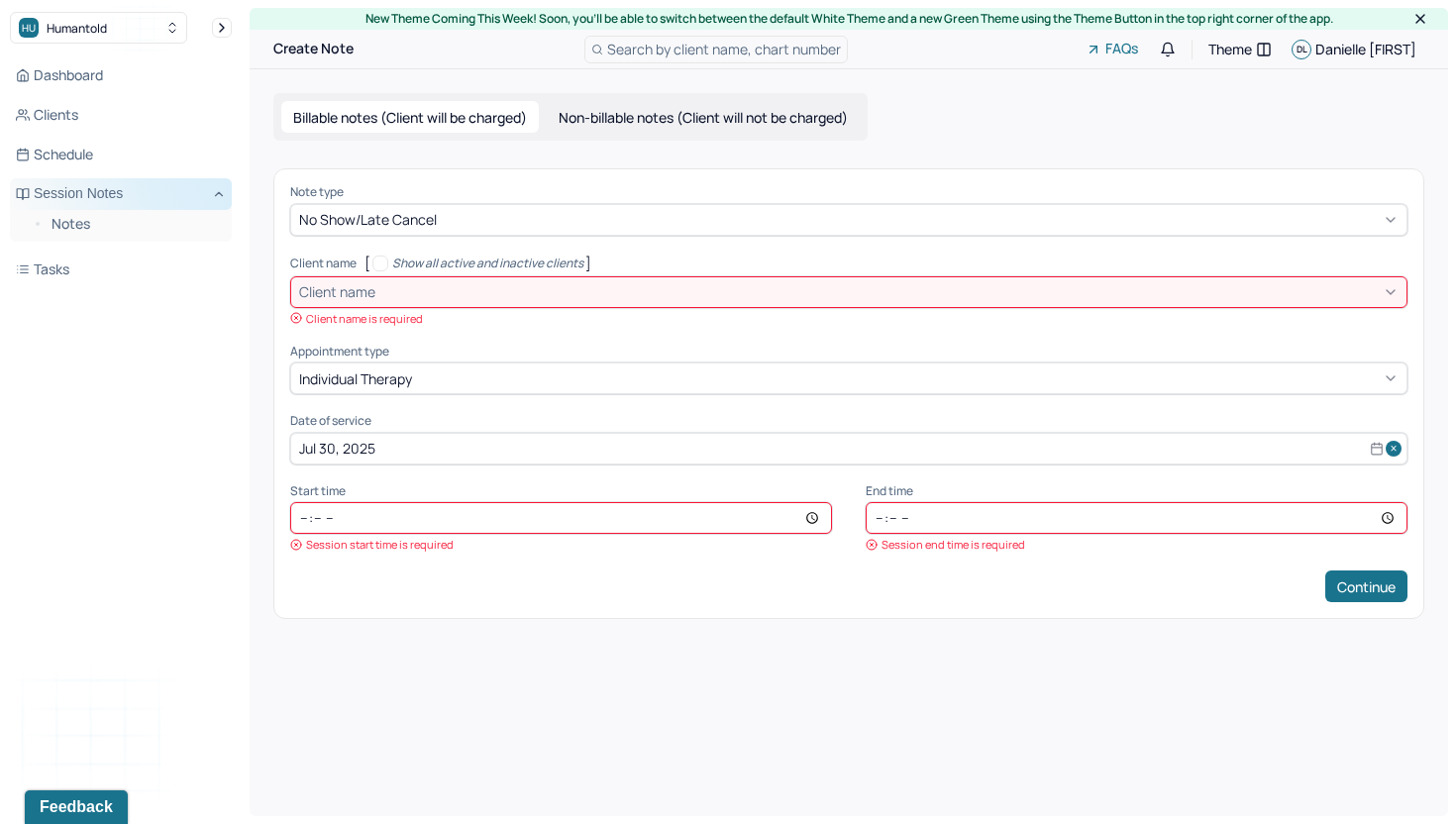 click at bounding box center (888, 291) 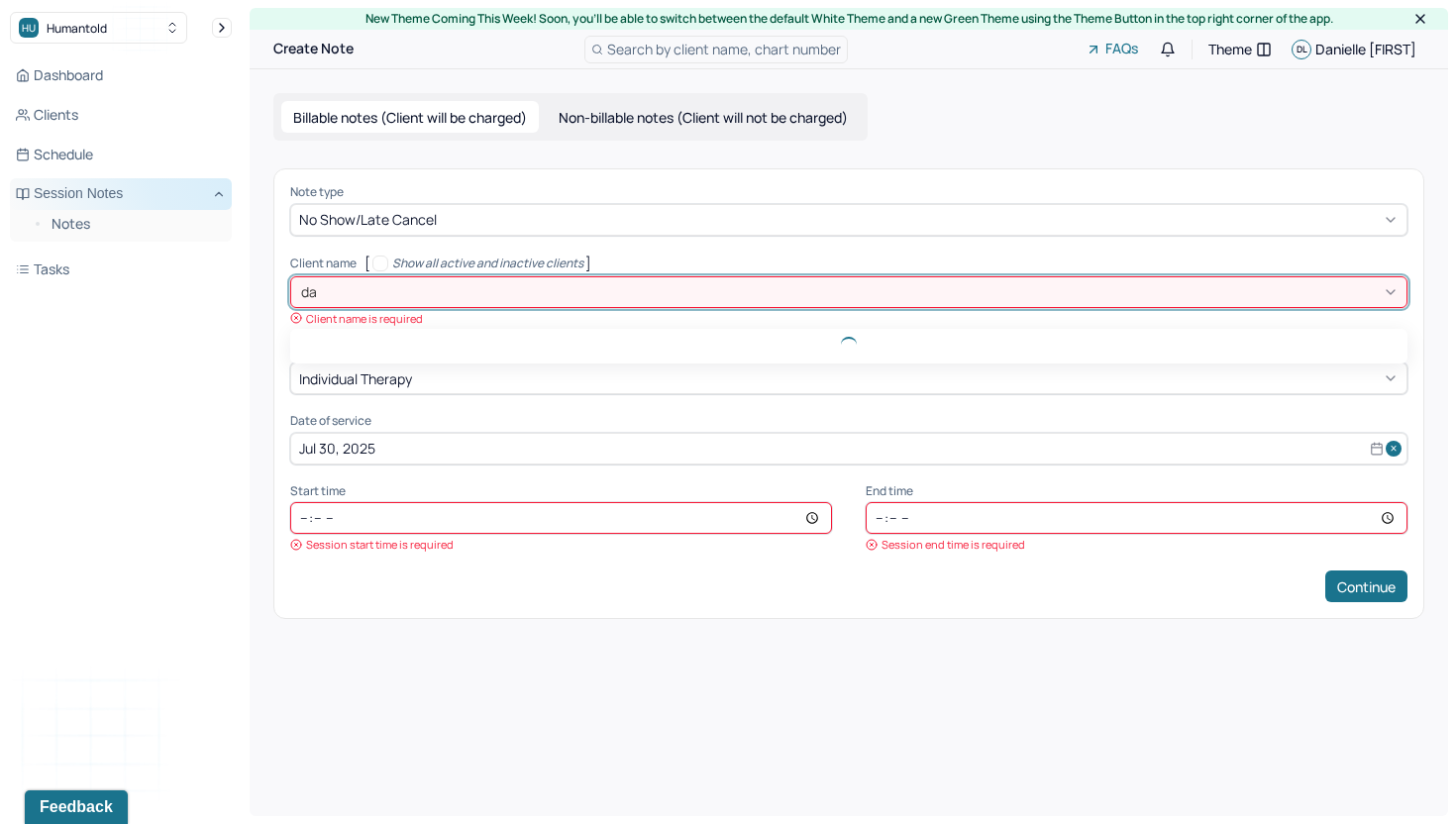 type on "dav" 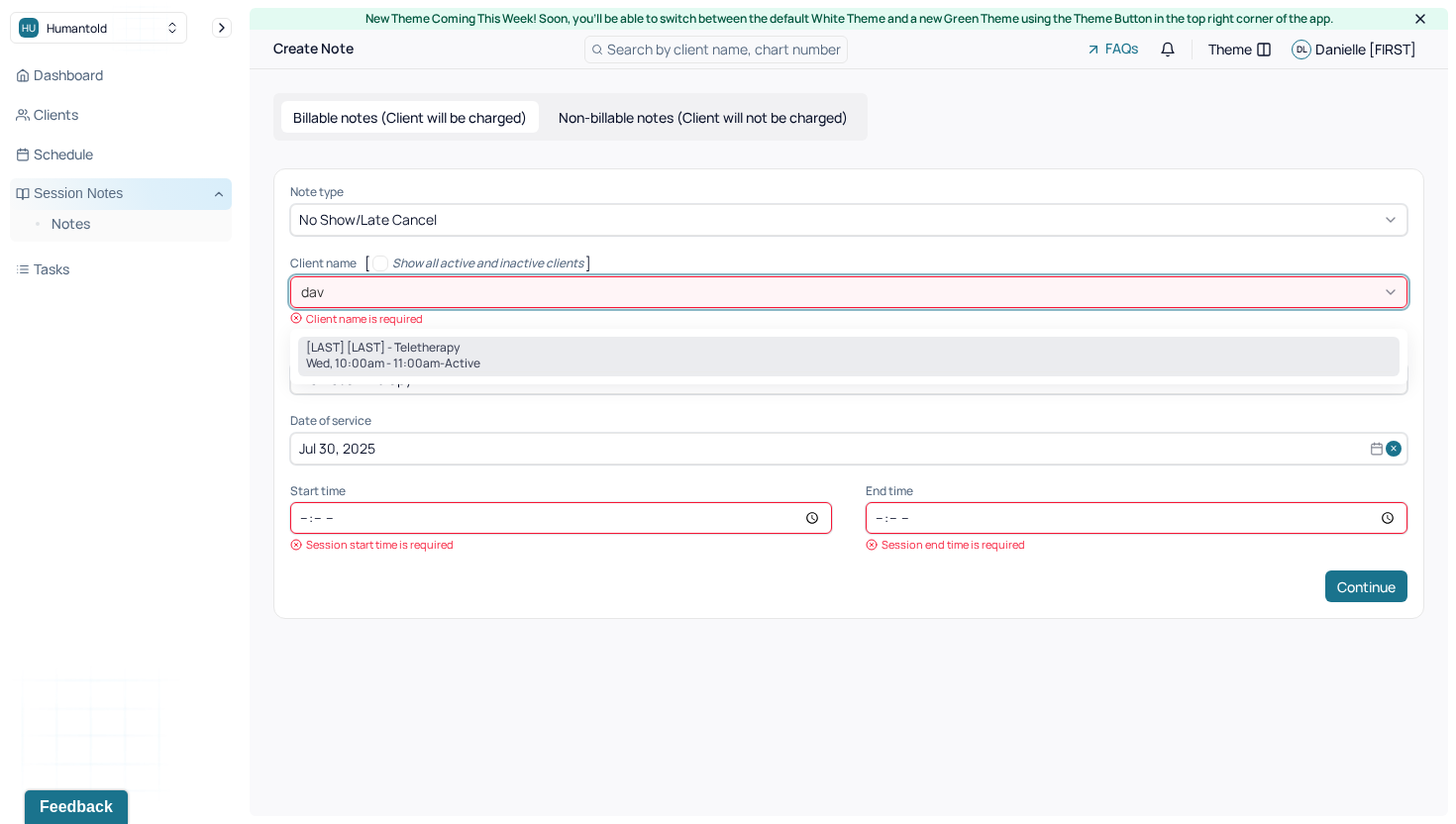 click on "[LAST] [LAST] - Teletherapy Wed, 10:00am - 11:00am  -  active" at bounding box center (849, 357) 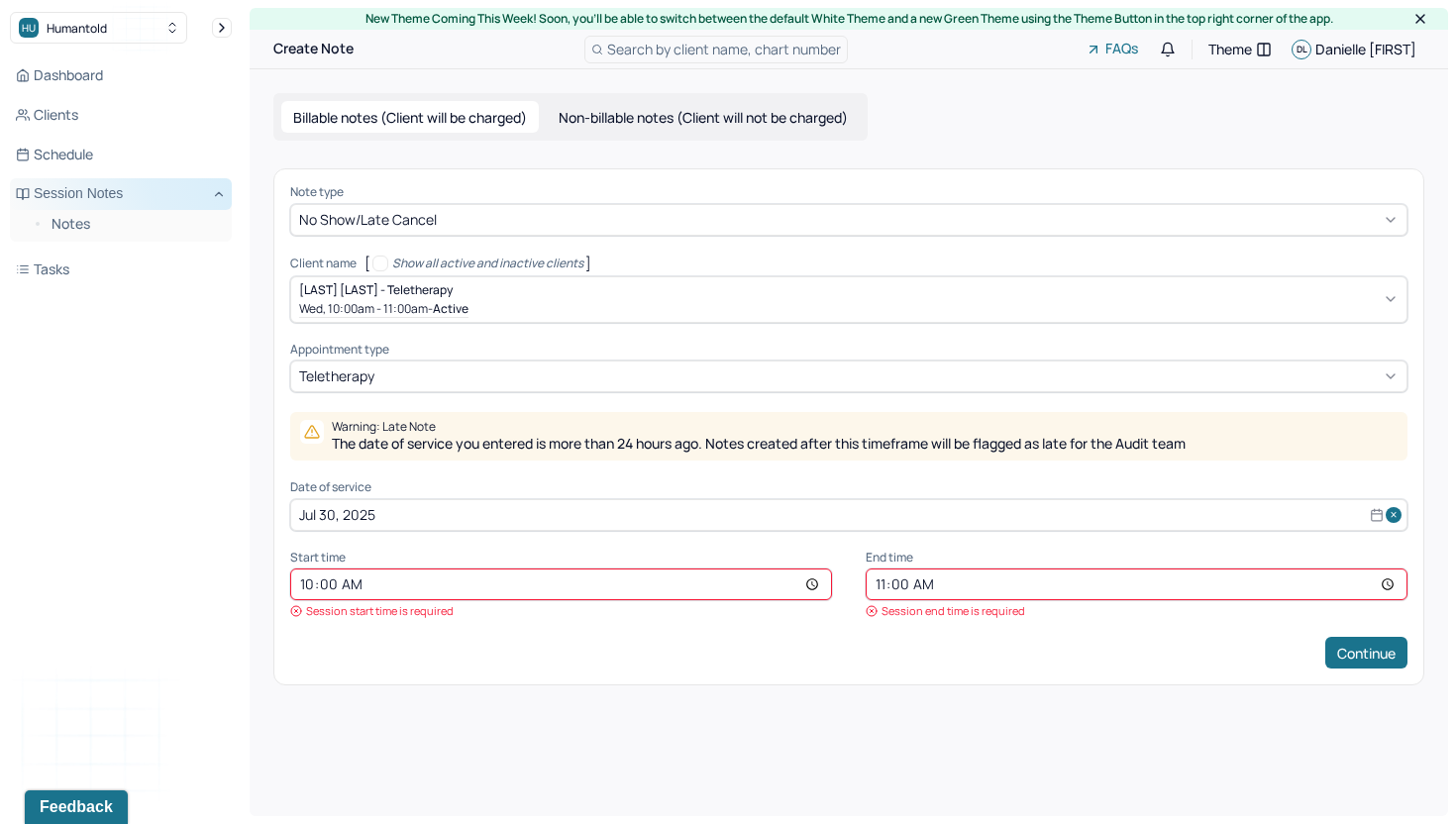 click on "11:00" at bounding box center (1136, 584) 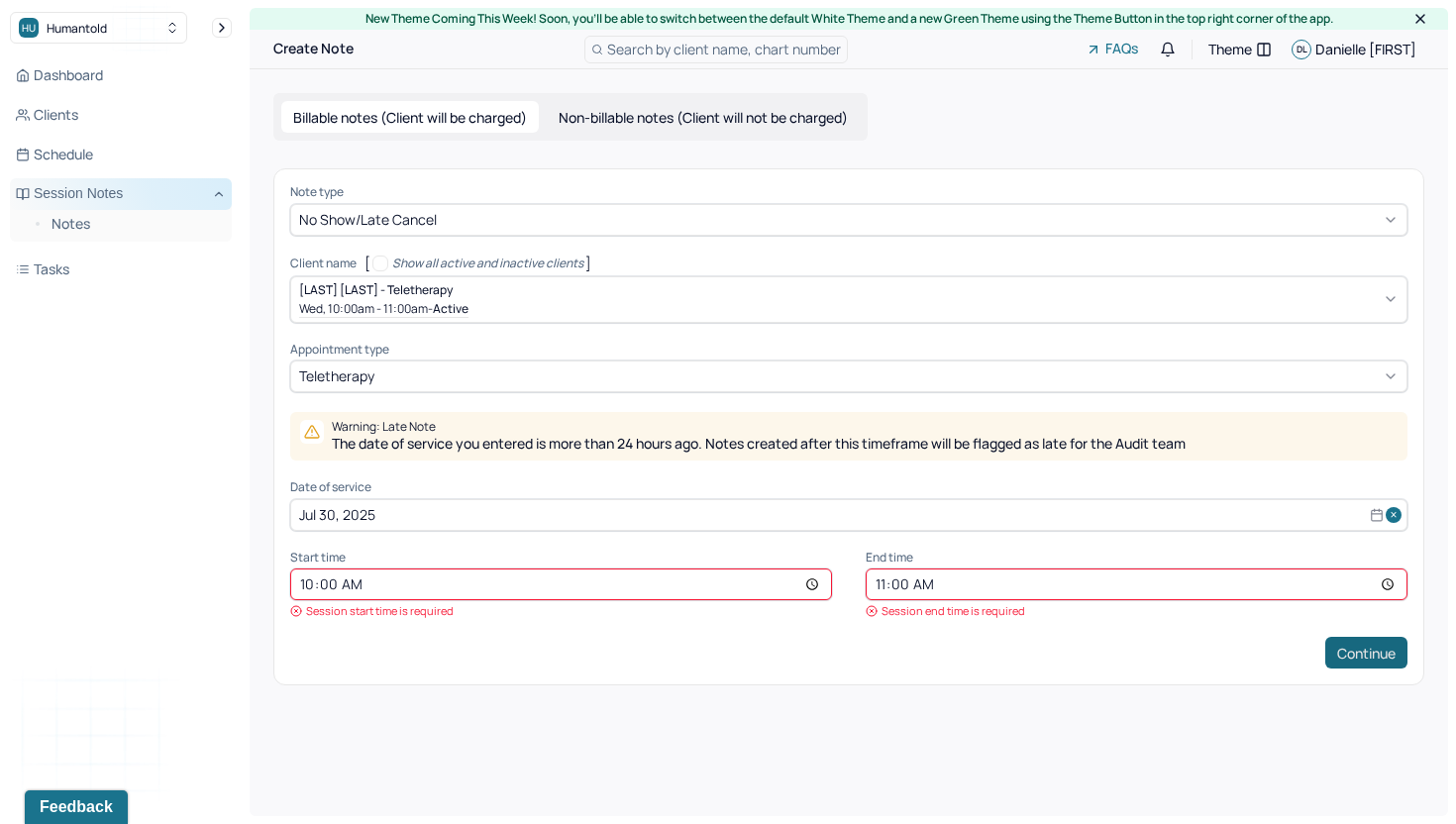 click on "Continue" at bounding box center (1366, 653) 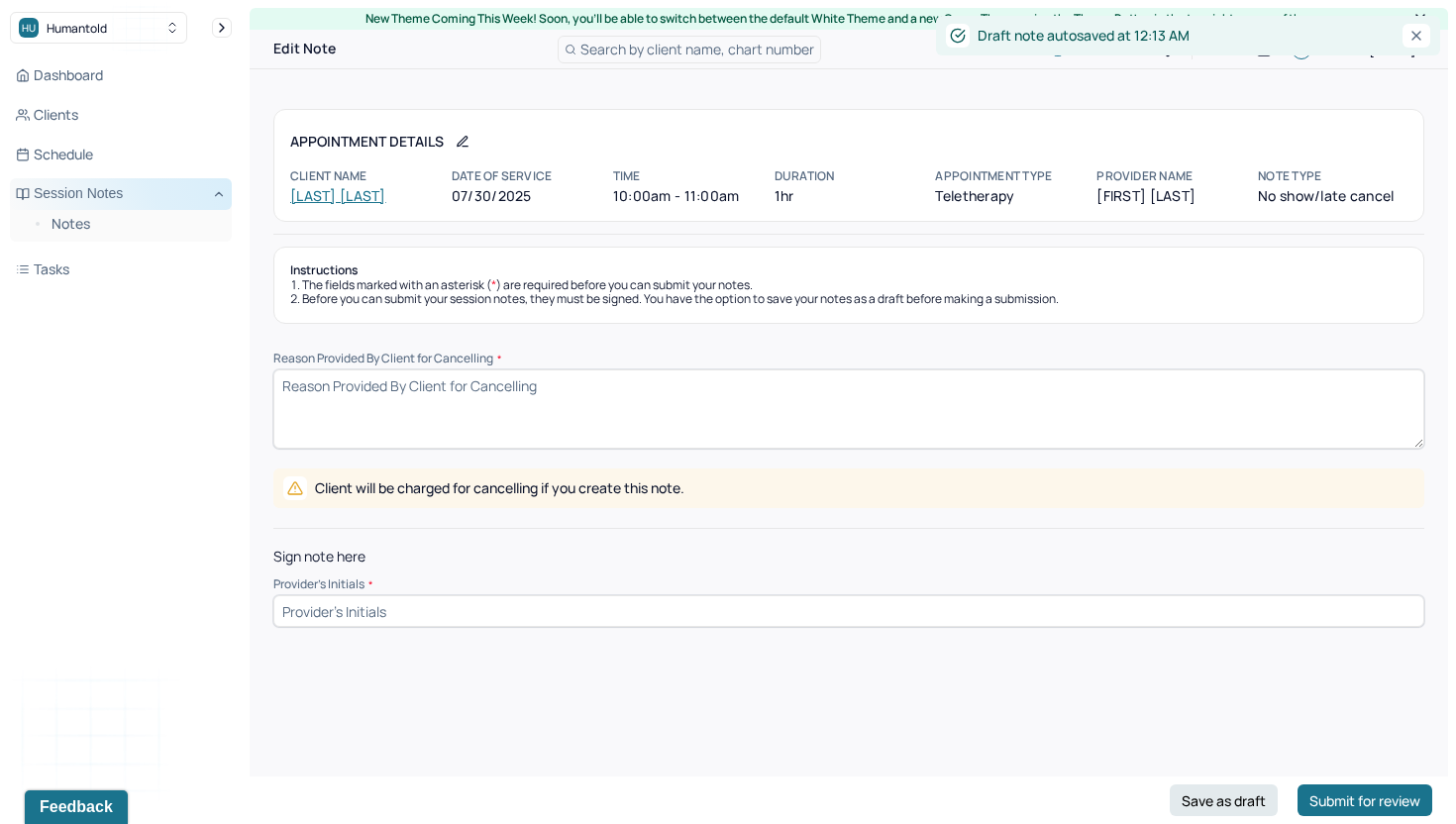click on "Reason Provided By Client for Cancelling *" at bounding box center [849, 409] 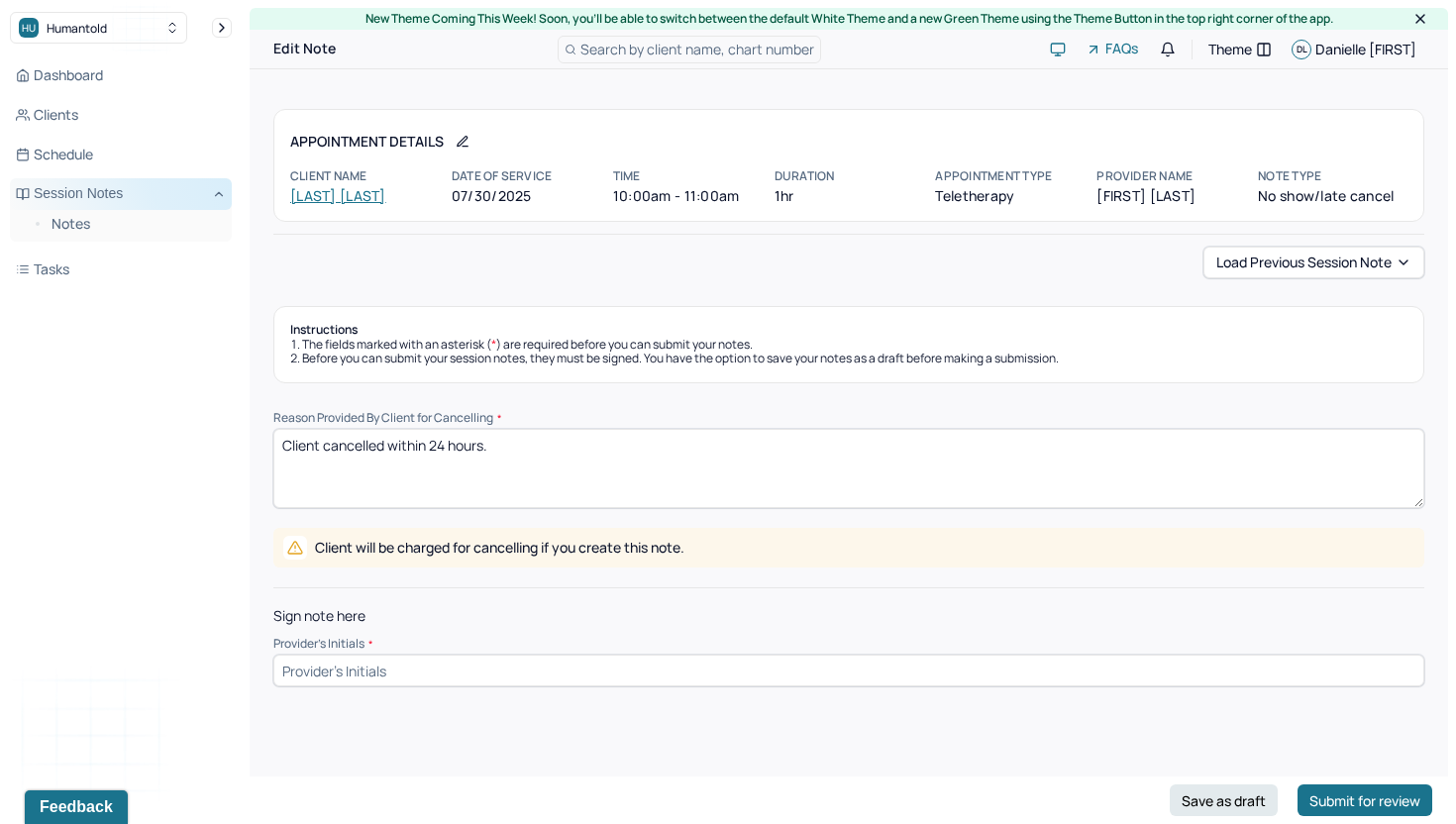 type on "Client cancelled within 24 hours." 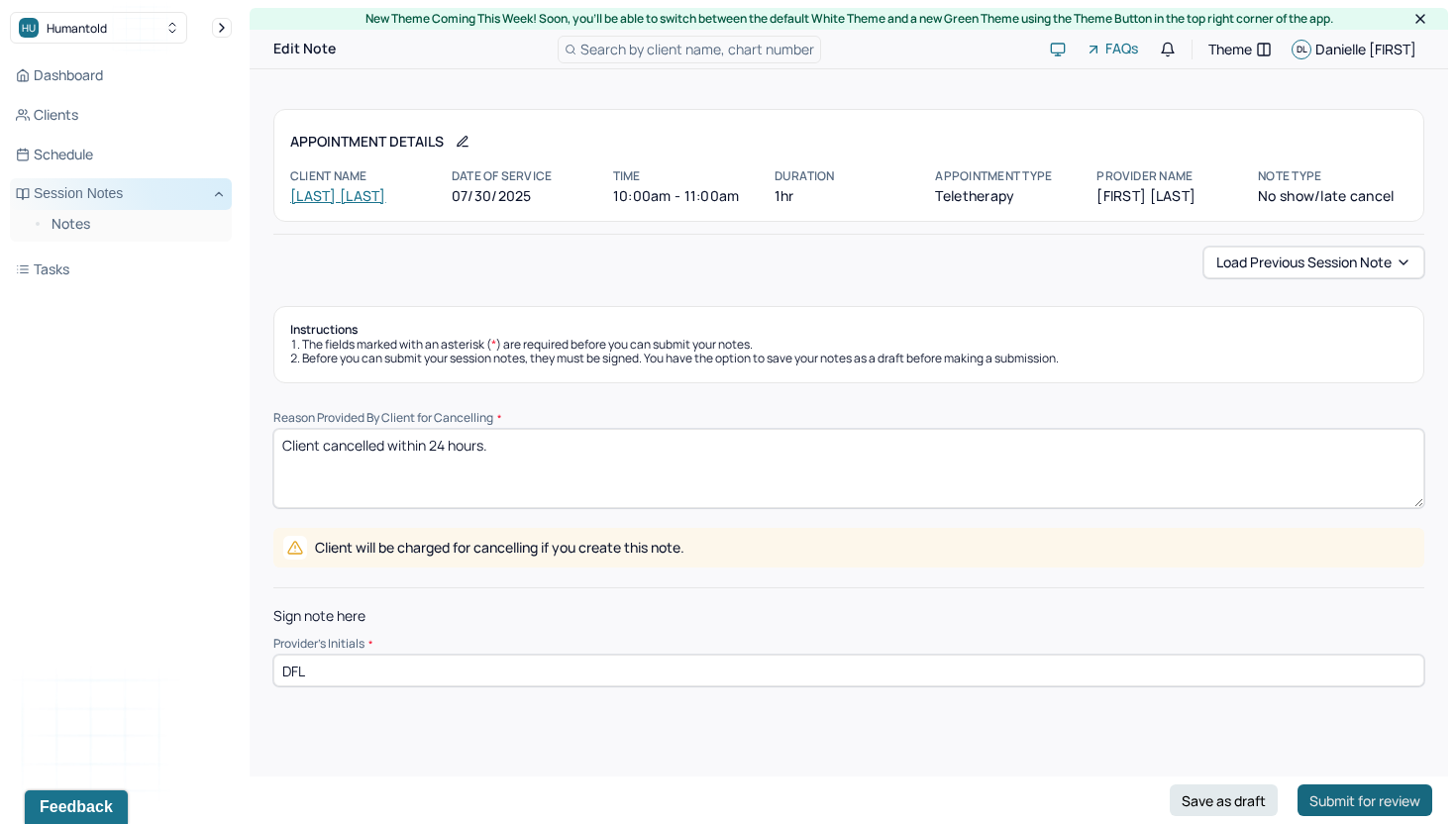 type on "DFL" 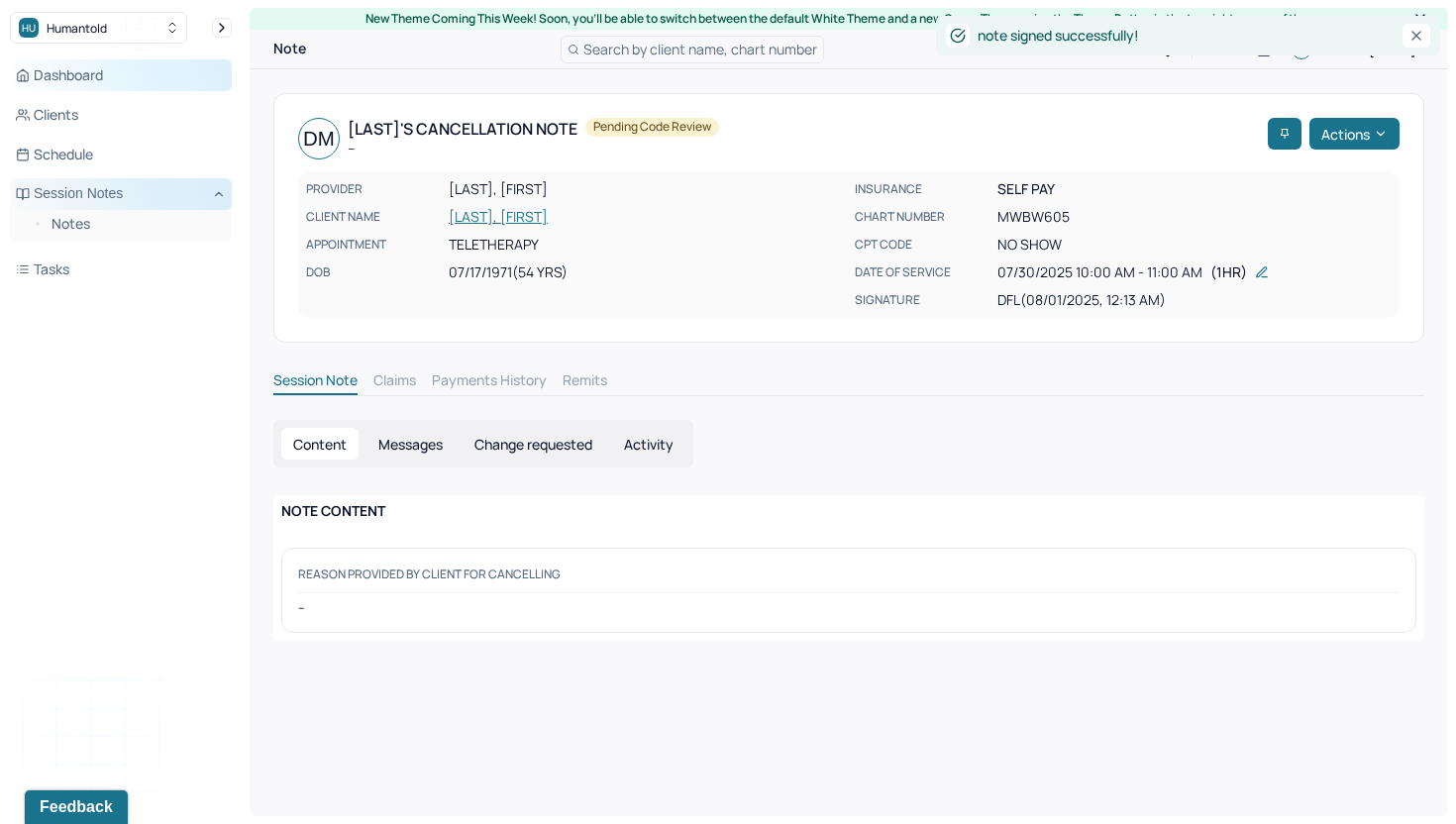 click on "Dashboard" at bounding box center (121, 75) 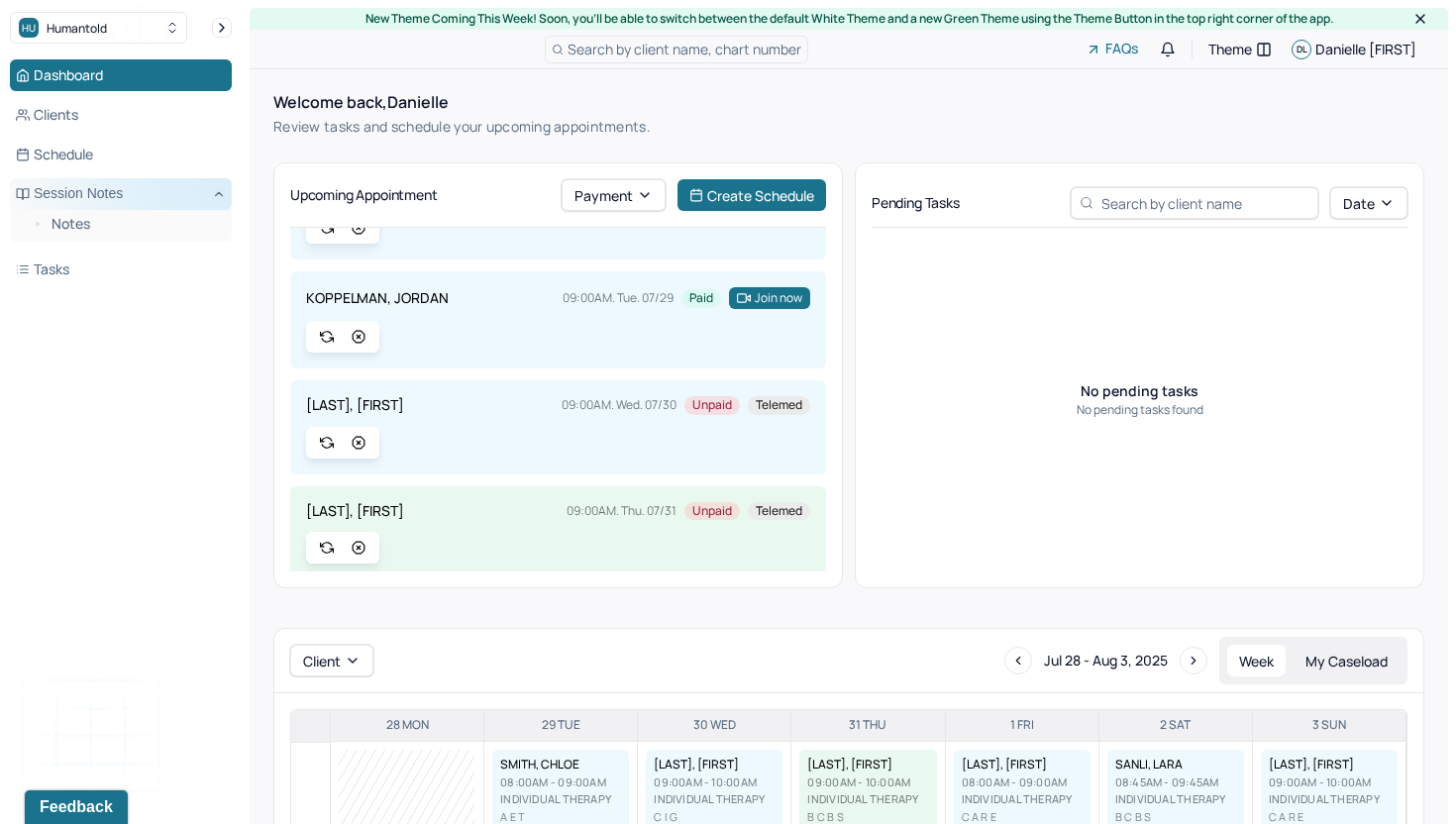 scroll, scrollTop: 81, scrollLeft: 0, axis: vertical 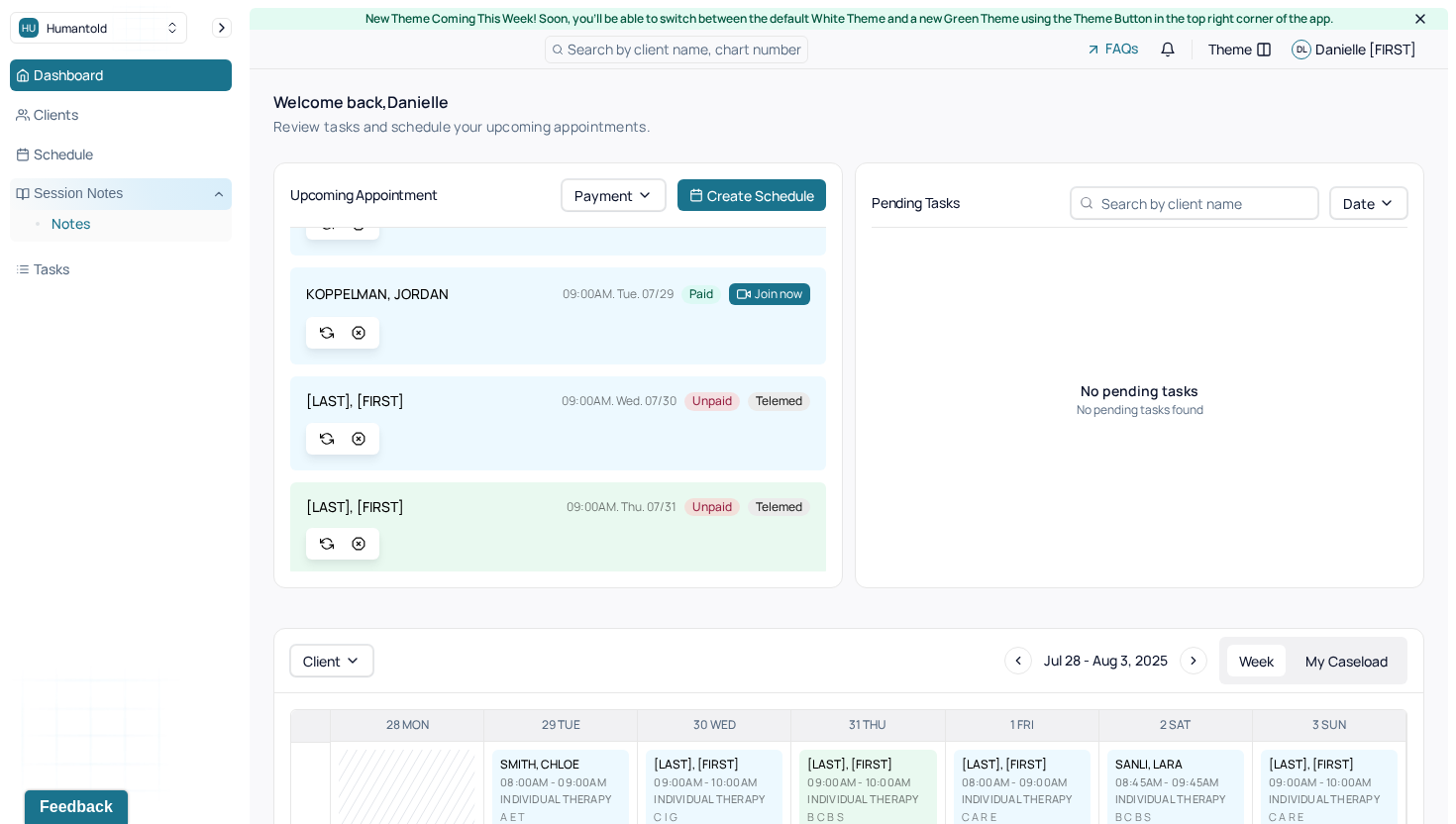 click on "Notes" at bounding box center [134, 224] 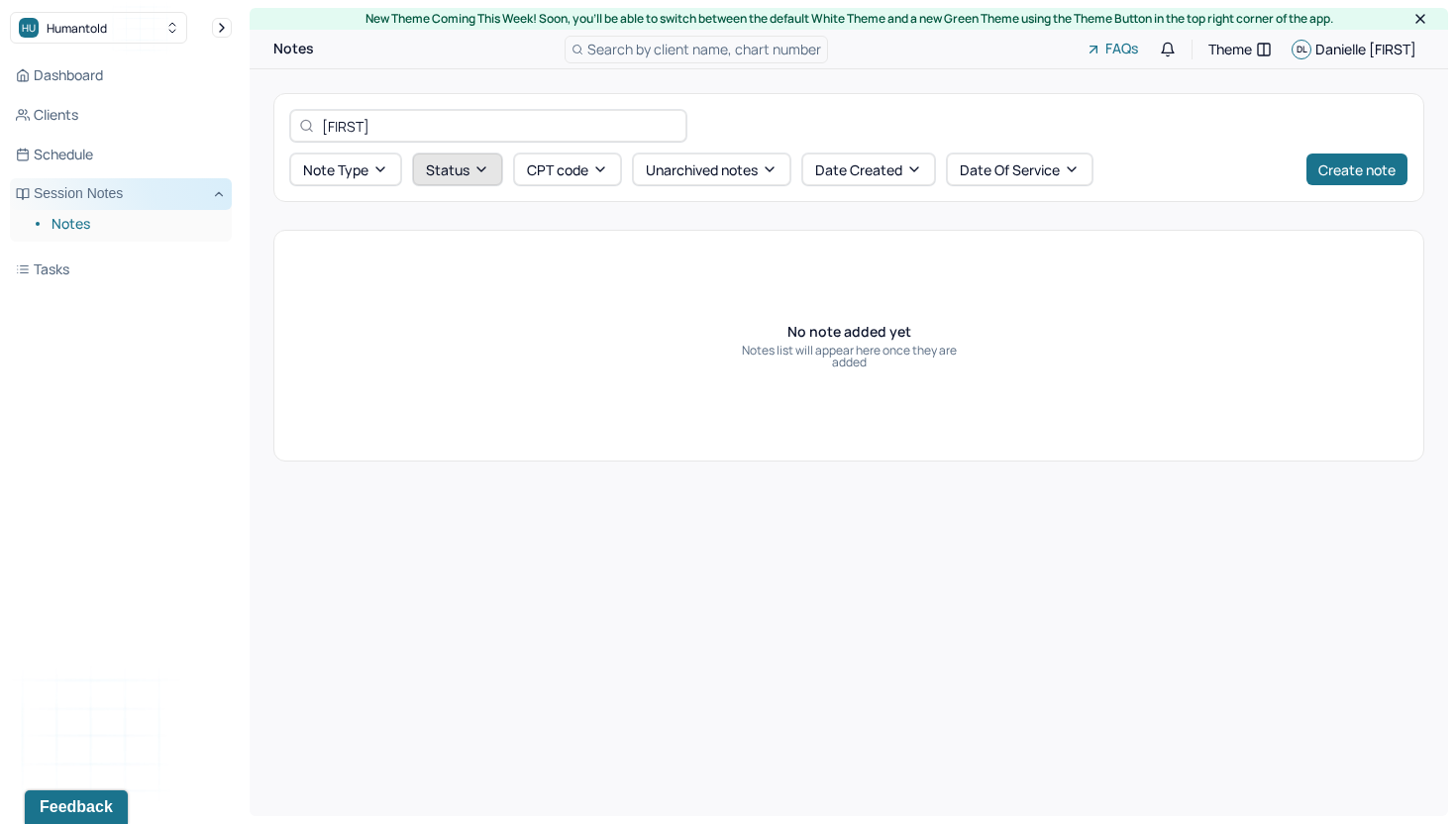 click on "Status" at bounding box center (458, 169) 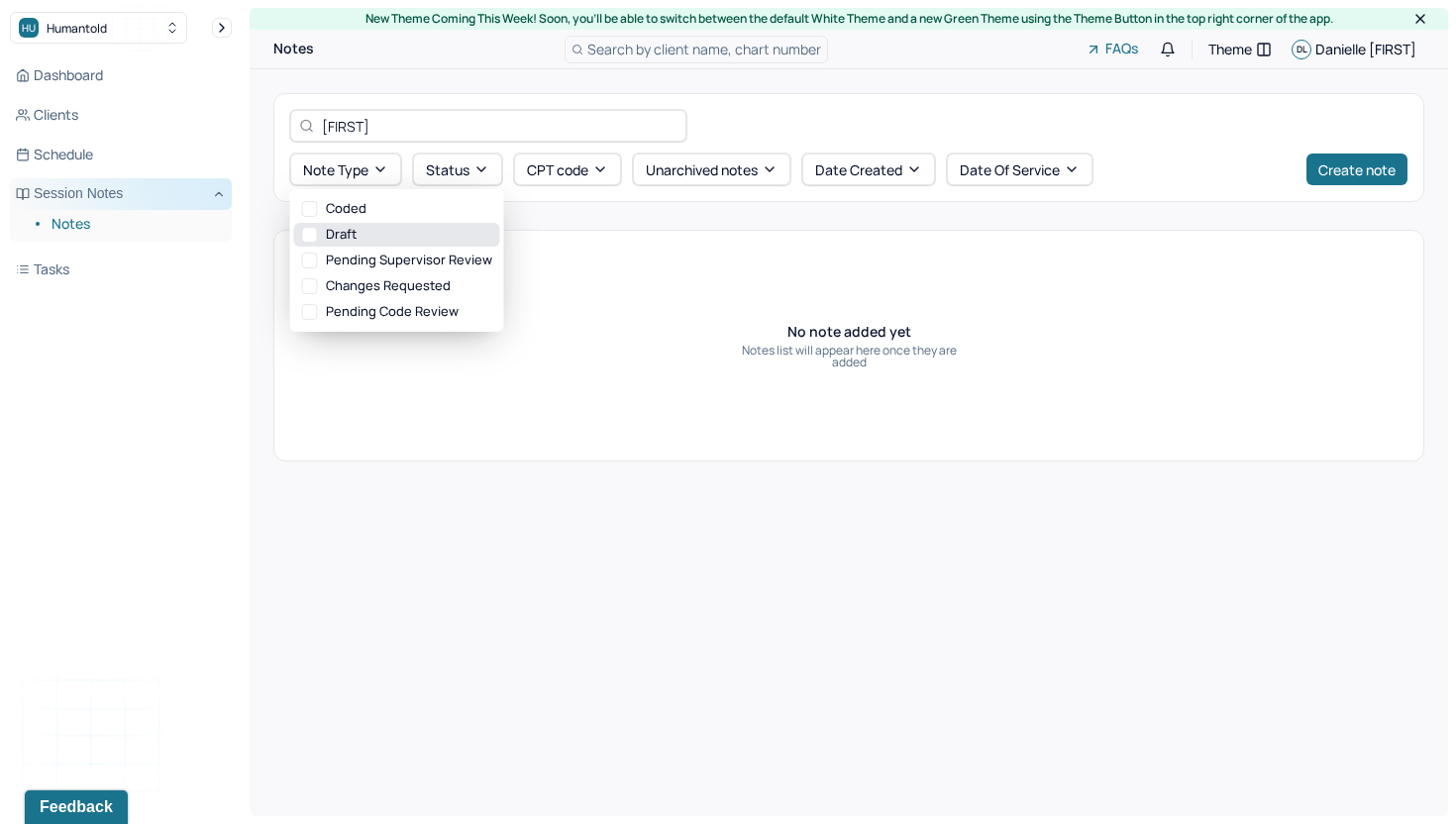 click on "Draft" at bounding box center (397, 235) 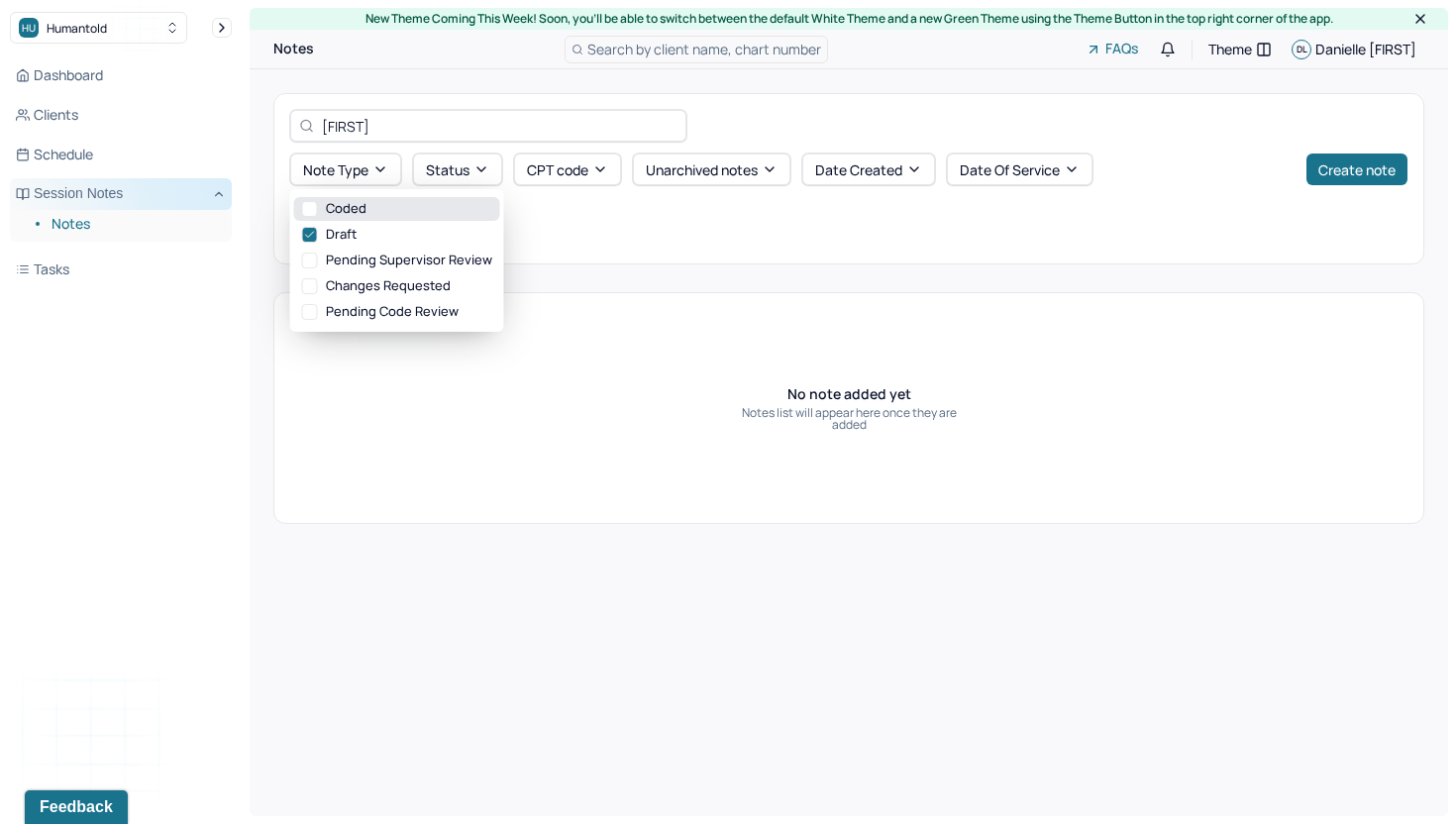 click on "Coded" at bounding box center [397, 209] 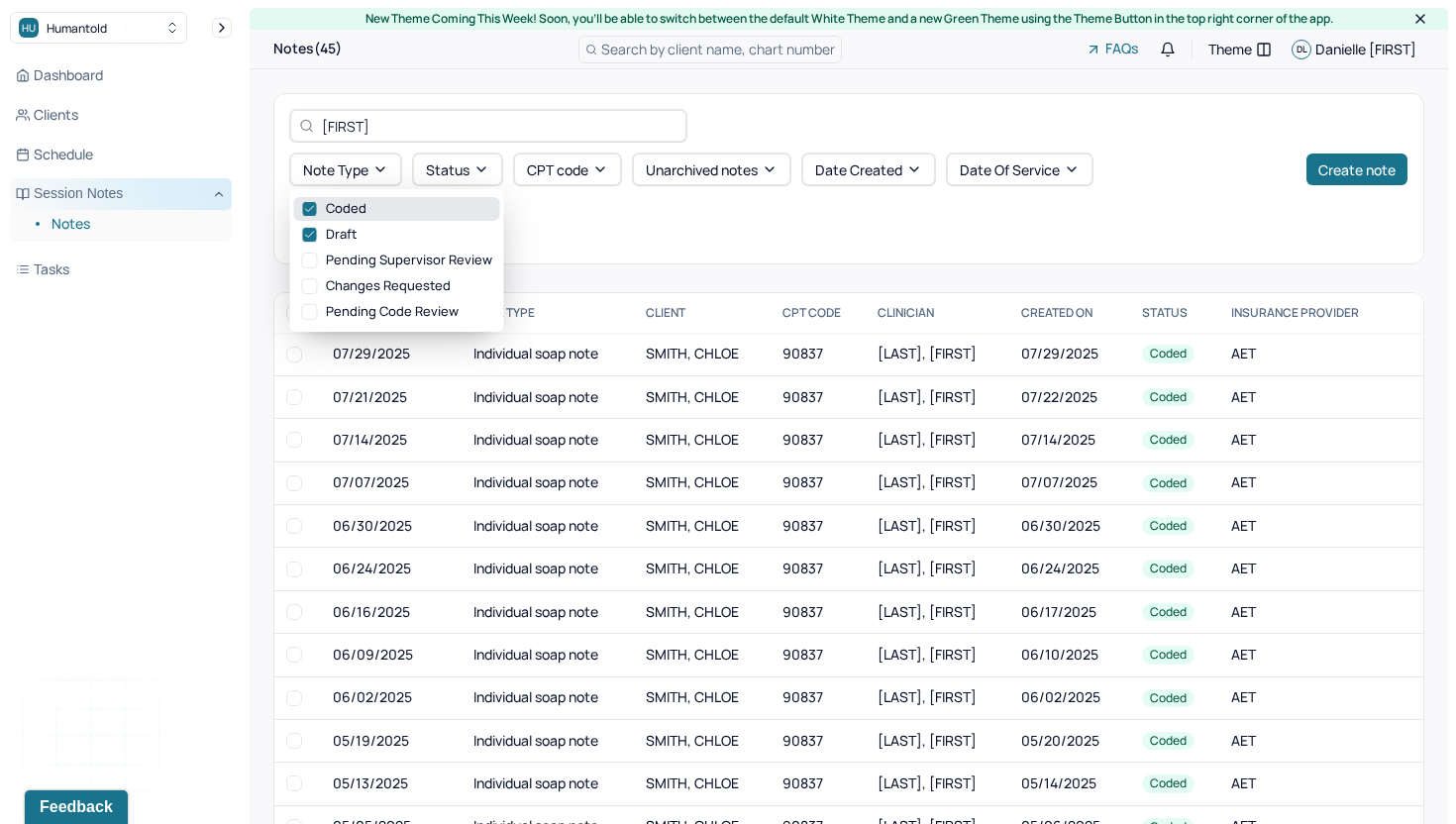 click on "Coded" at bounding box center (397, 209) 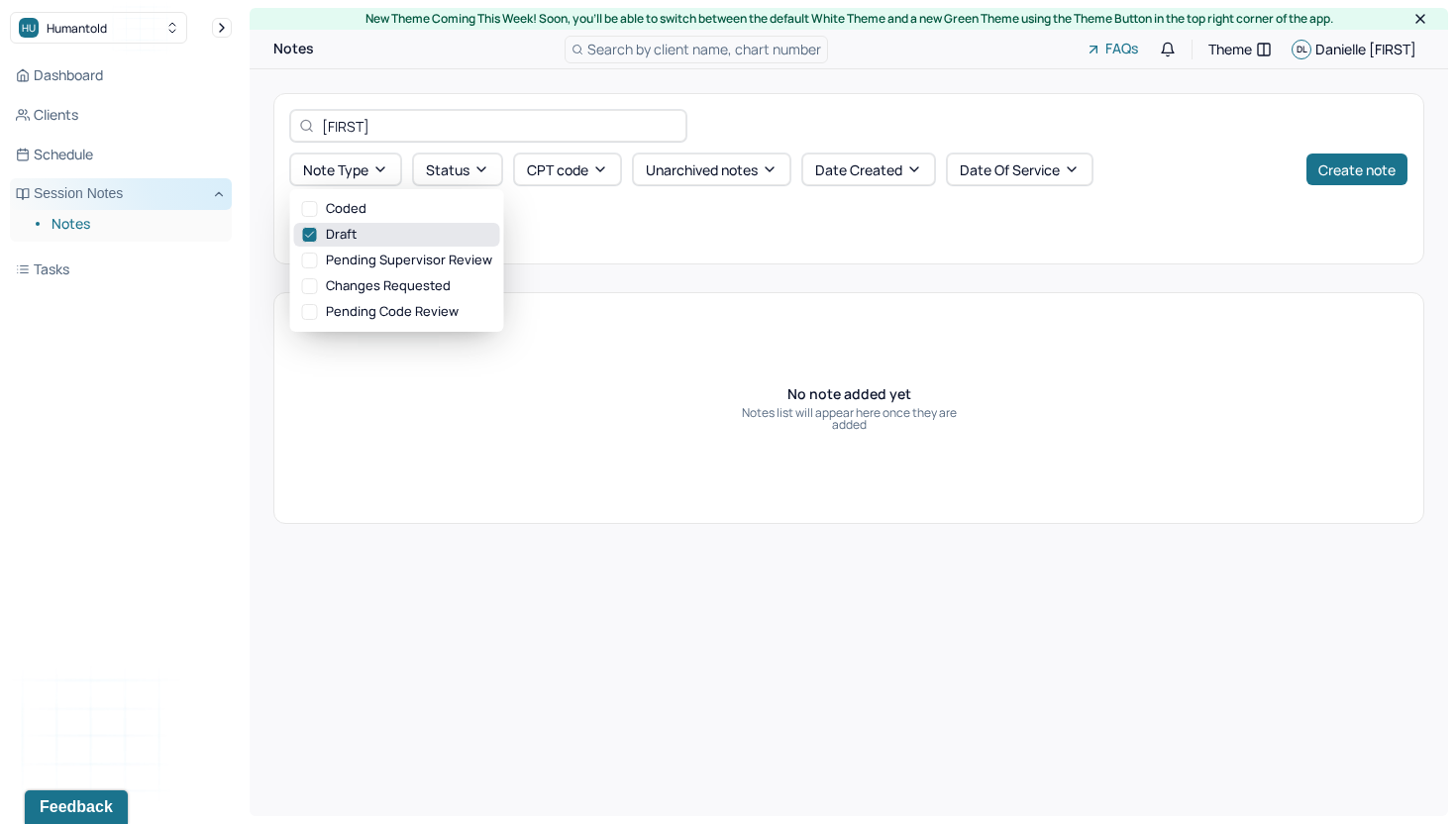 click on "Draft" at bounding box center (397, 235) 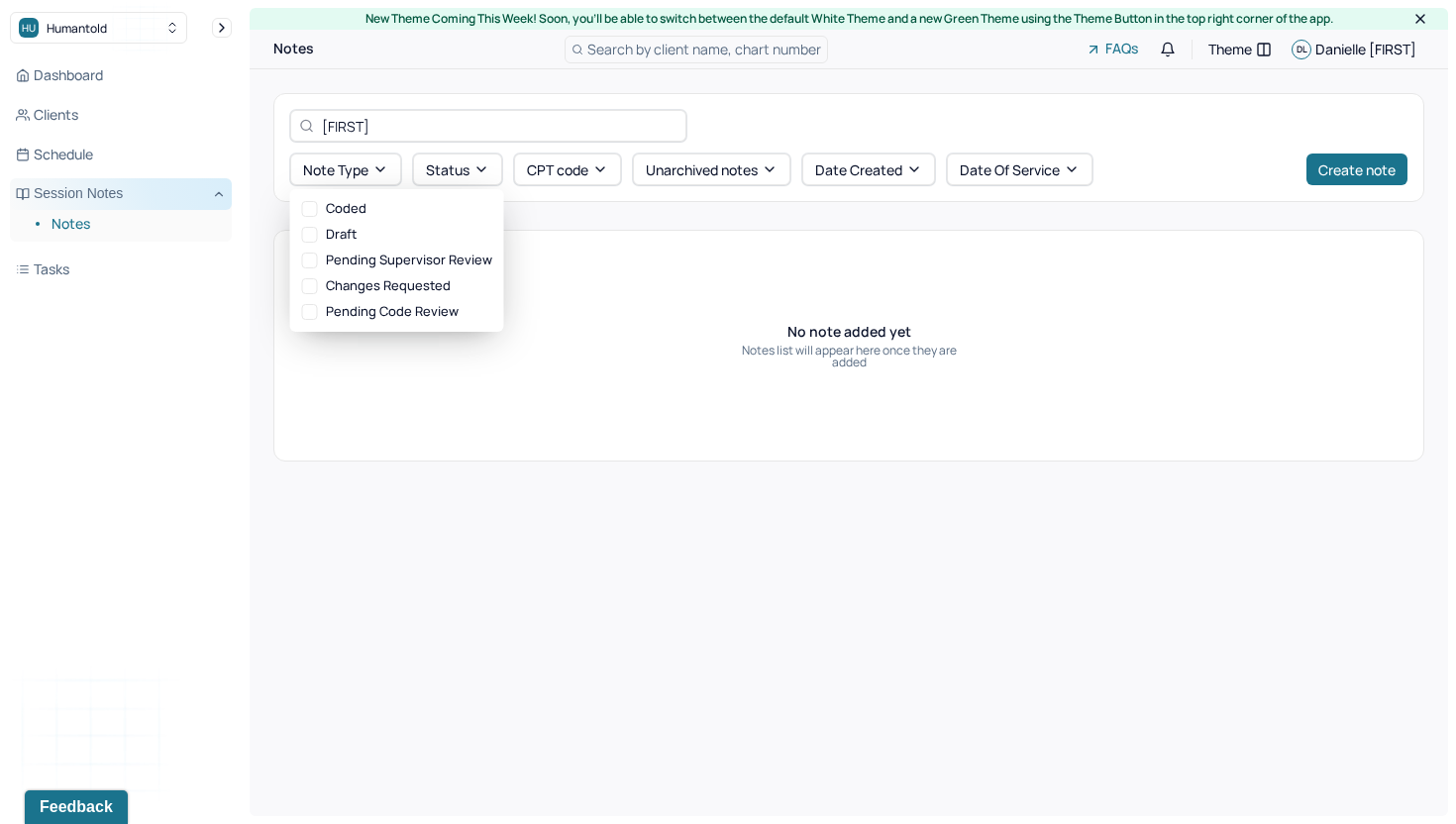 click on "[FIRST]" at bounding box center [488, 126] 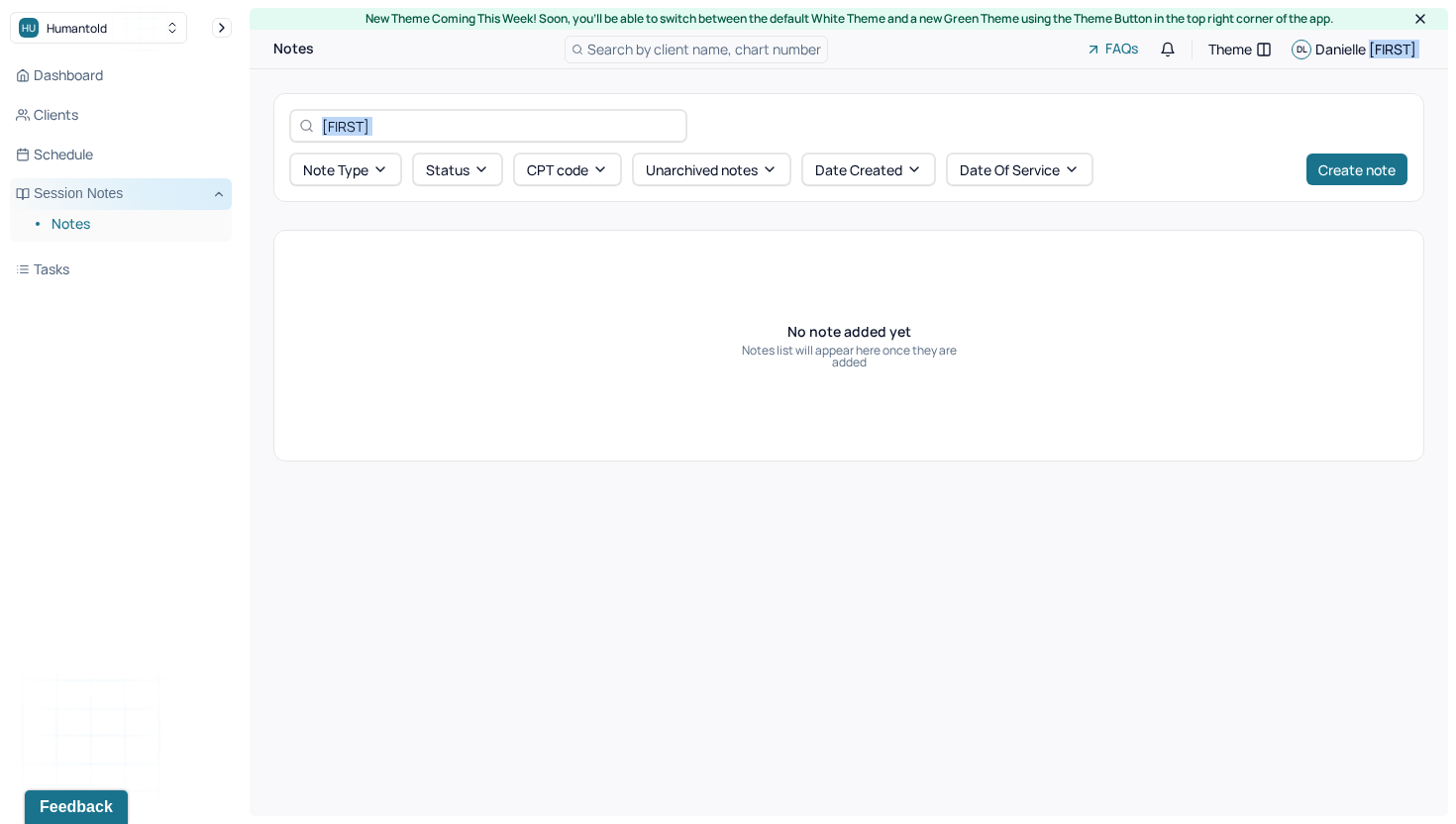 click on "[FIRST]" at bounding box center [488, 126] 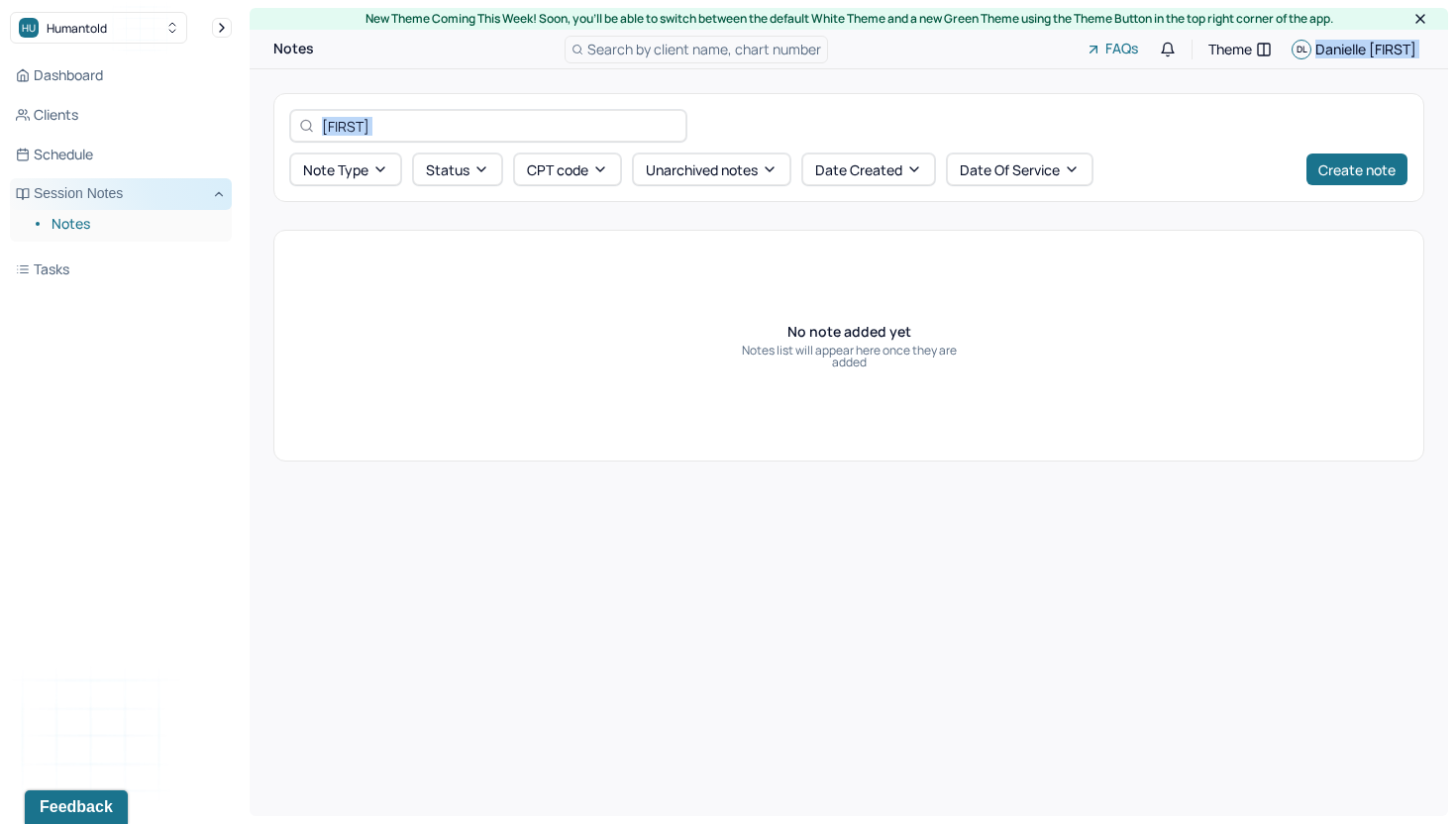click on "[FIRST]" at bounding box center [488, 126] 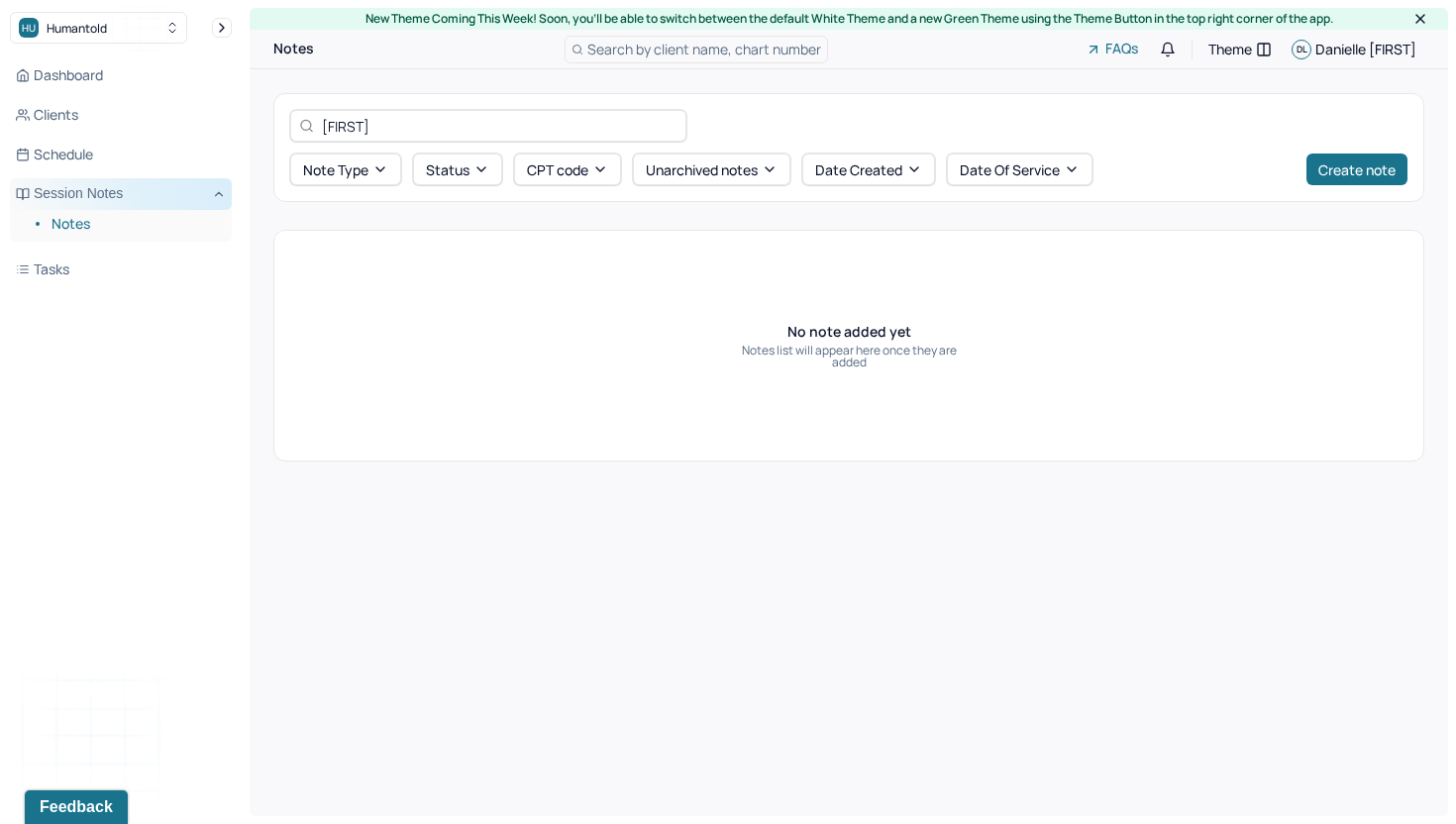 click on "[FIRST]" at bounding box center (499, 126) 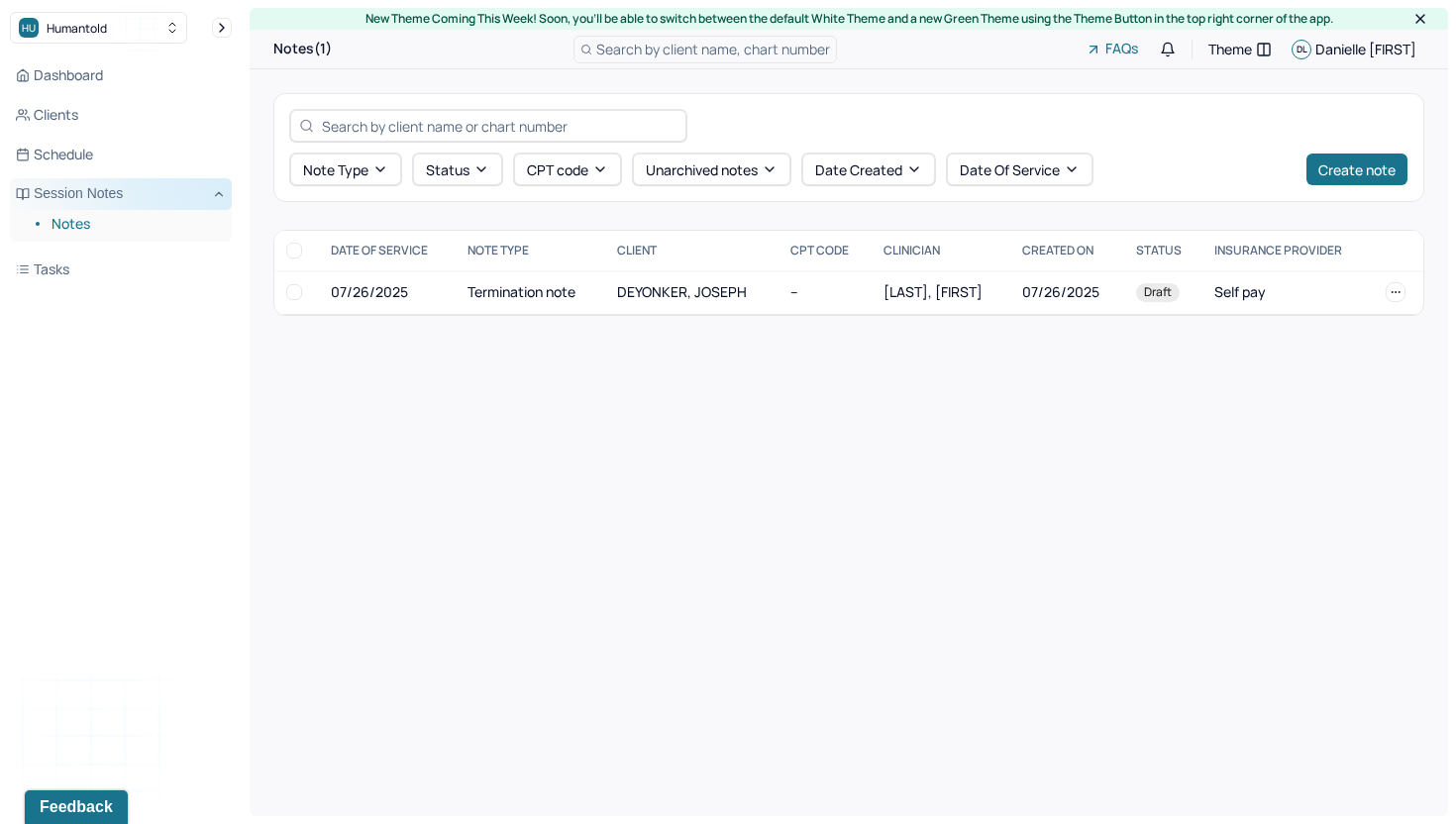 type 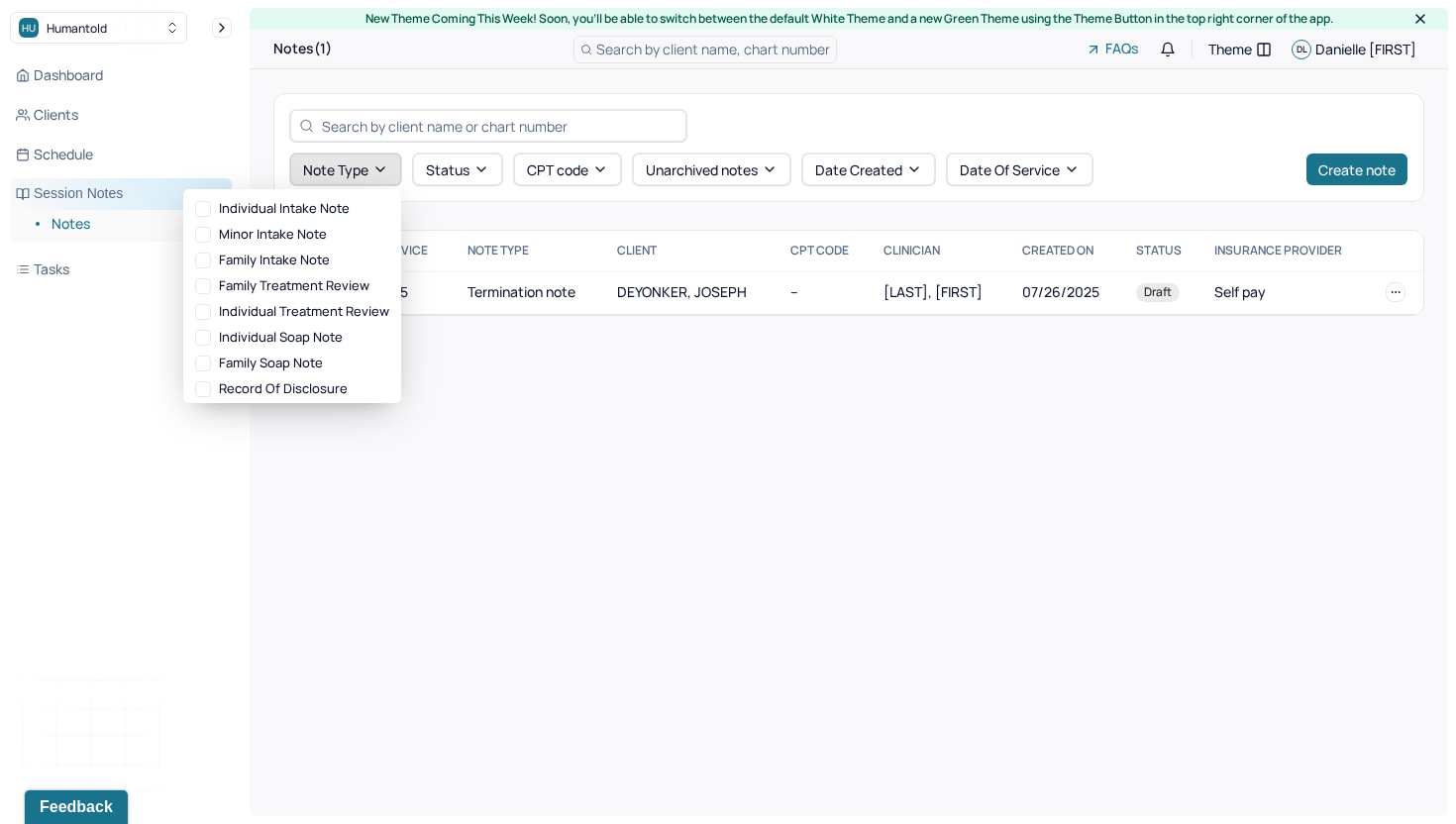 click on "Note type" at bounding box center [346, 169] 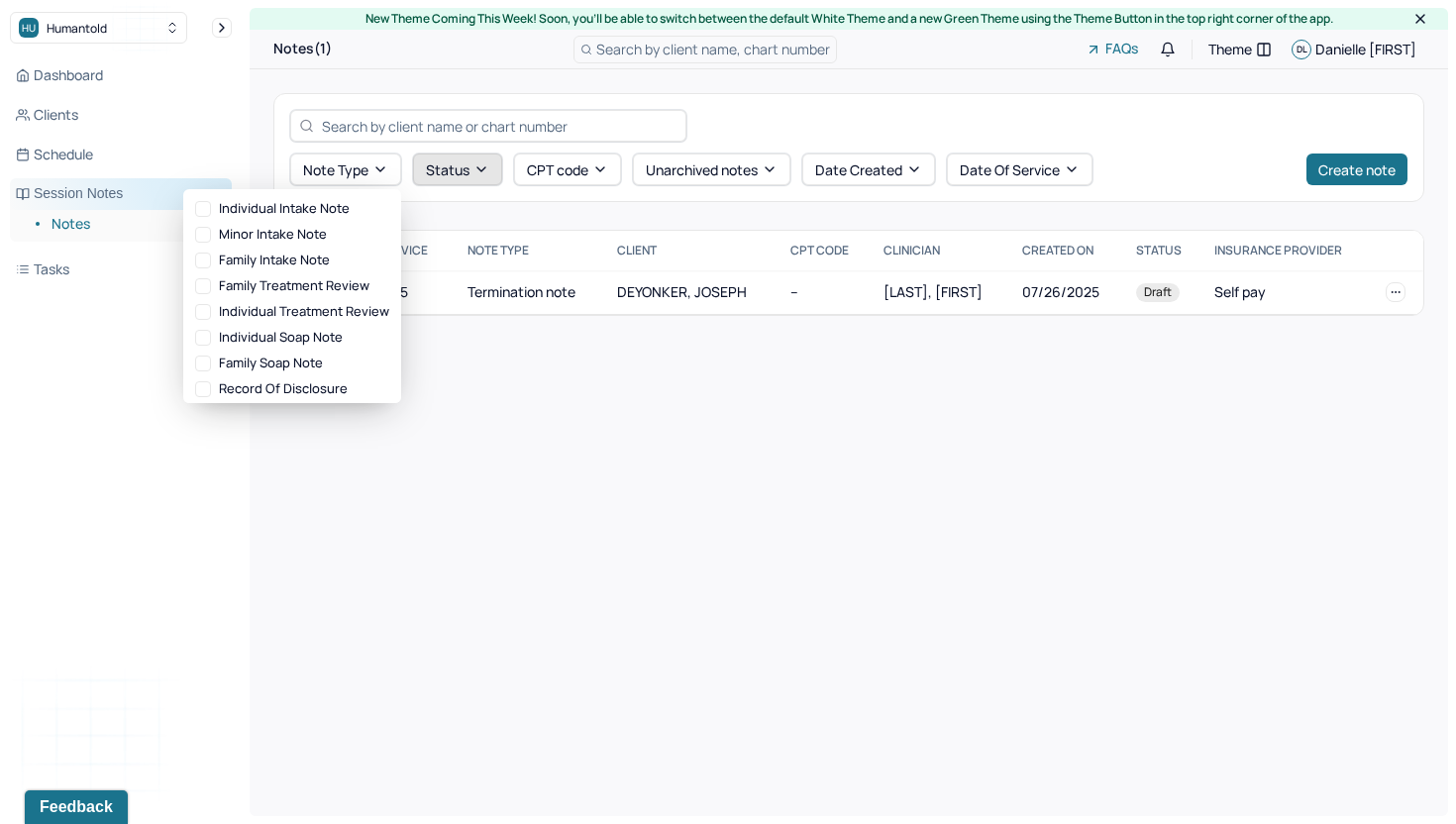 click on "Status" at bounding box center (458, 169) 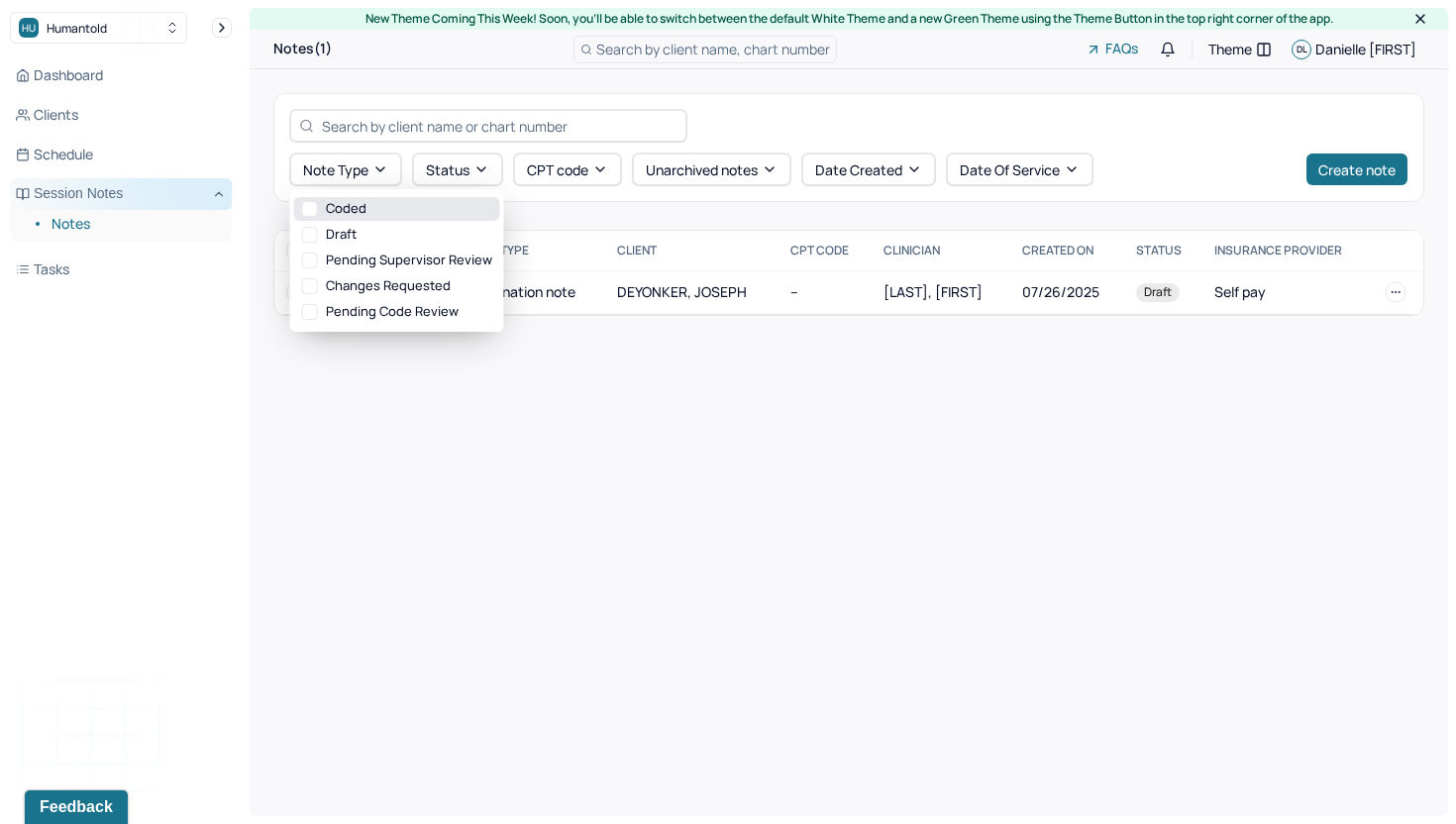 click on "Coded" at bounding box center [397, 209] 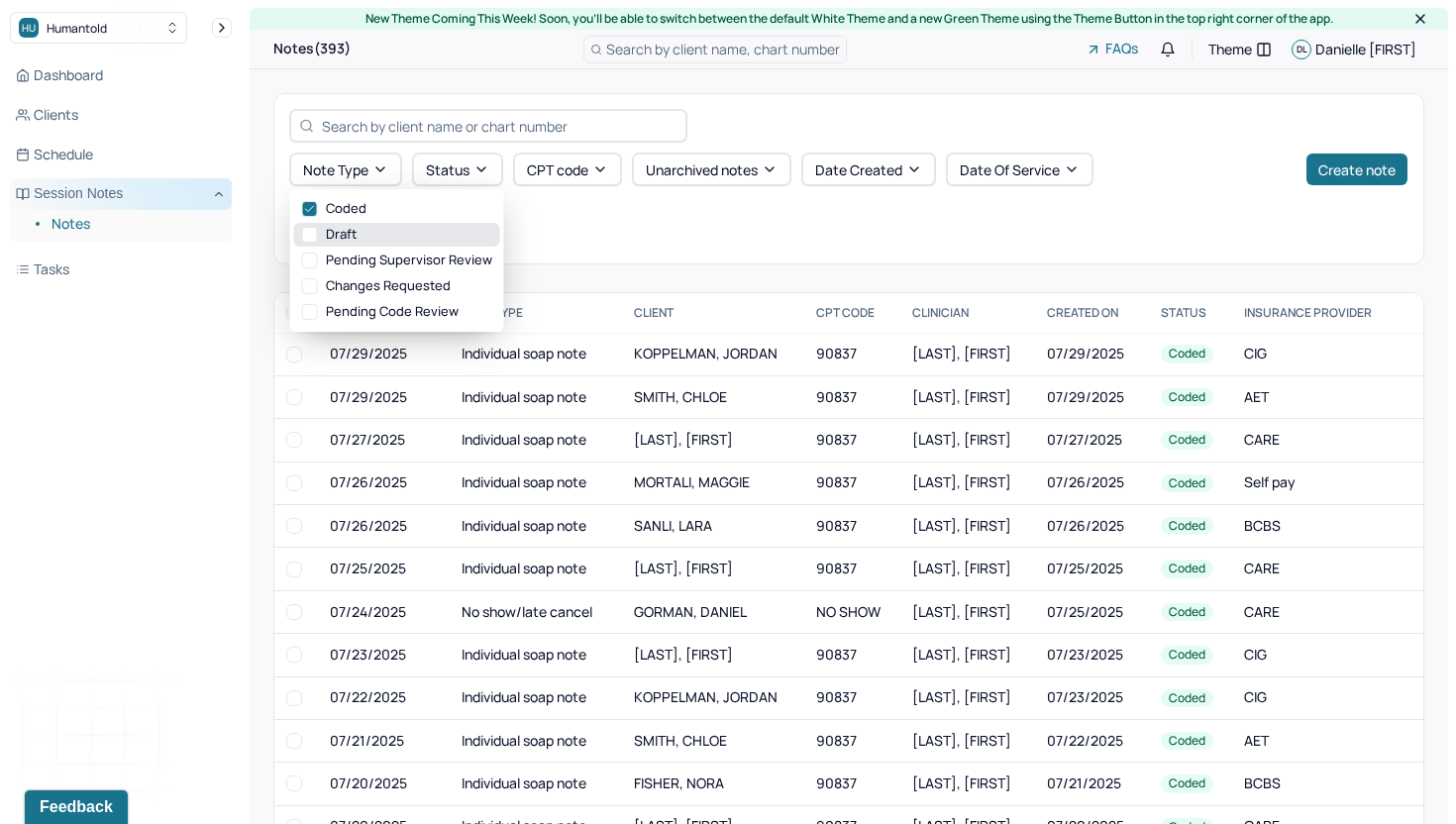 click on "Draft" at bounding box center (397, 235) 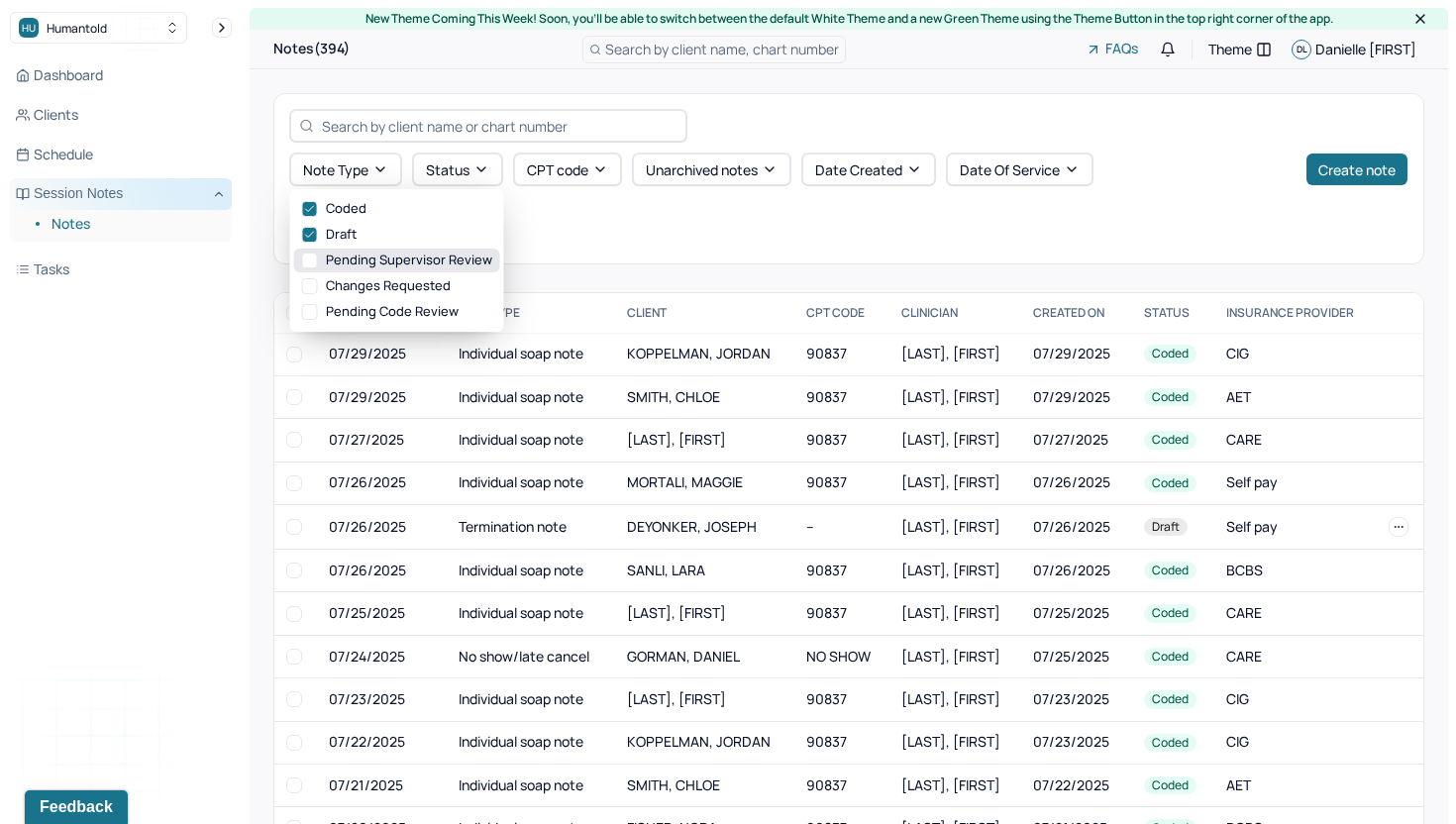 click on "Pending supervisor review" at bounding box center (397, 260) 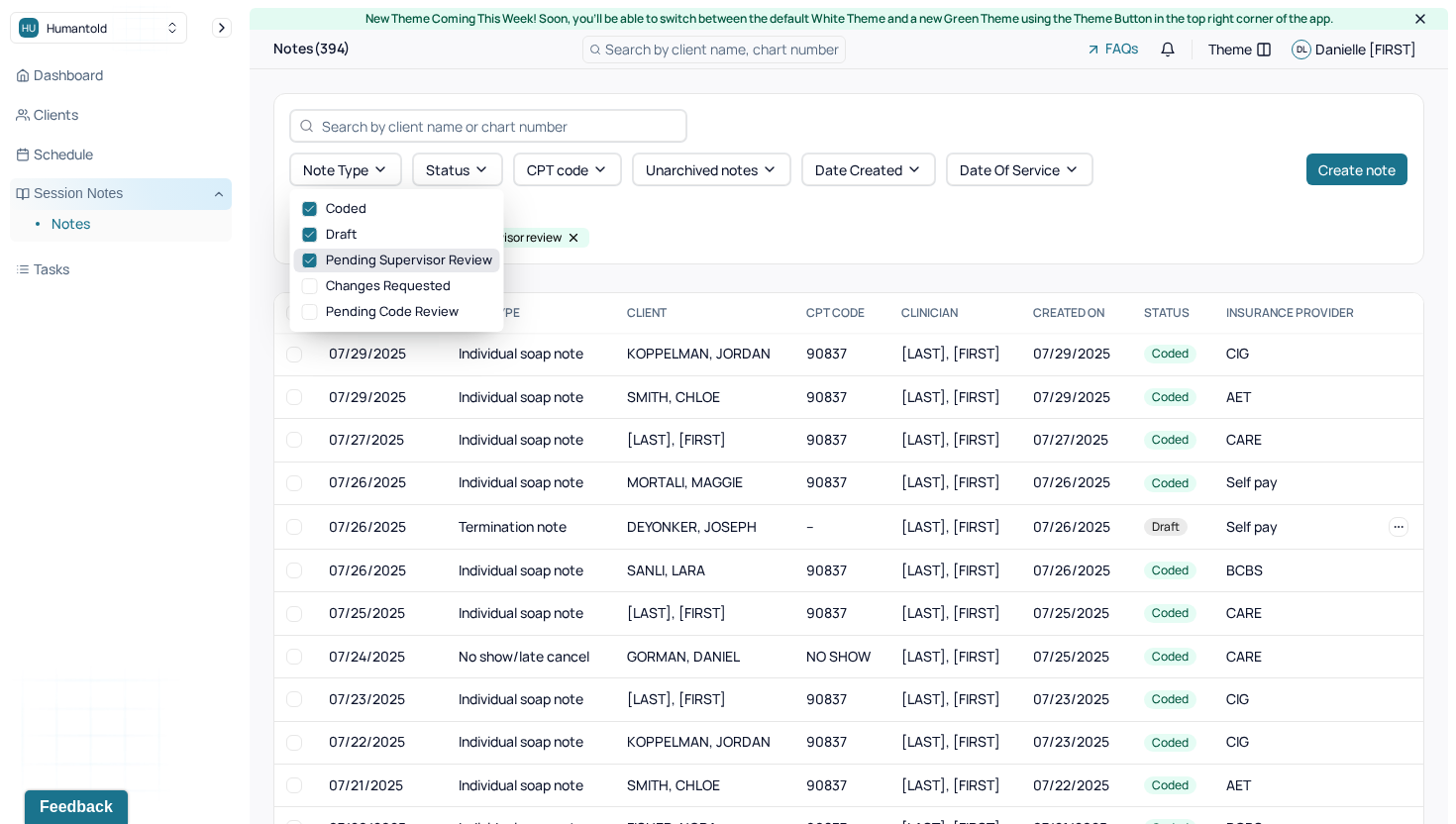click on "Pending supervisor review" at bounding box center (397, 260) 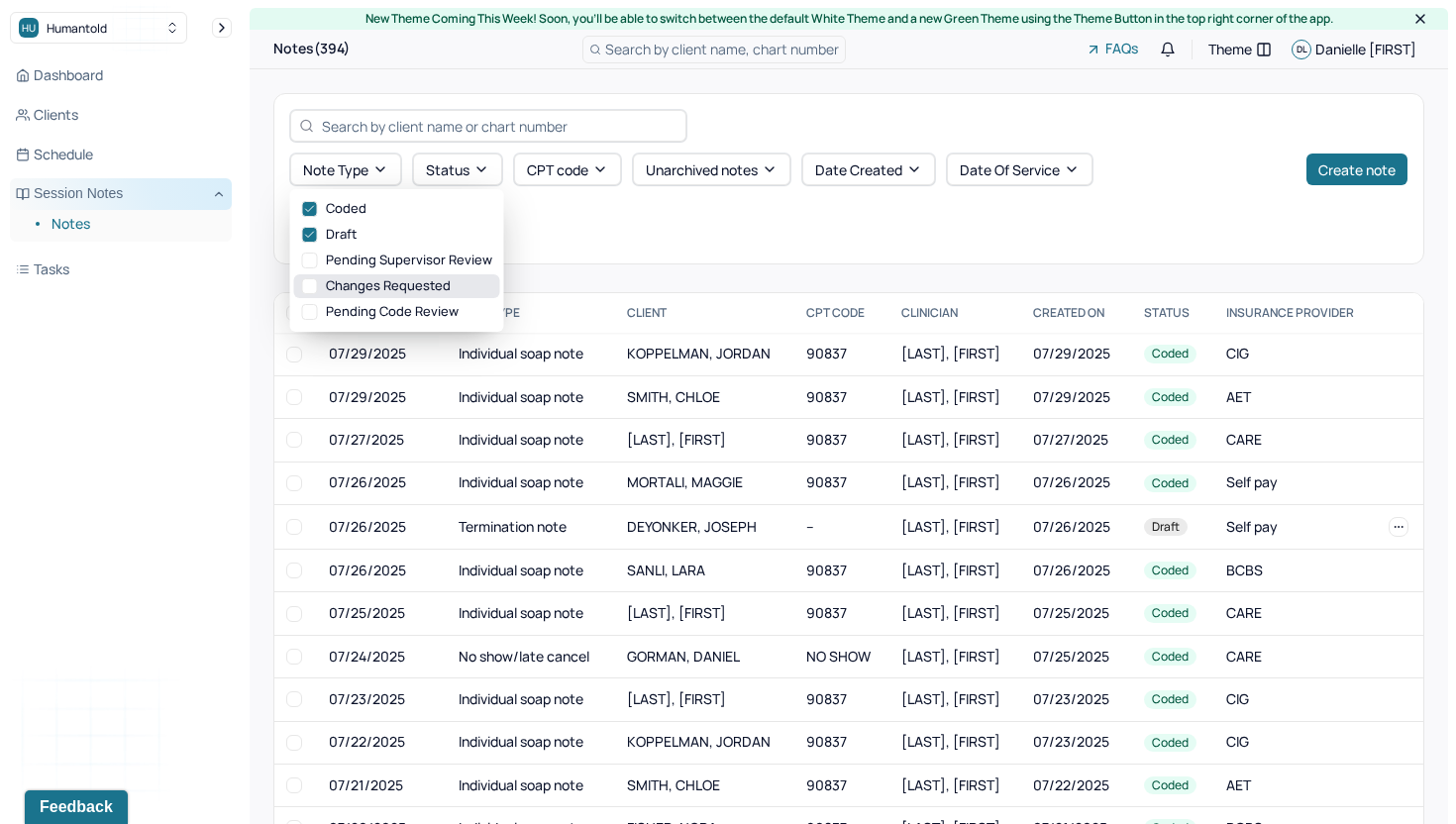click on "Changes requested" at bounding box center (397, 286) 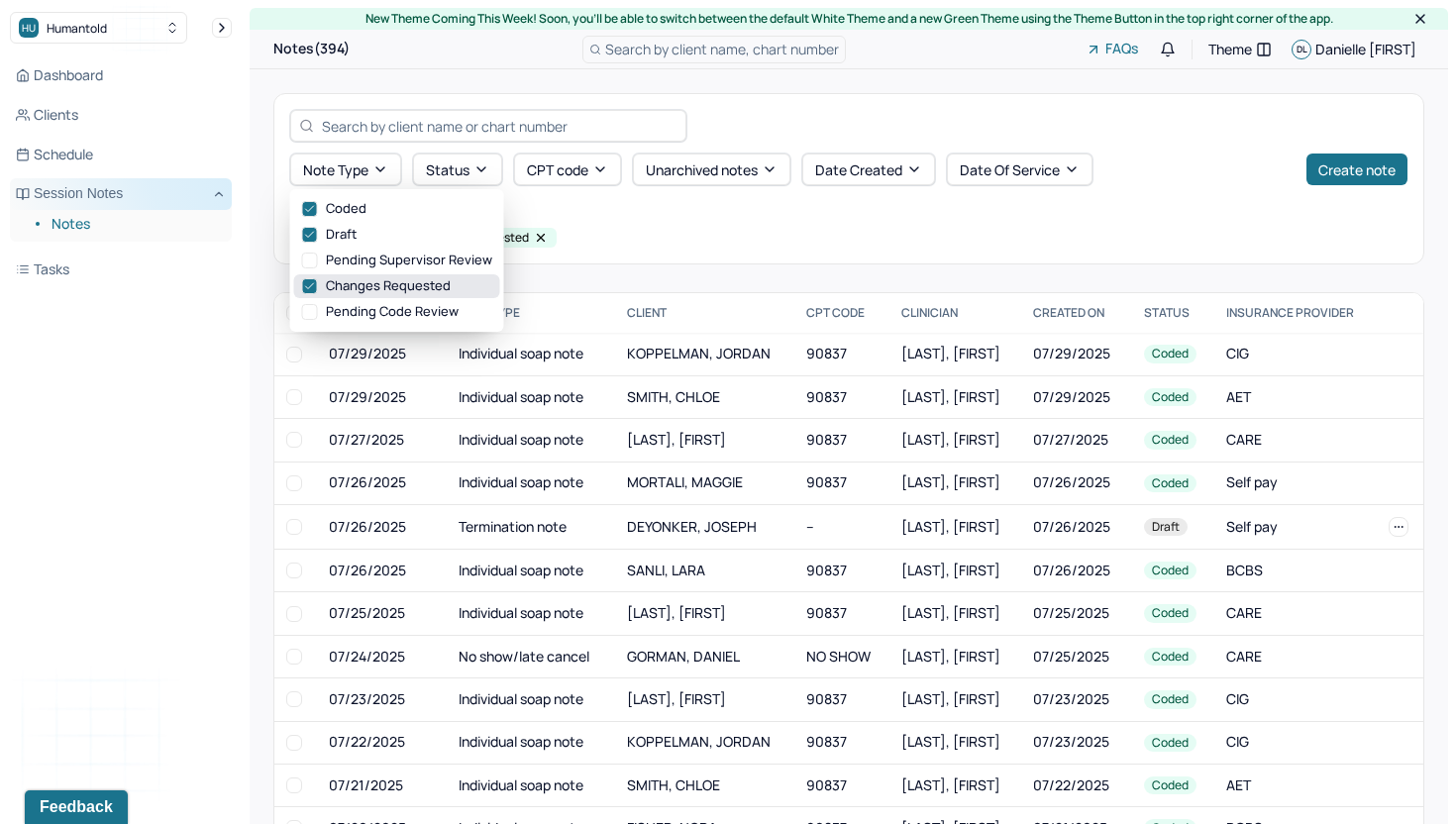 click on "Changes requested" at bounding box center [397, 286] 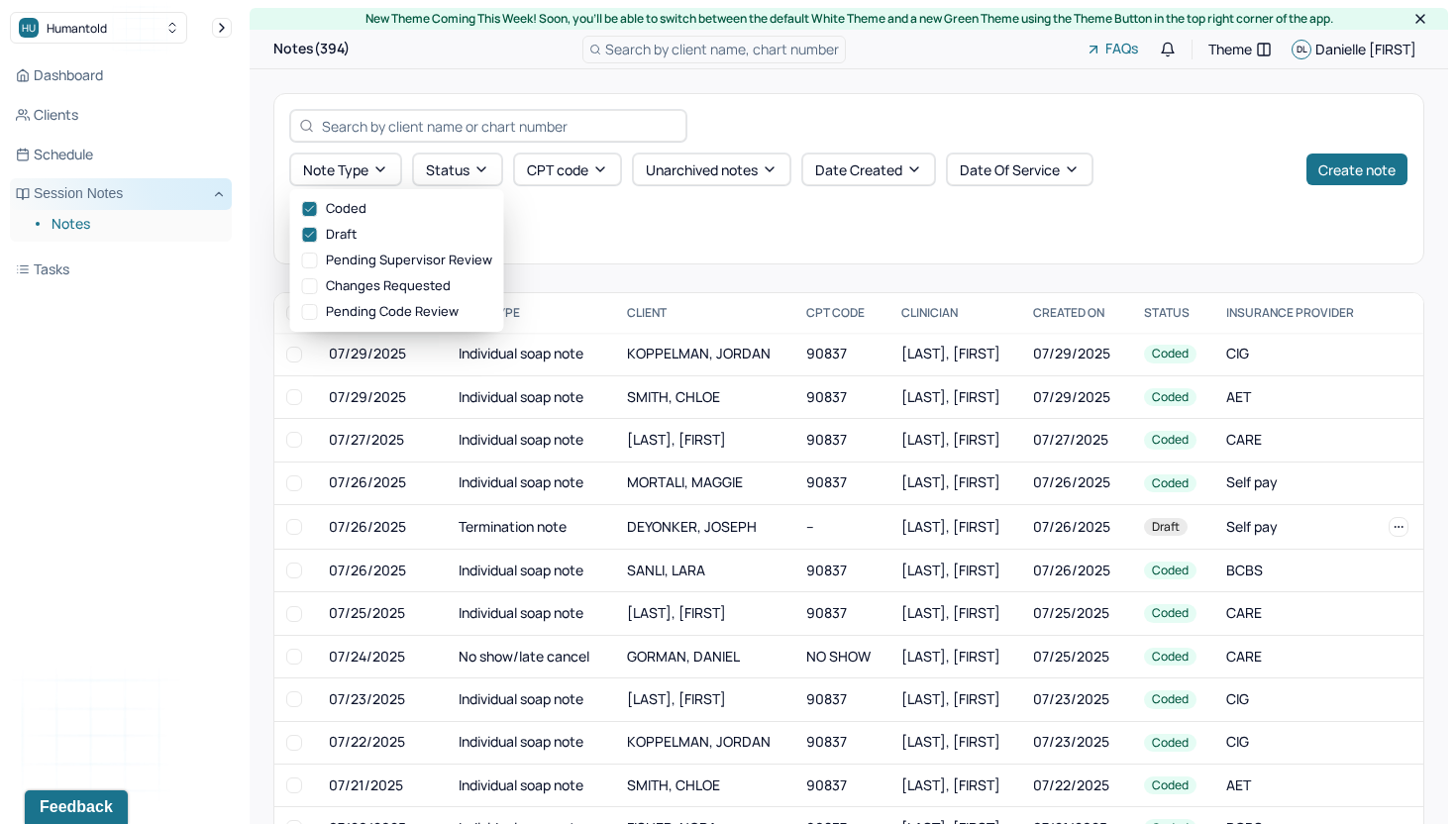 click on "Status: Coded, Draft" at bounding box center (849, 238) 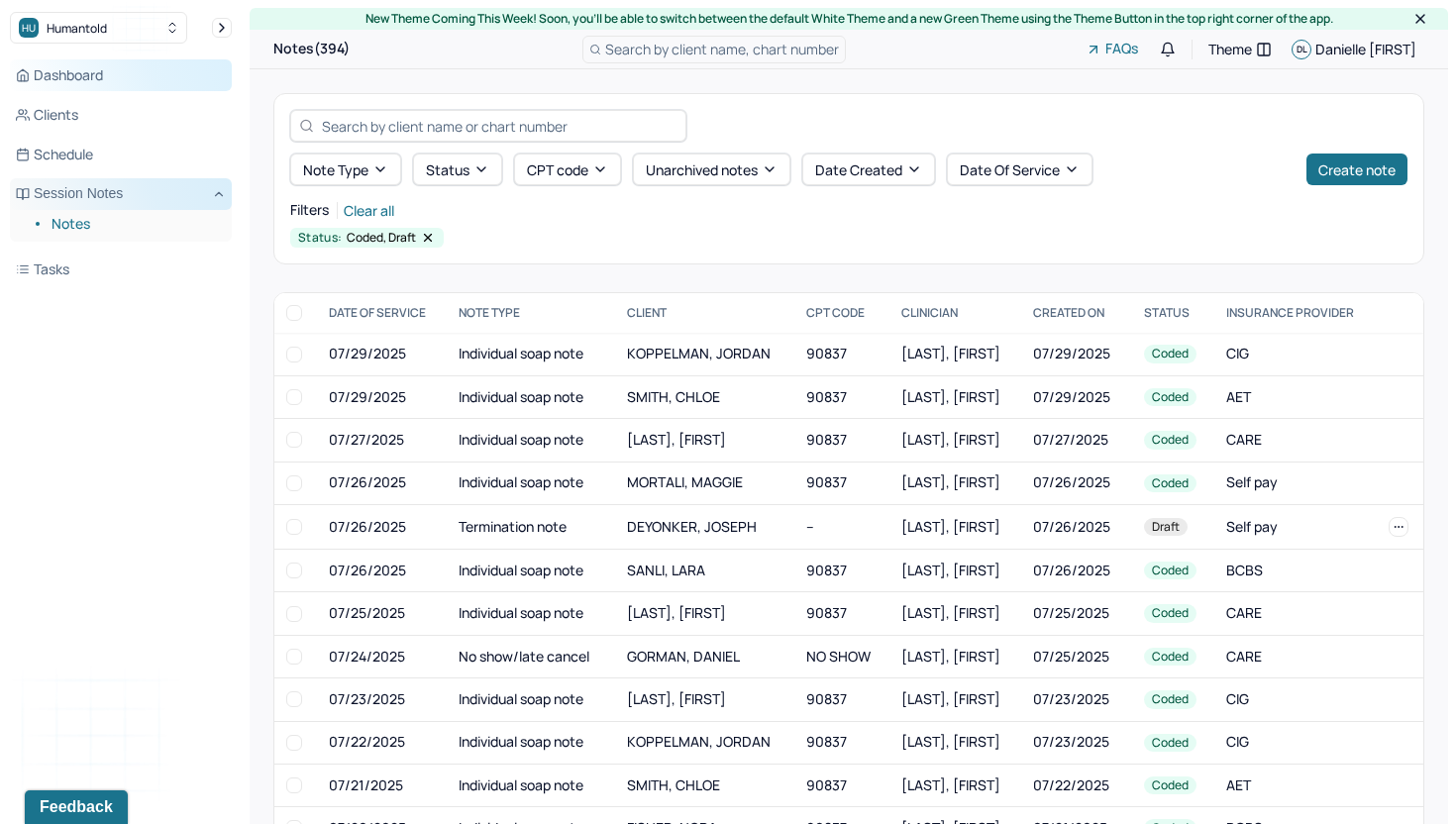 click on "Dashboard" at bounding box center [121, 75] 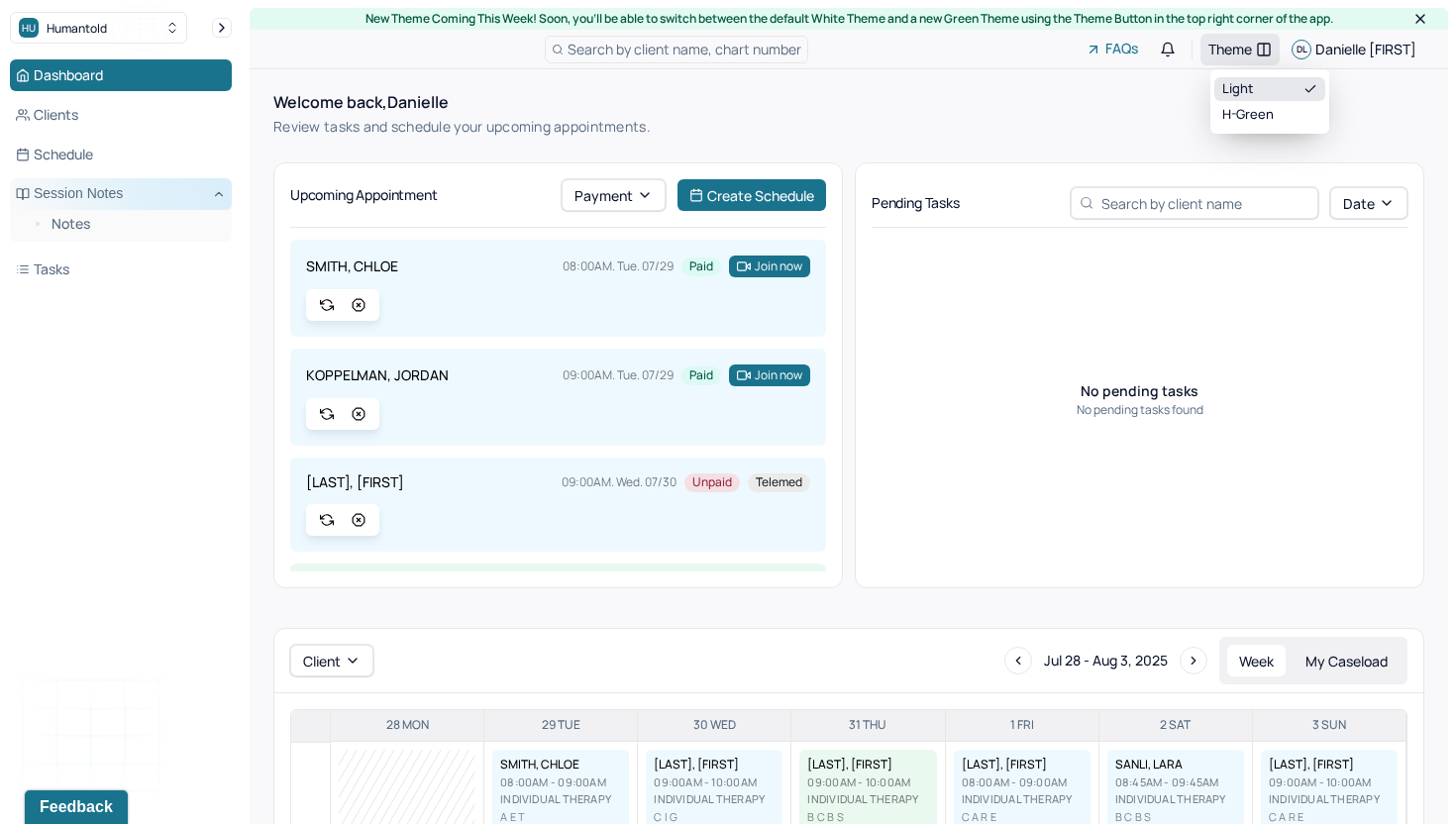 click on "Theme" at bounding box center (1230, 49) 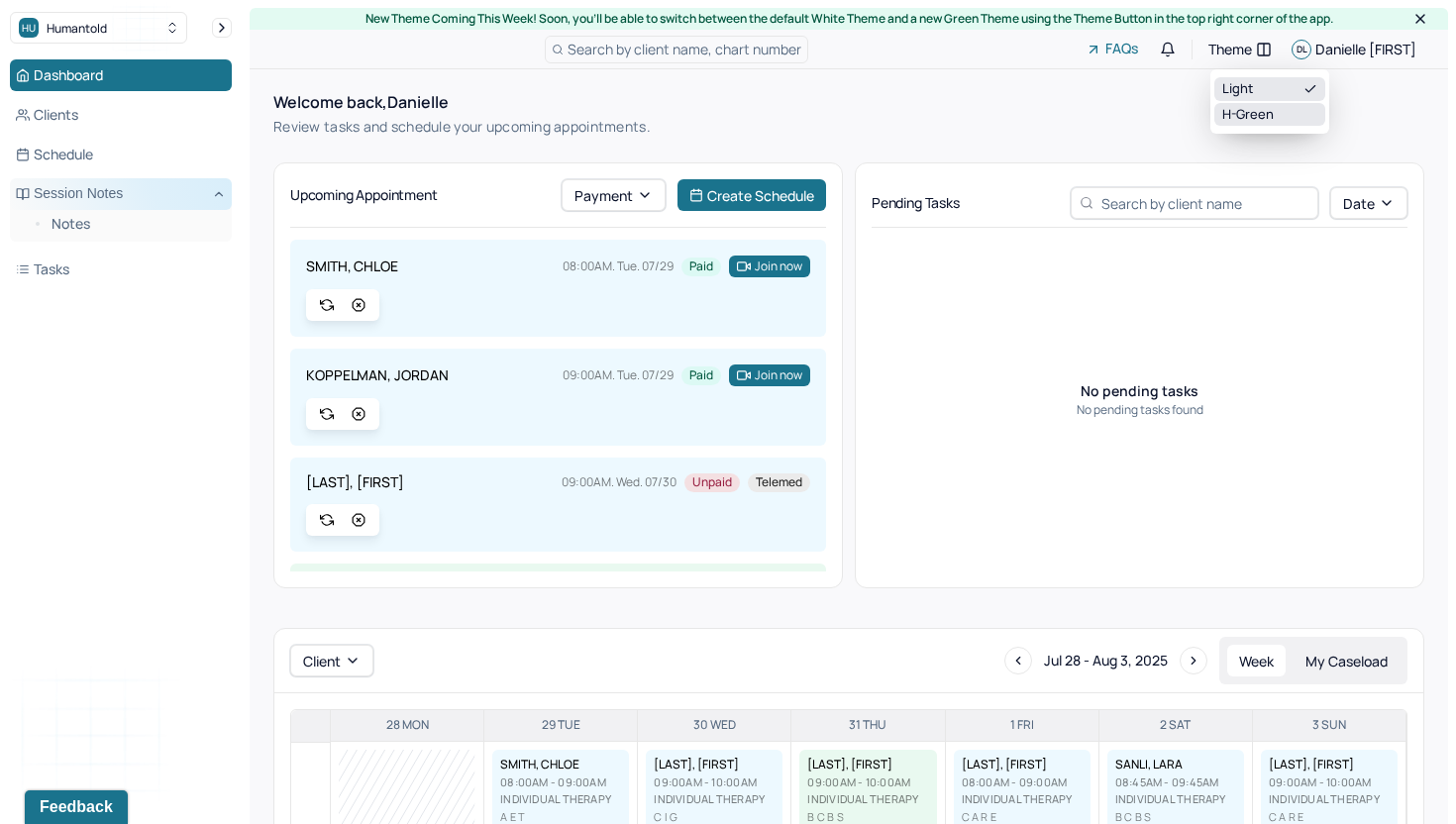 click on "H-green" at bounding box center (1270, 115) 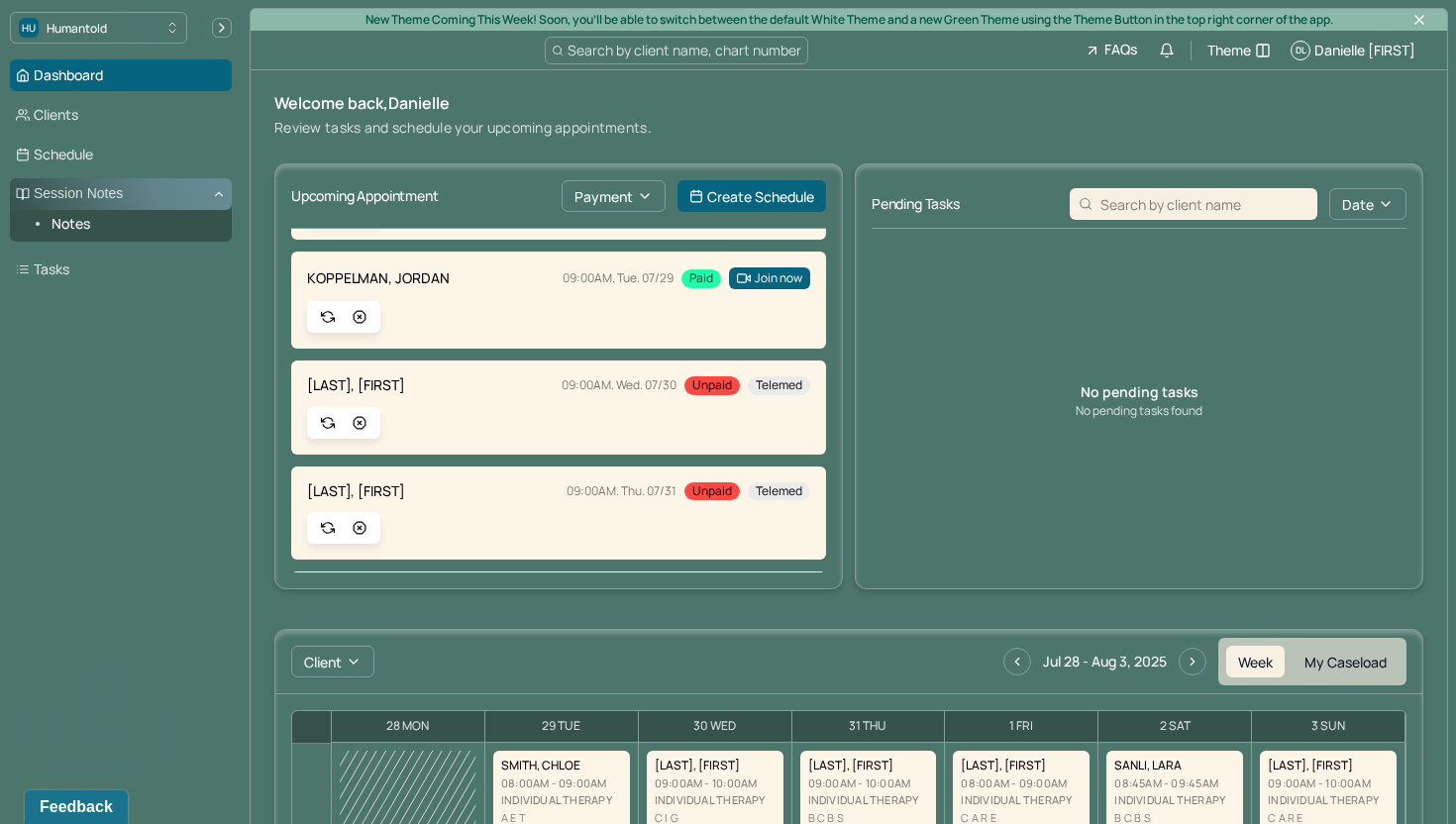 scroll, scrollTop: 0, scrollLeft: 0, axis: both 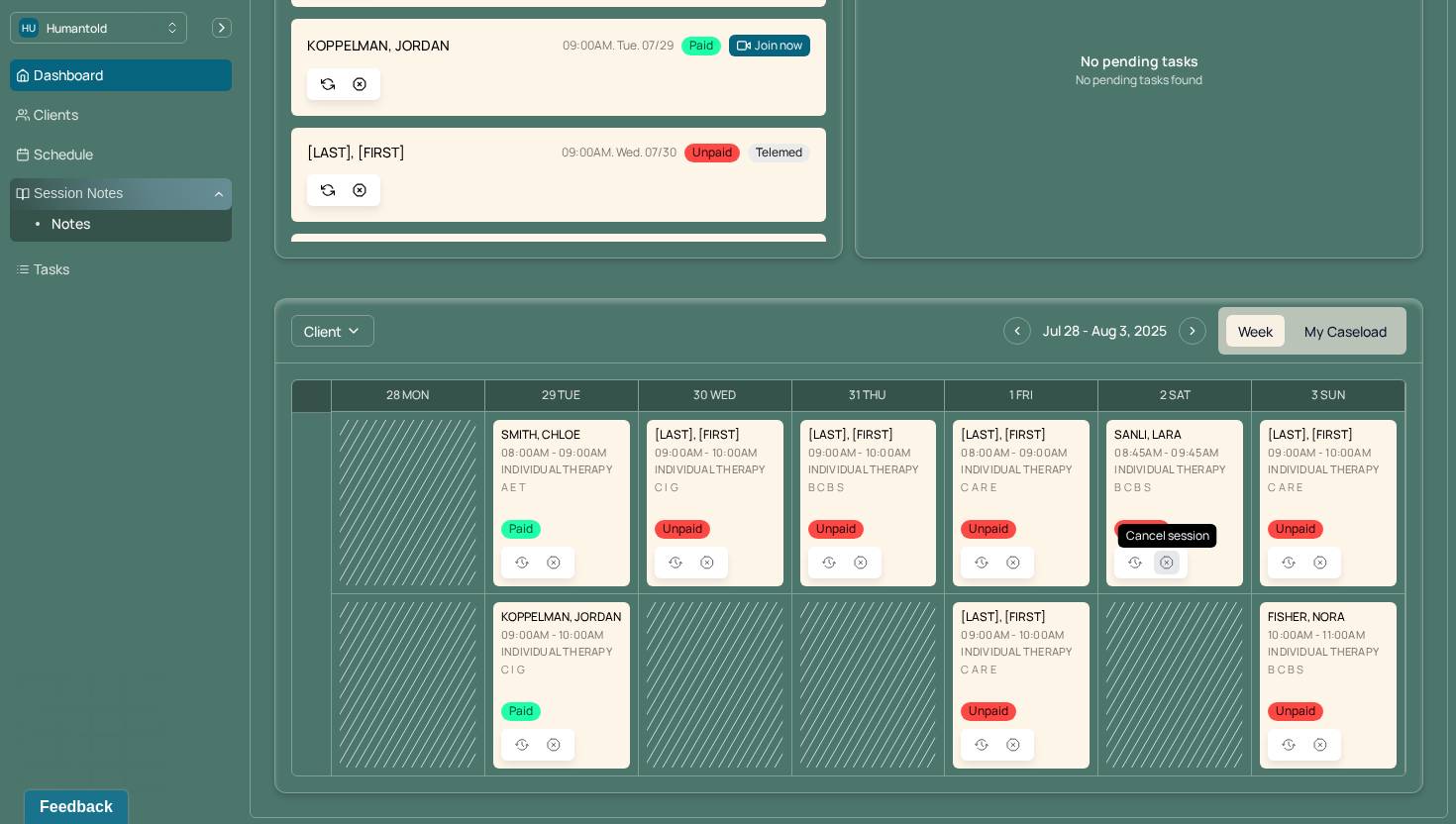 click 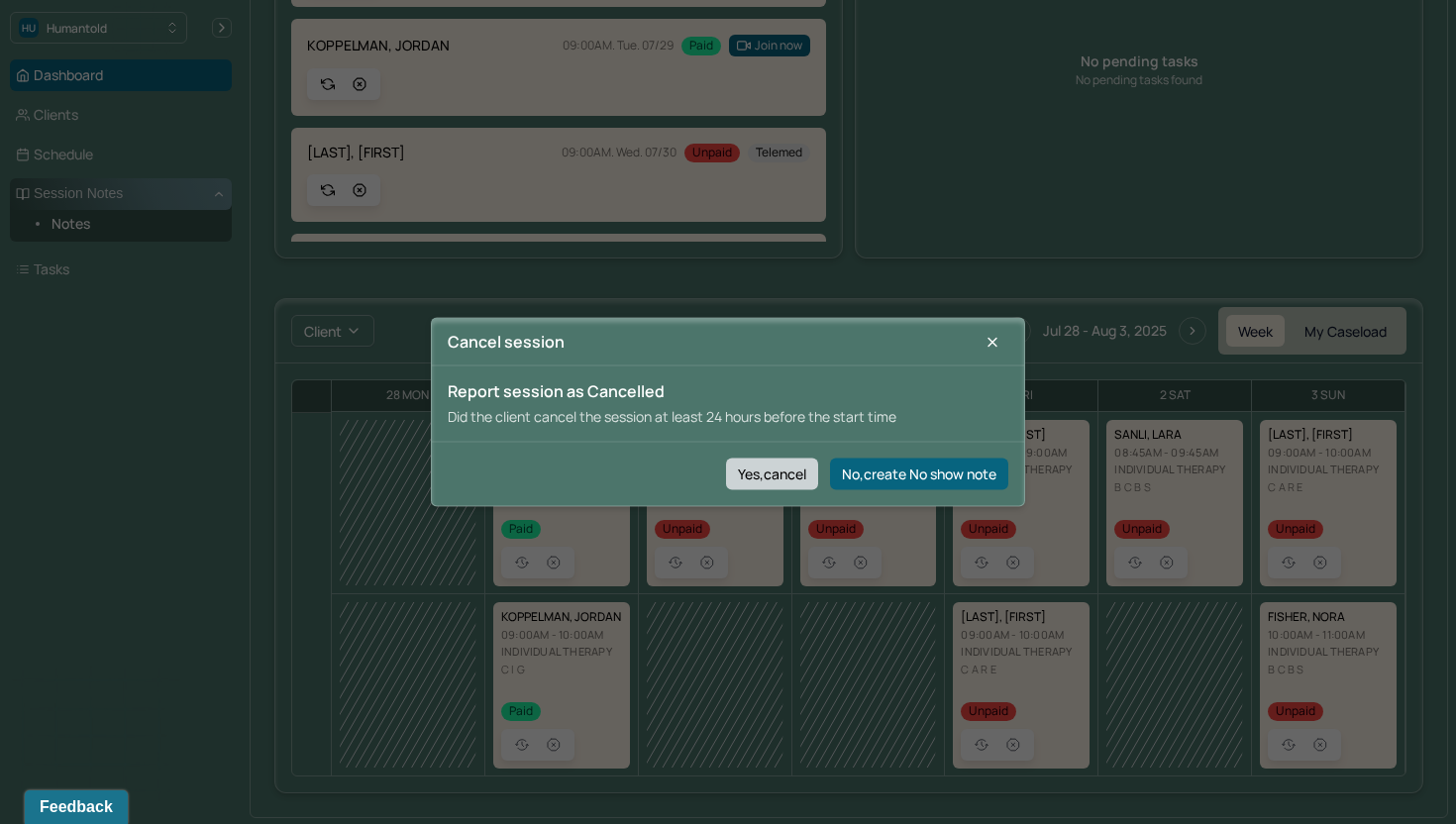 click on "Yes,cancel" at bounding box center (772, 473) 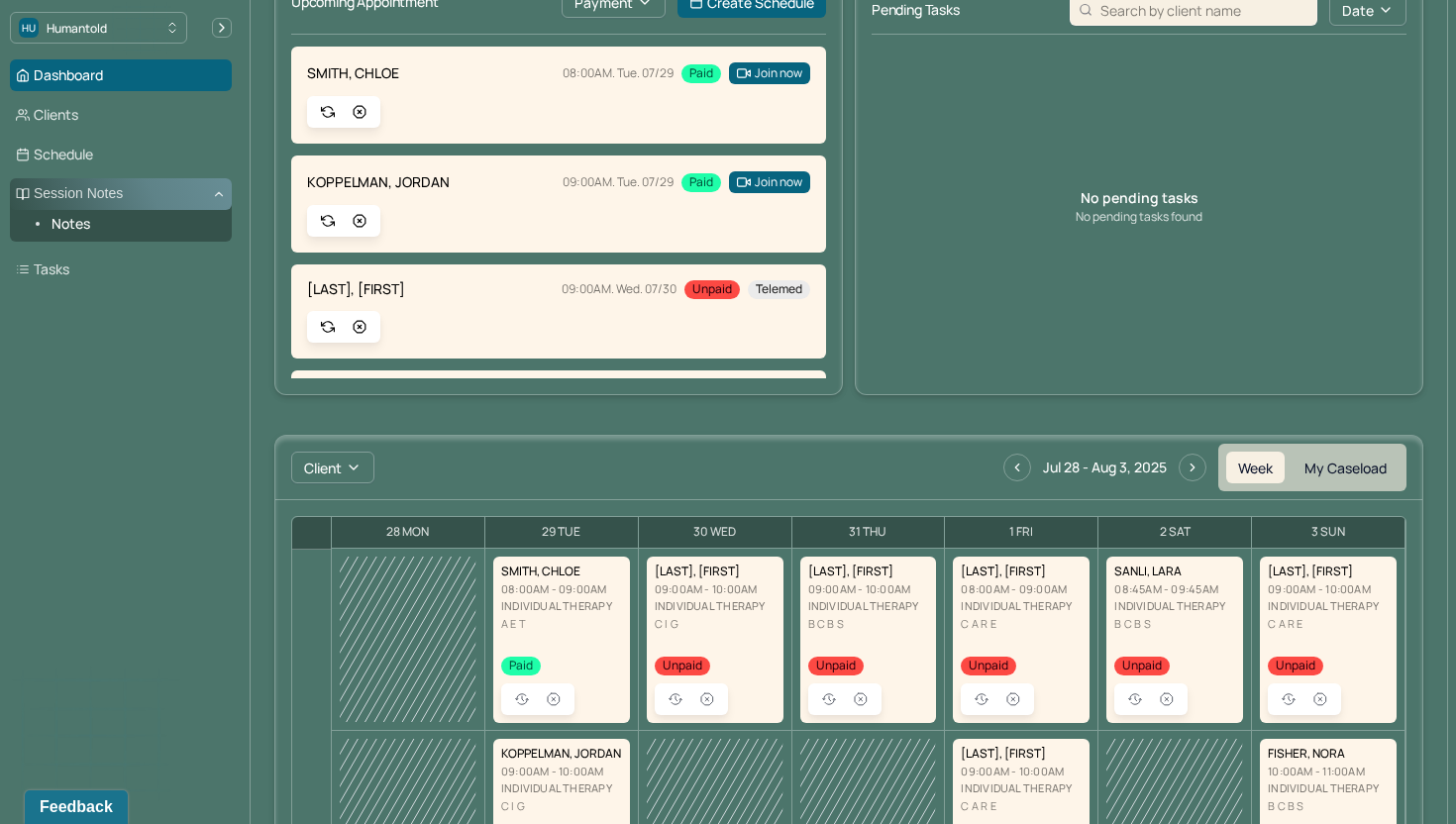 scroll, scrollTop: 0, scrollLeft: 0, axis: both 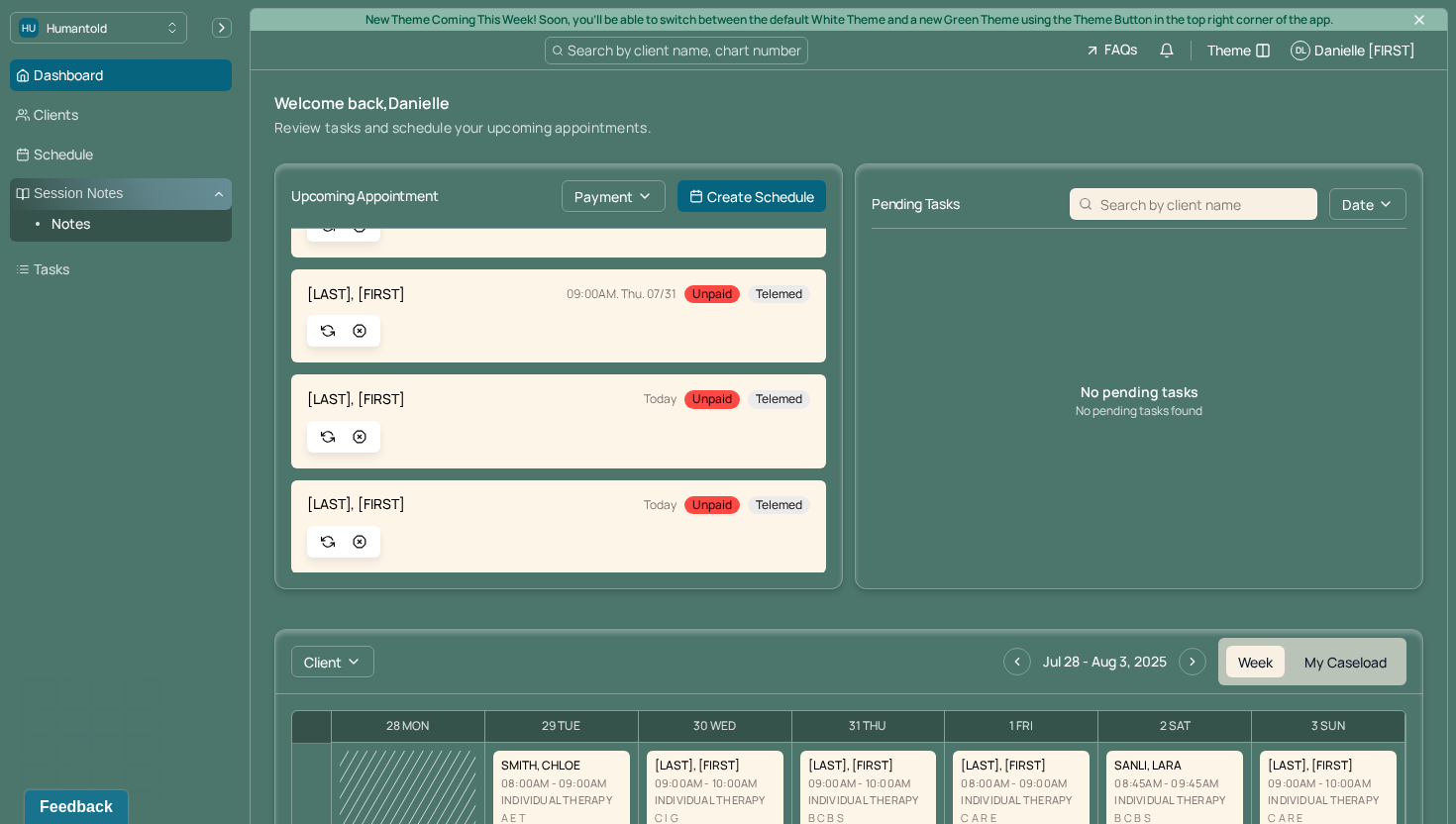 click on "[LAST], [FIRST]" at bounding box center [356, 294] 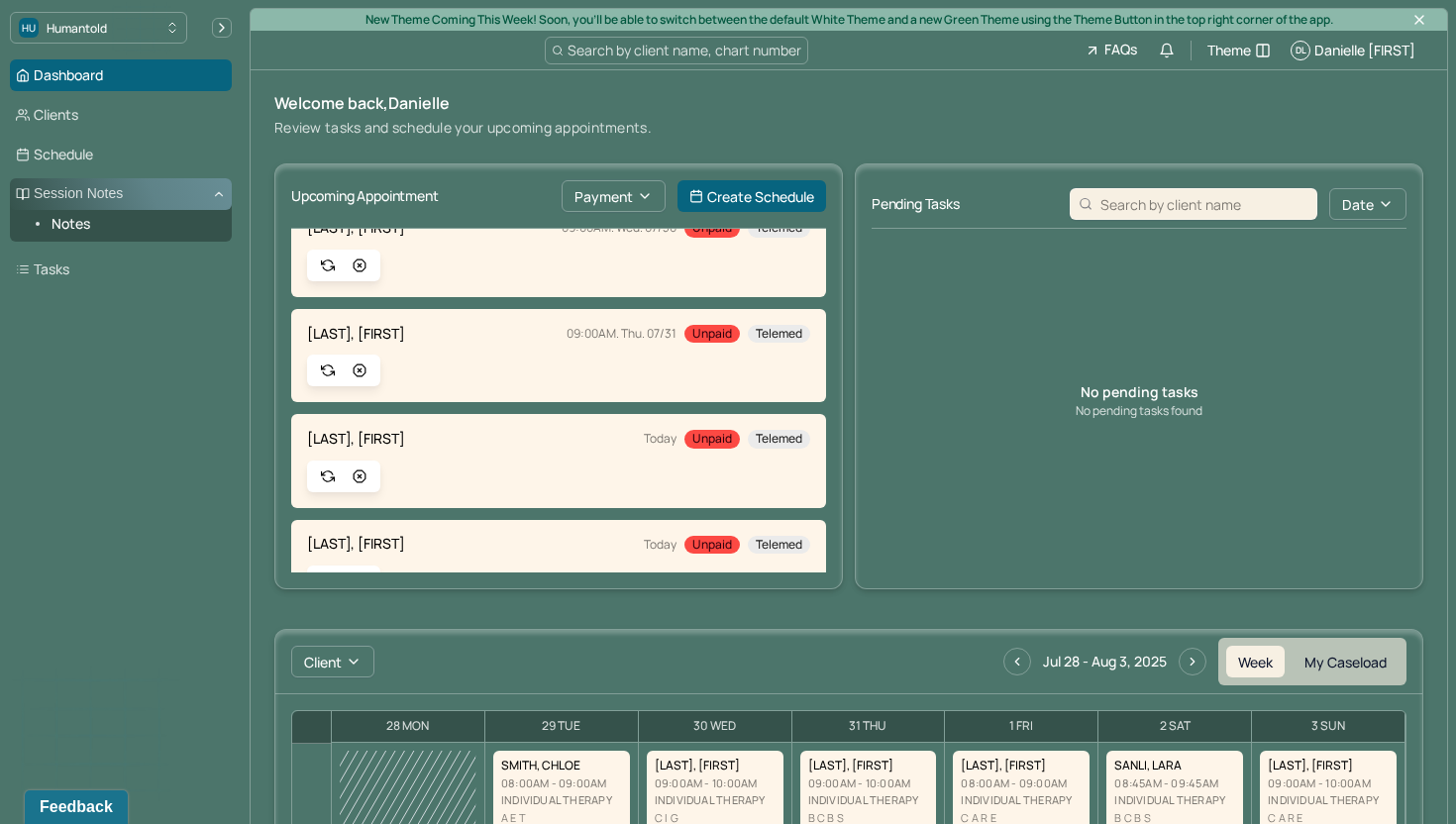 scroll, scrollTop: 253, scrollLeft: 0, axis: vertical 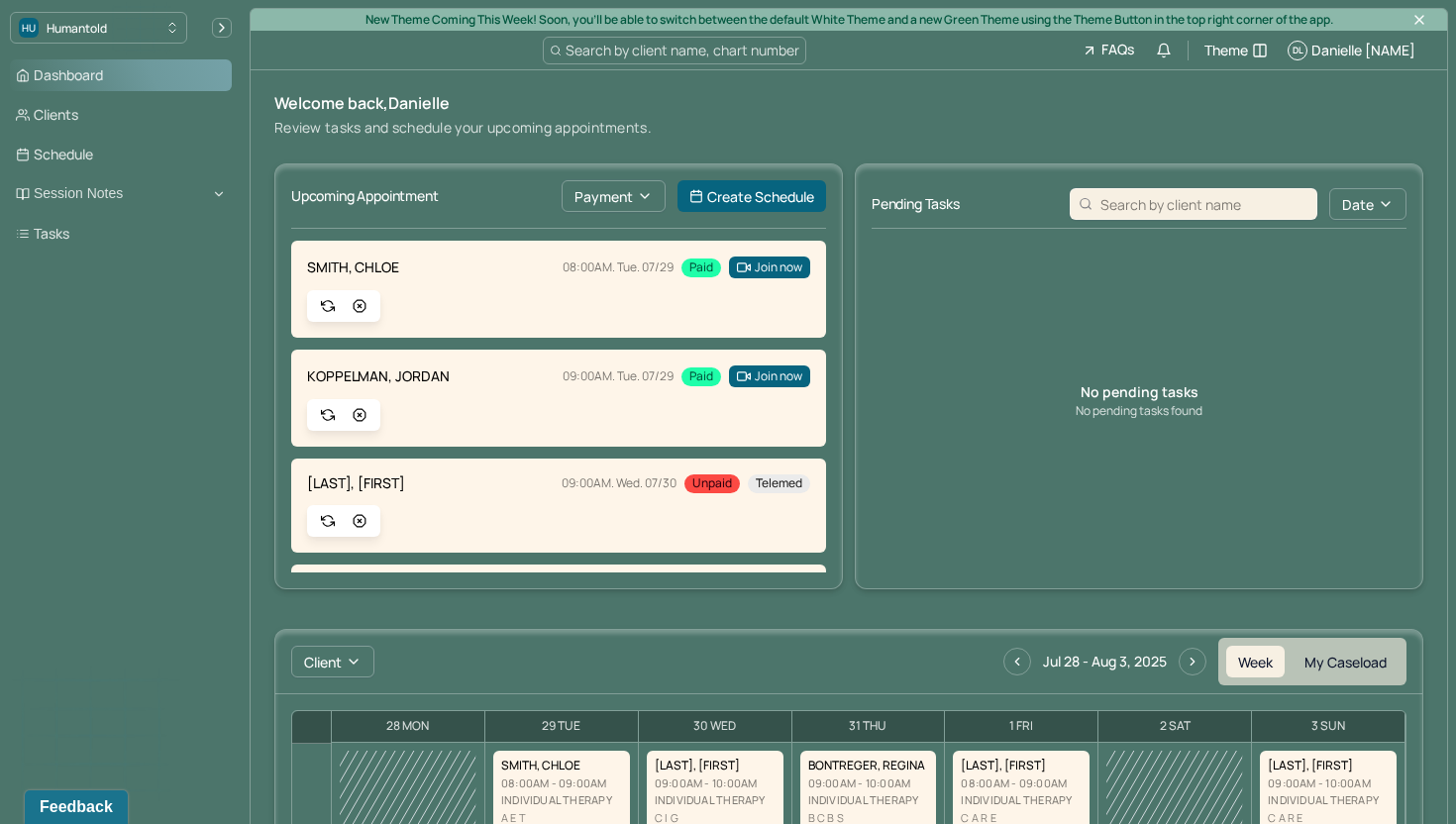 click on "Dashboard" at bounding box center [121, 75] 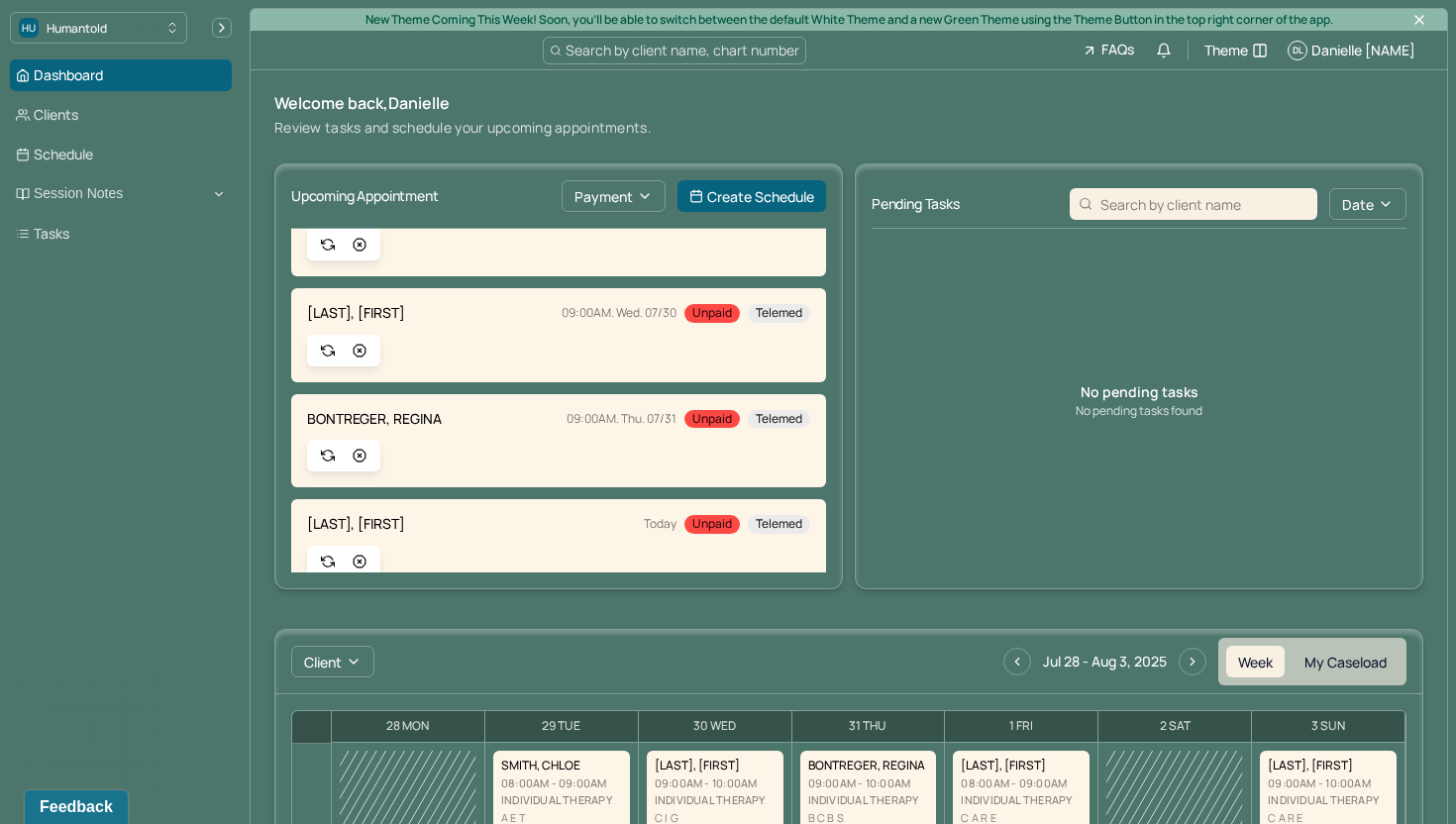 scroll, scrollTop: 173, scrollLeft: 0, axis: vertical 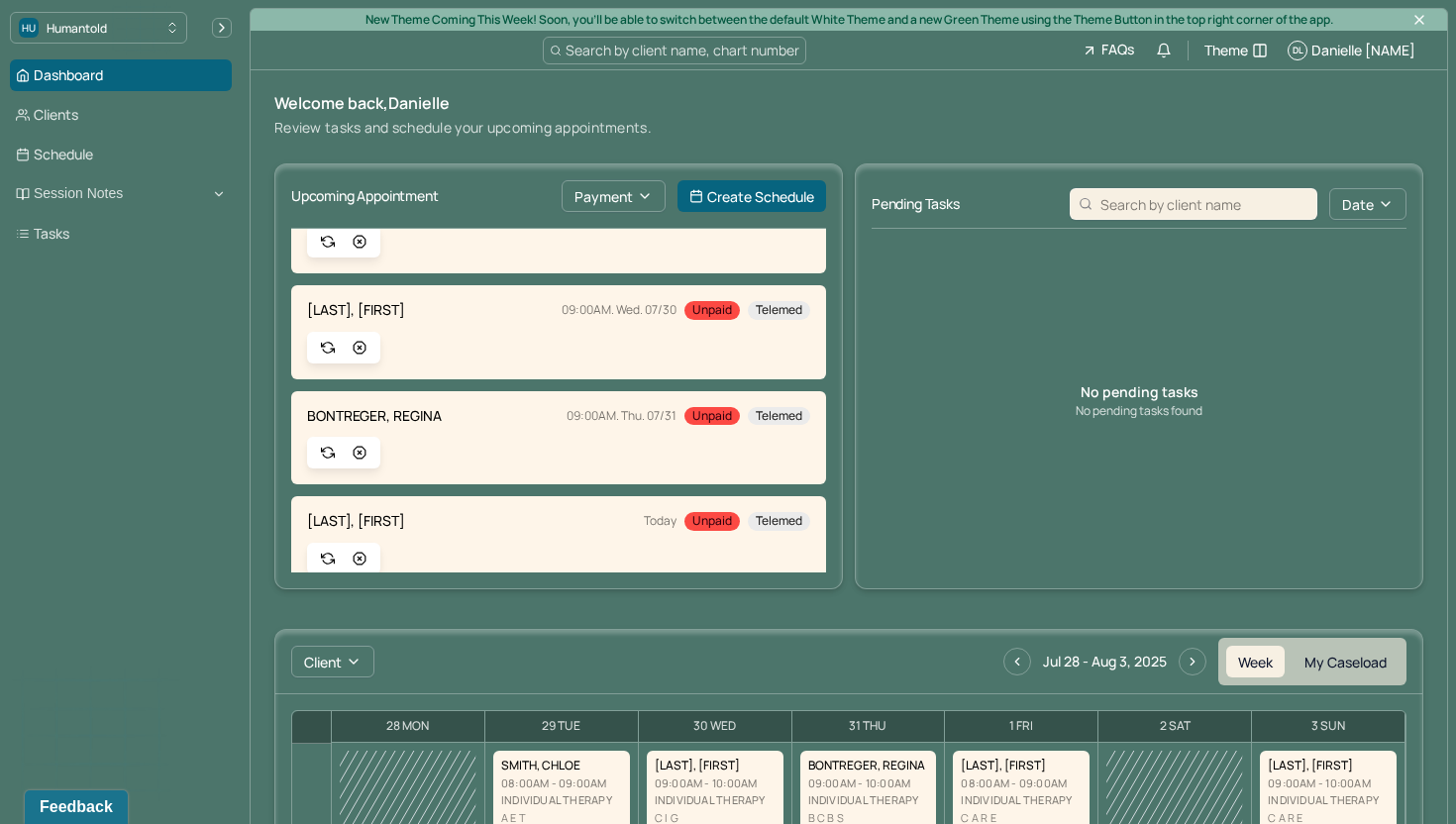 click on "BONTREGER, REGINA 09:00AM. Thu. 07/31 Unpaid Telemed" at bounding box center [559, 438] 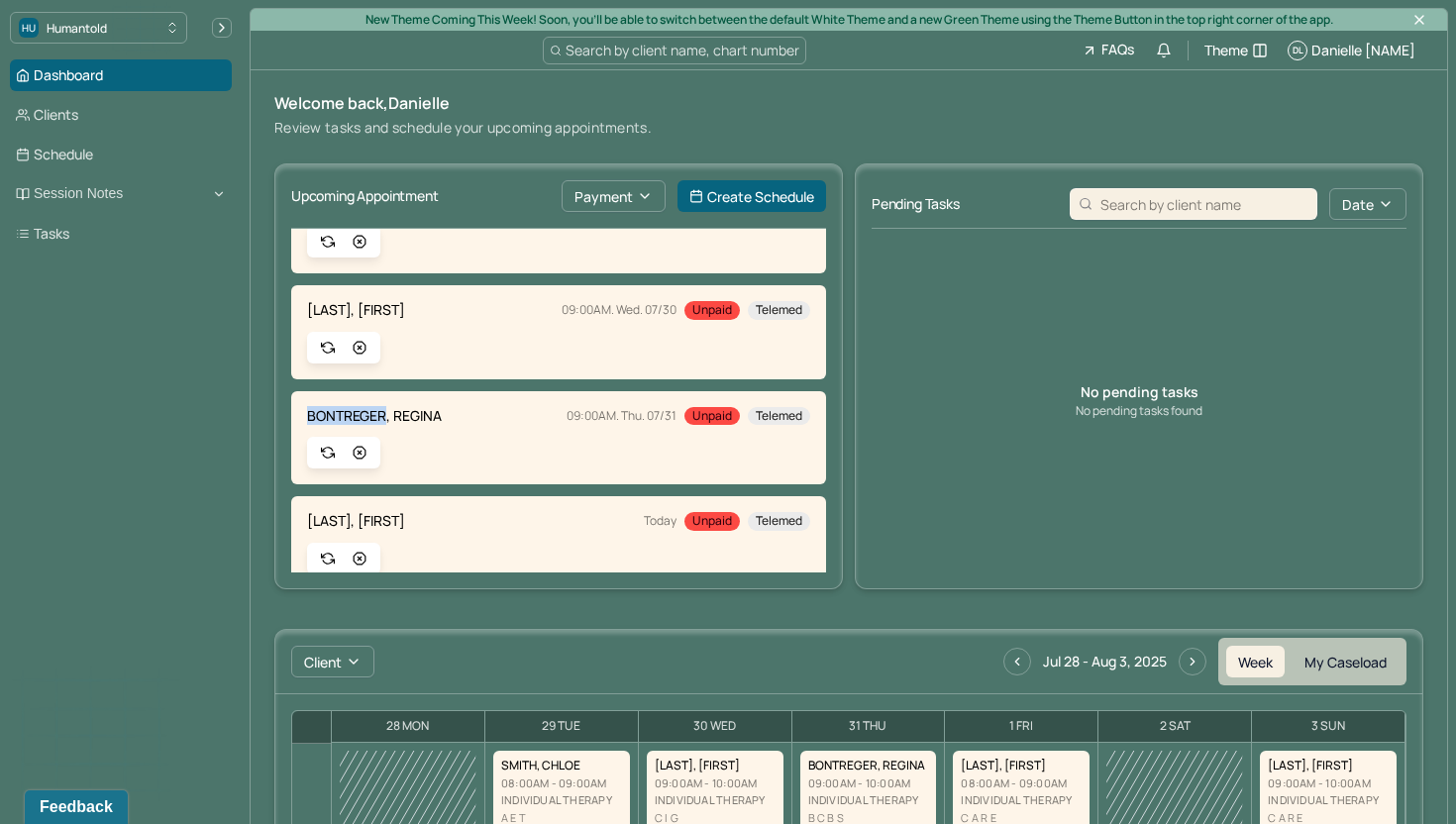 click on "BONTREGER, REGINA" at bounding box center (374, 416) 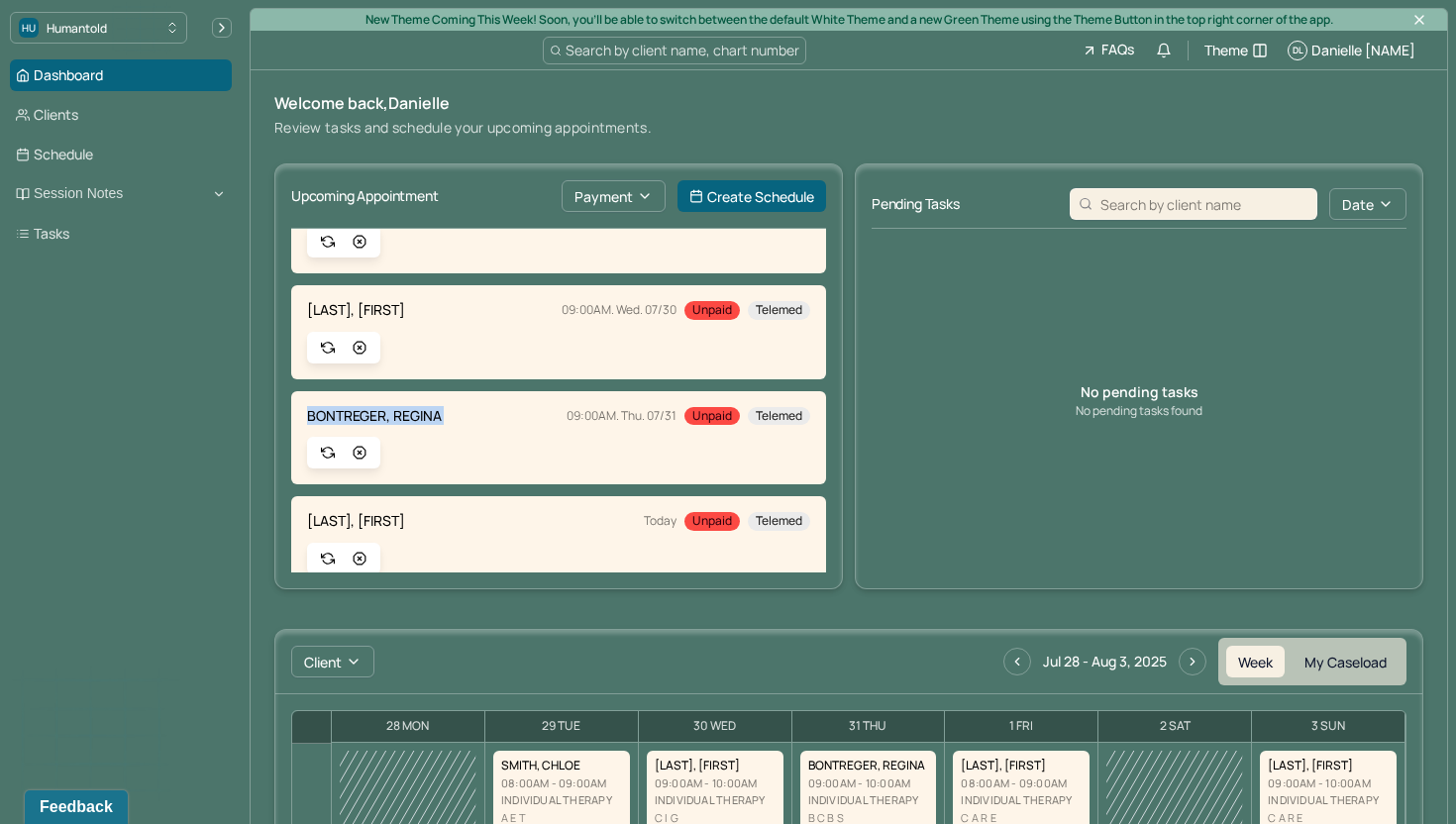 click on "BONTREGER, REGINA" at bounding box center [374, 416] 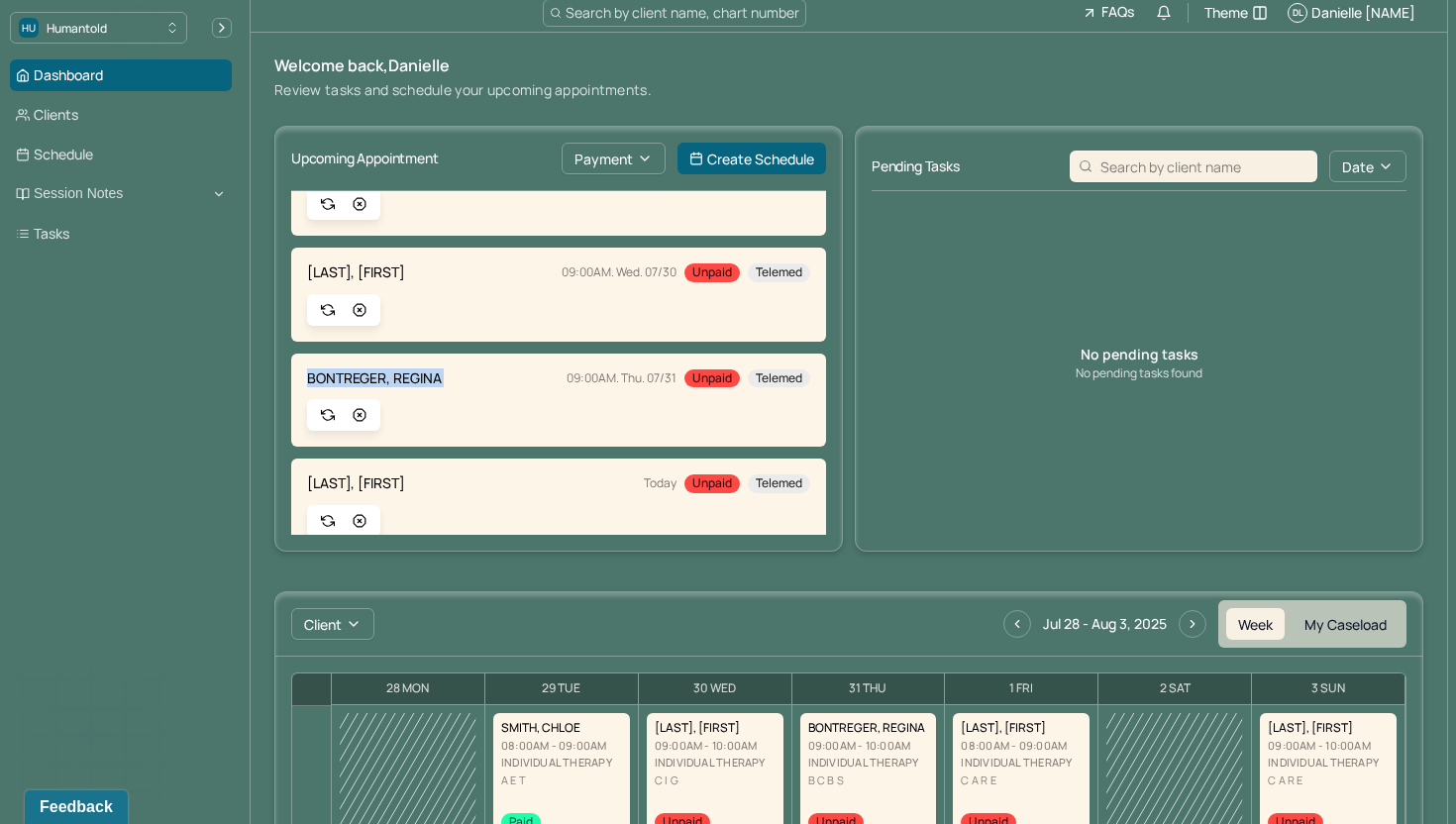 scroll, scrollTop: 39, scrollLeft: 0, axis: vertical 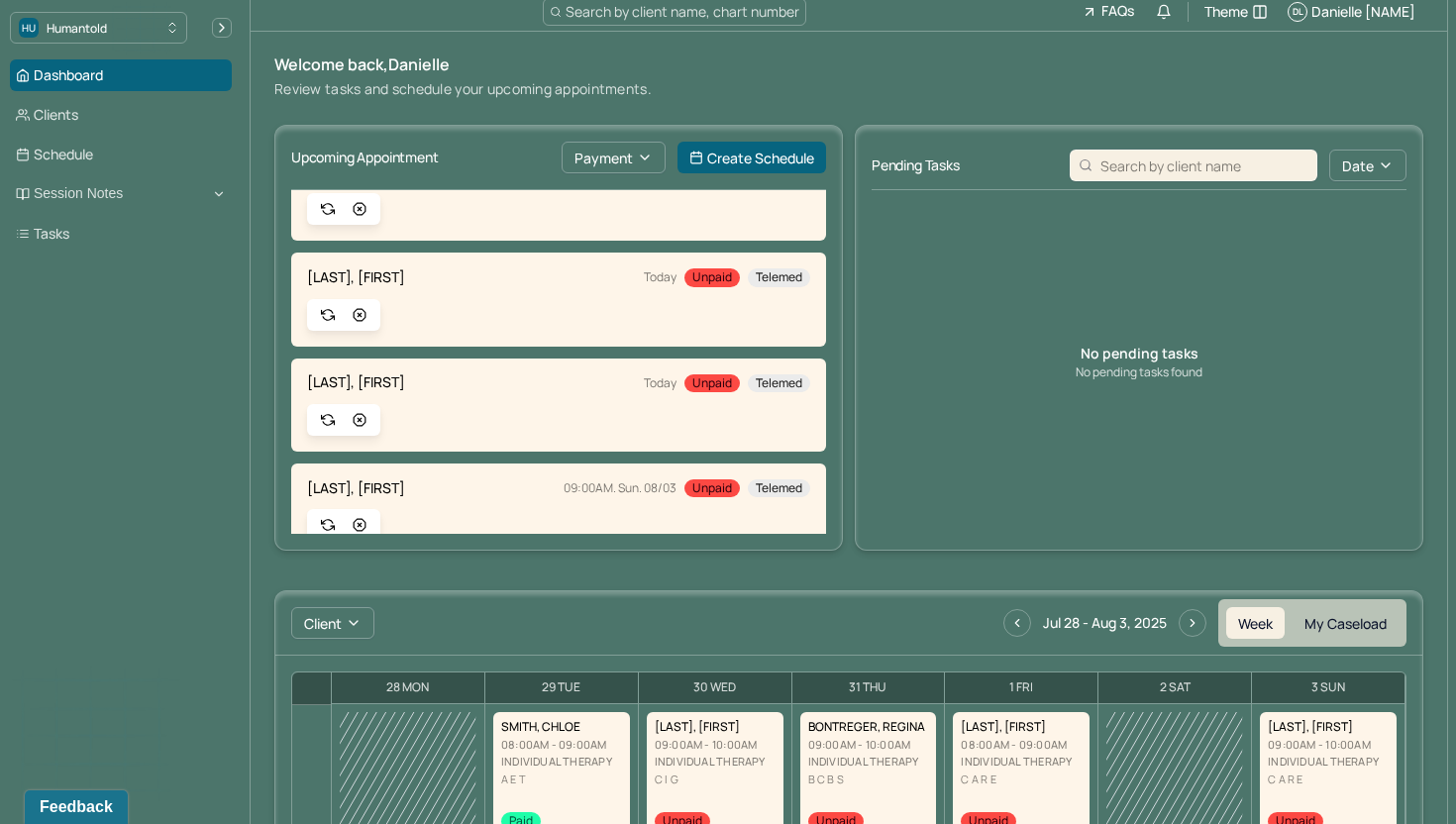 click on "No pending tasks found" at bounding box center [1139, 372] 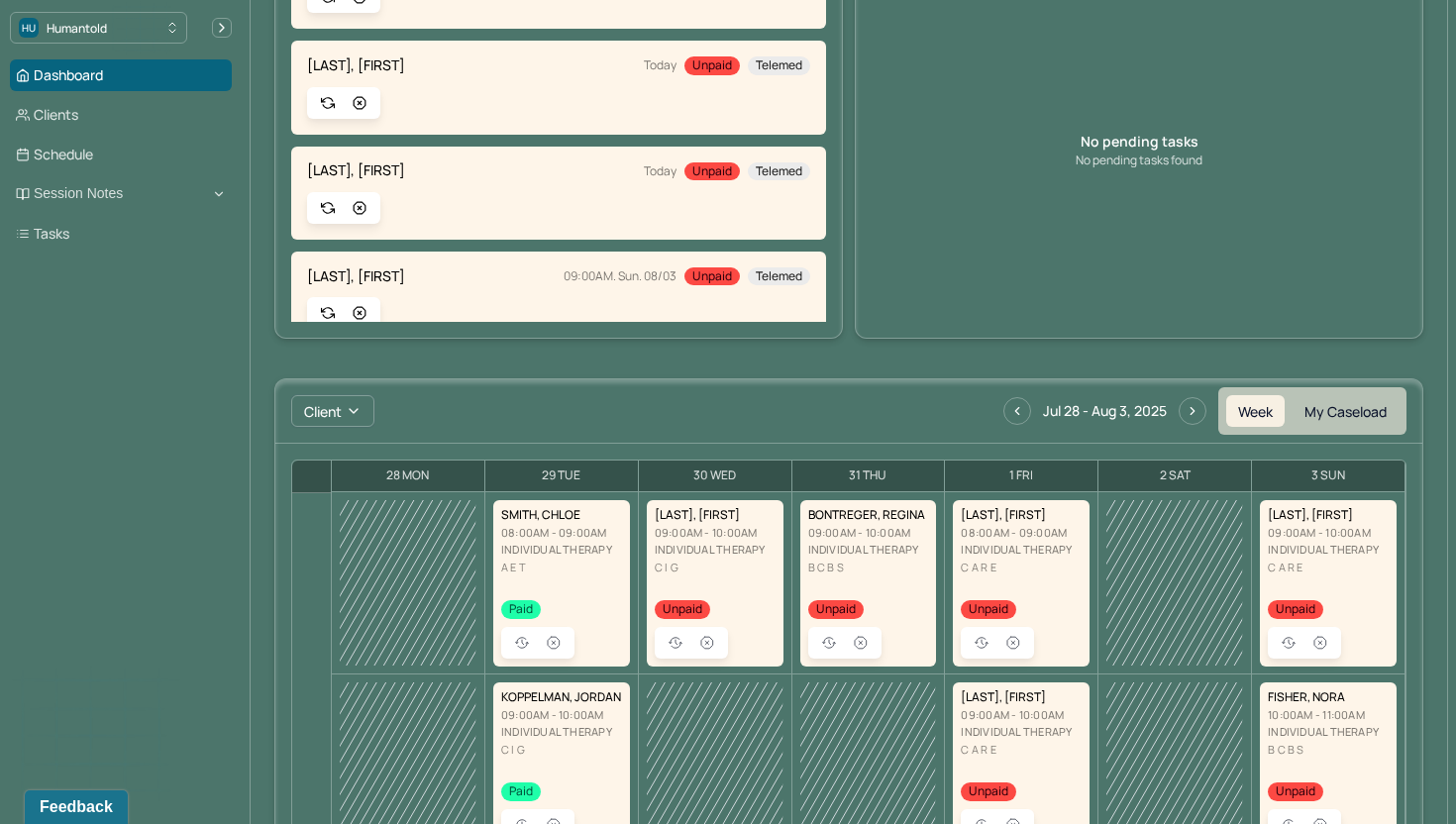 scroll, scrollTop: 262, scrollLeft: 0, axis: vertical 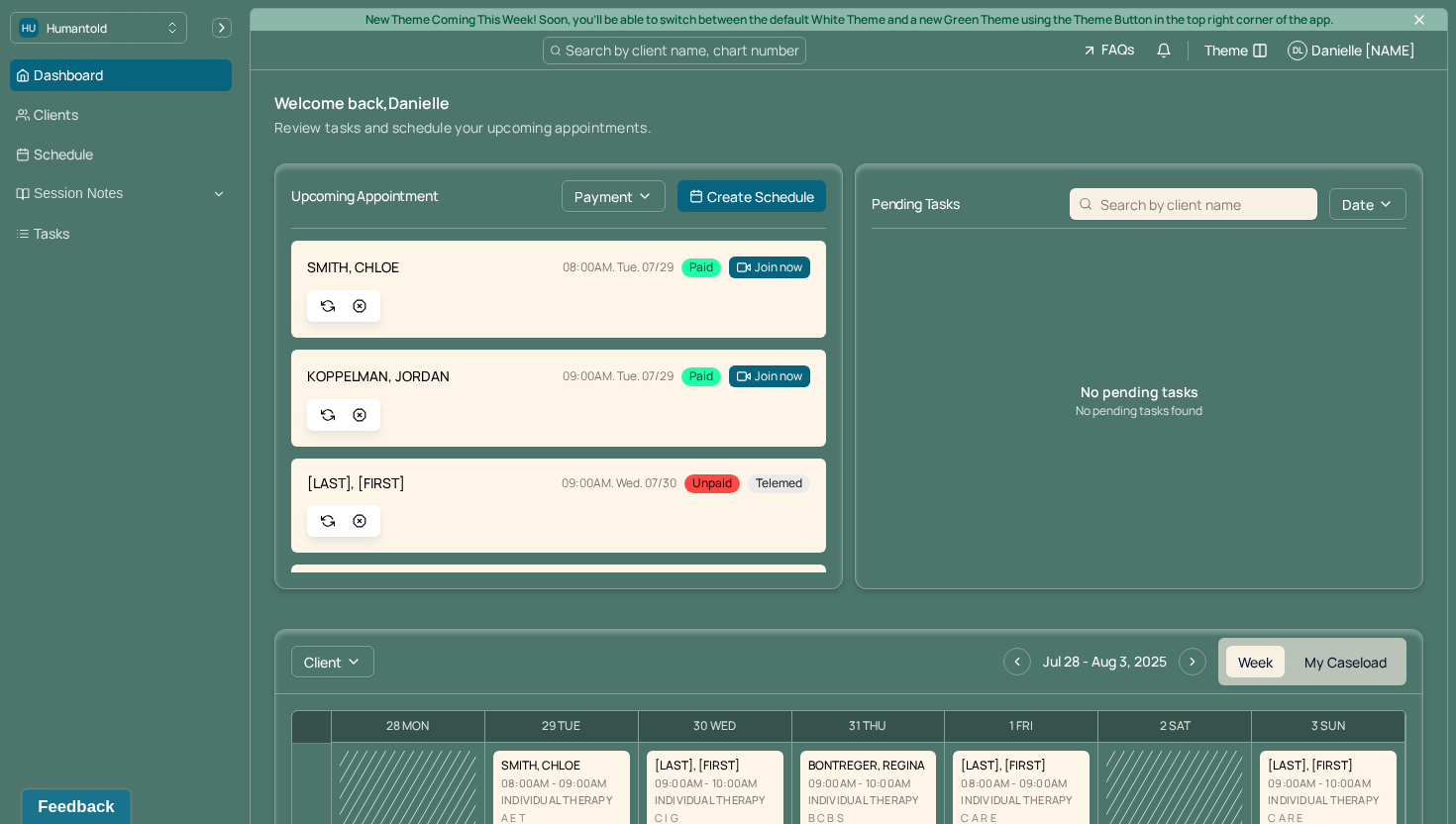 click on "Feedback" at bounding box center [75, 807] 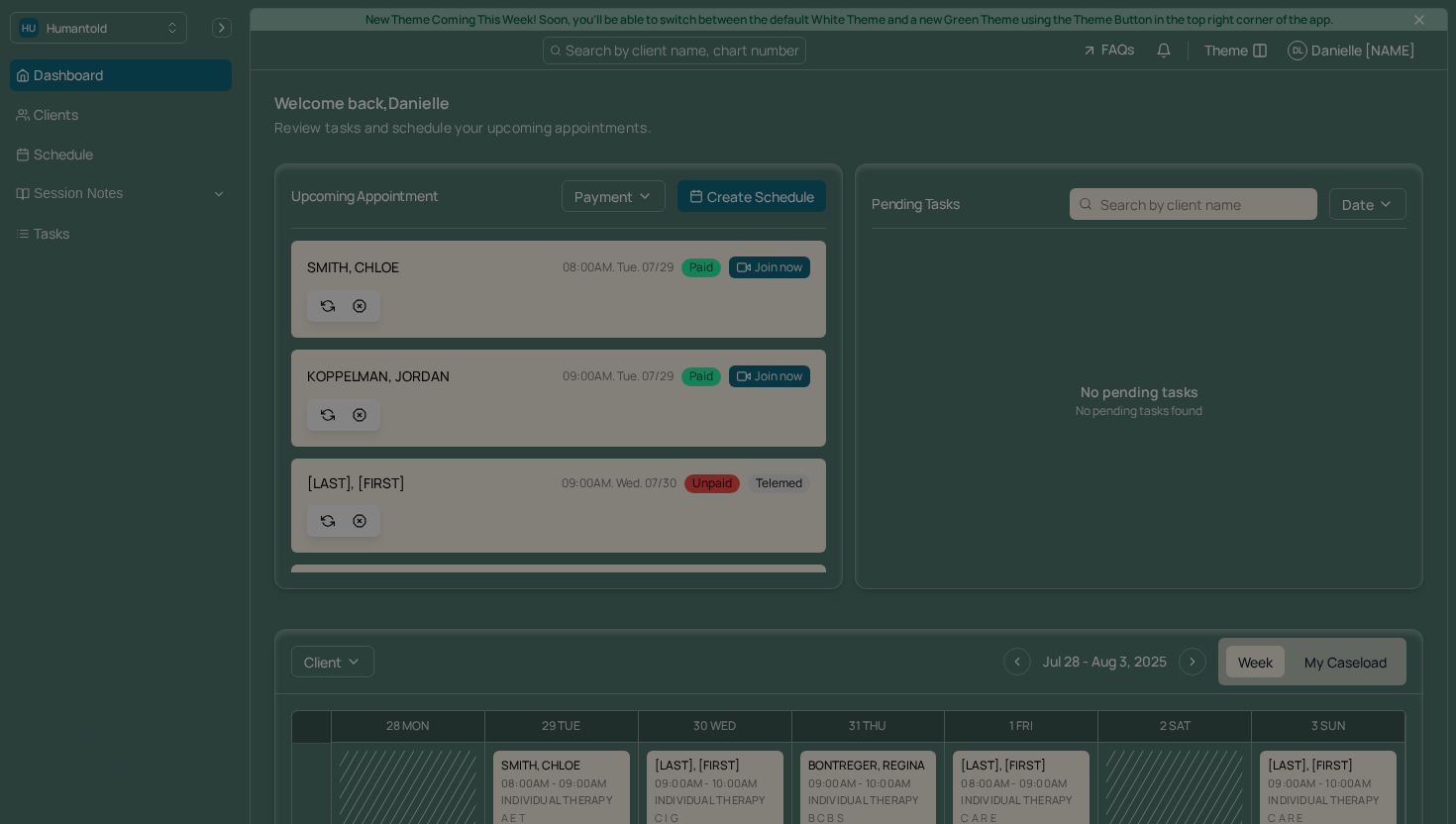 scroll, scrollTop: 0, scrollLeft: 0, axis: both 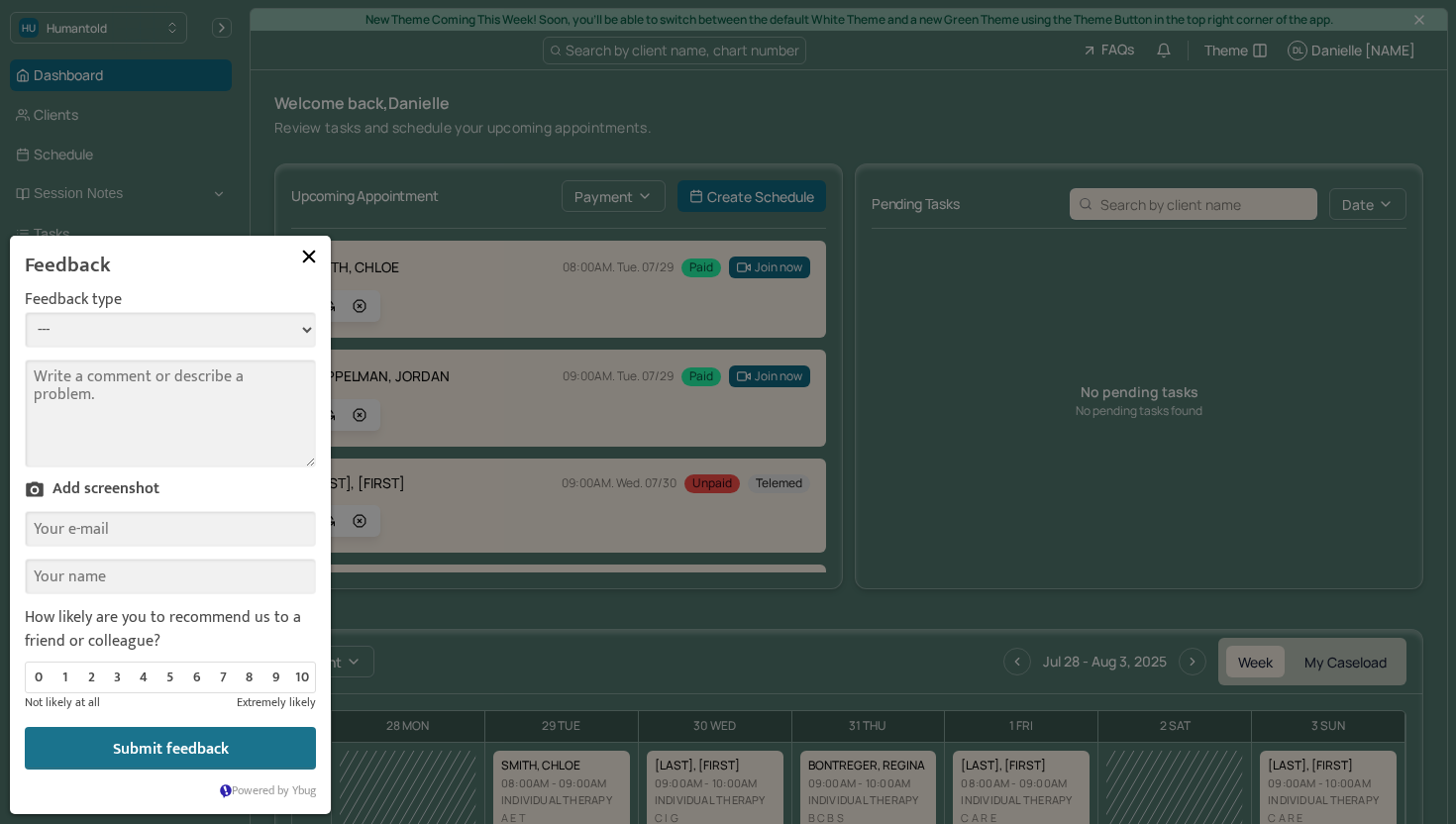 click on "--- Bug Improvement Question Feedback" at bounding box center (170, 330) 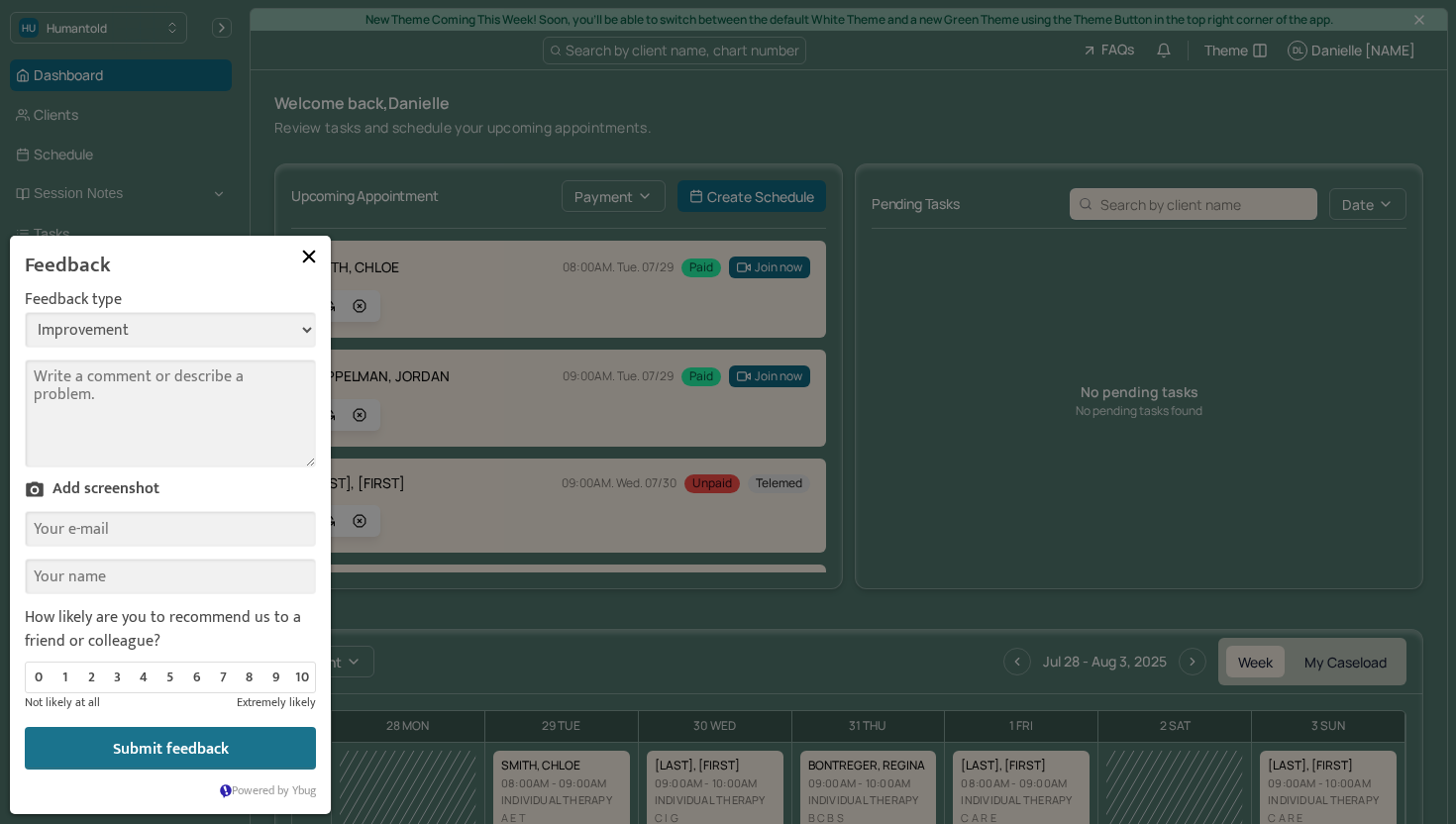 click on "Comment" at bounding box center (170, 413) 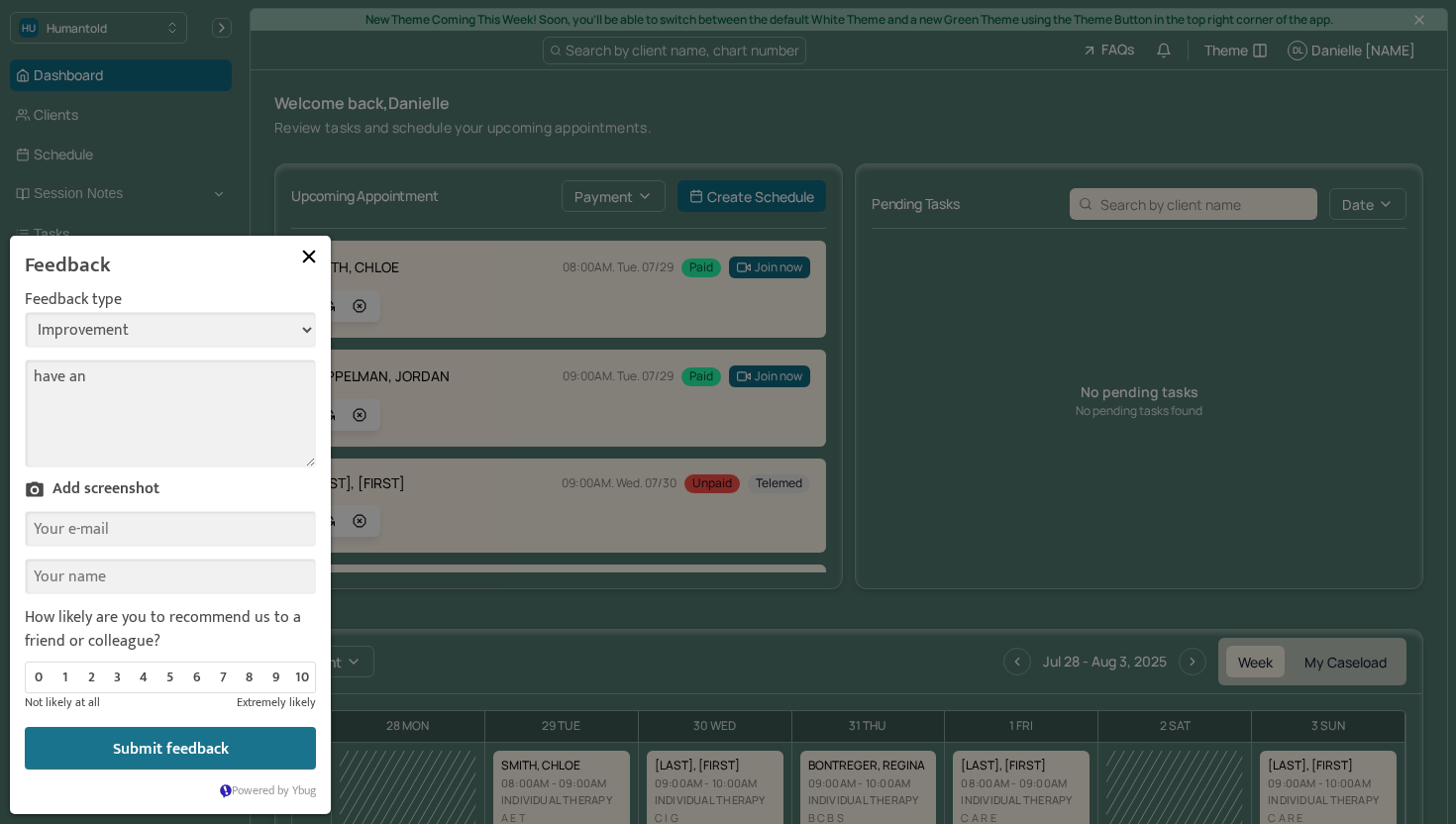 type on "O" 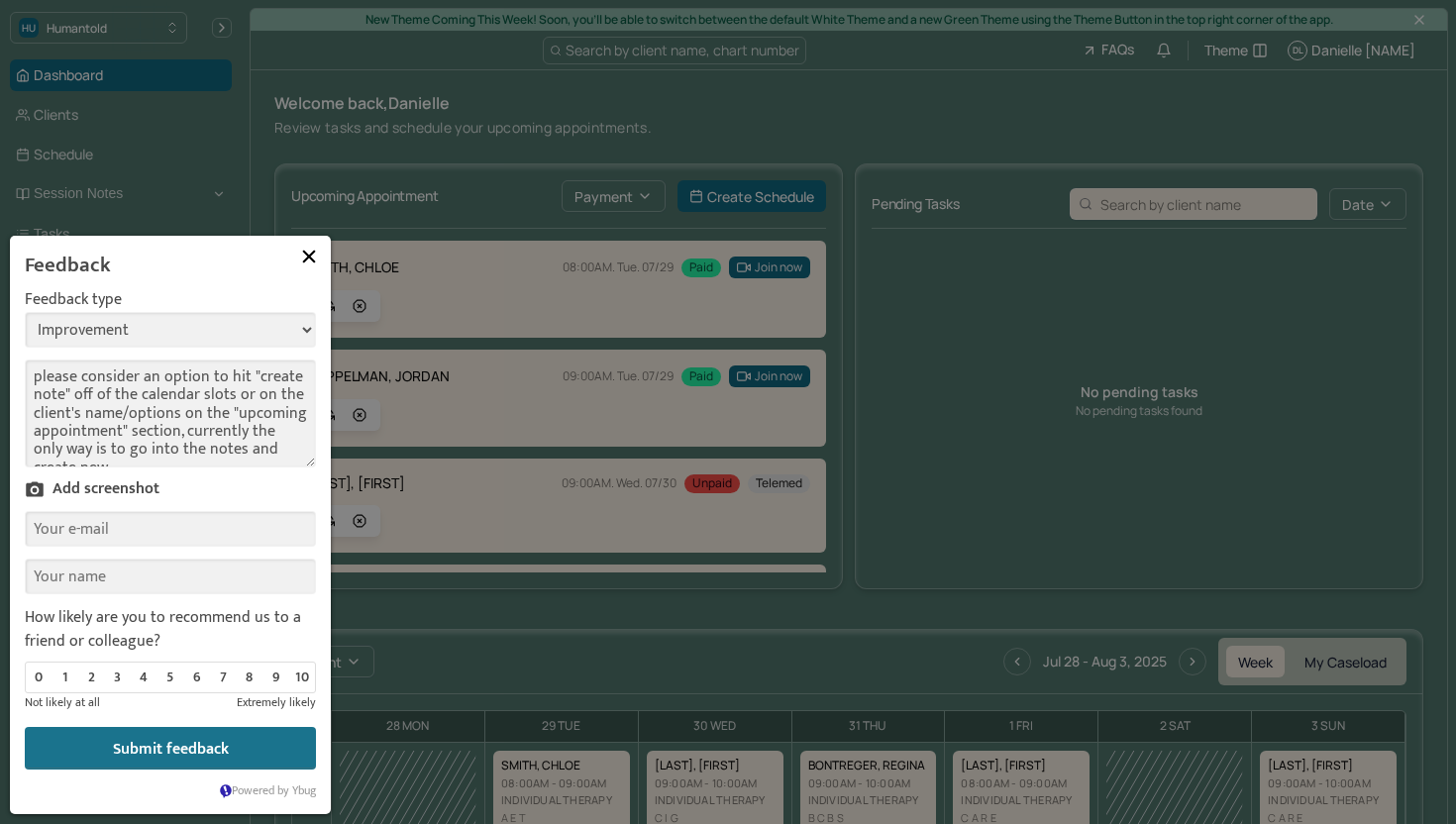 scroll, scrollTop: 15, scrollLeft: 0, axis: vertical 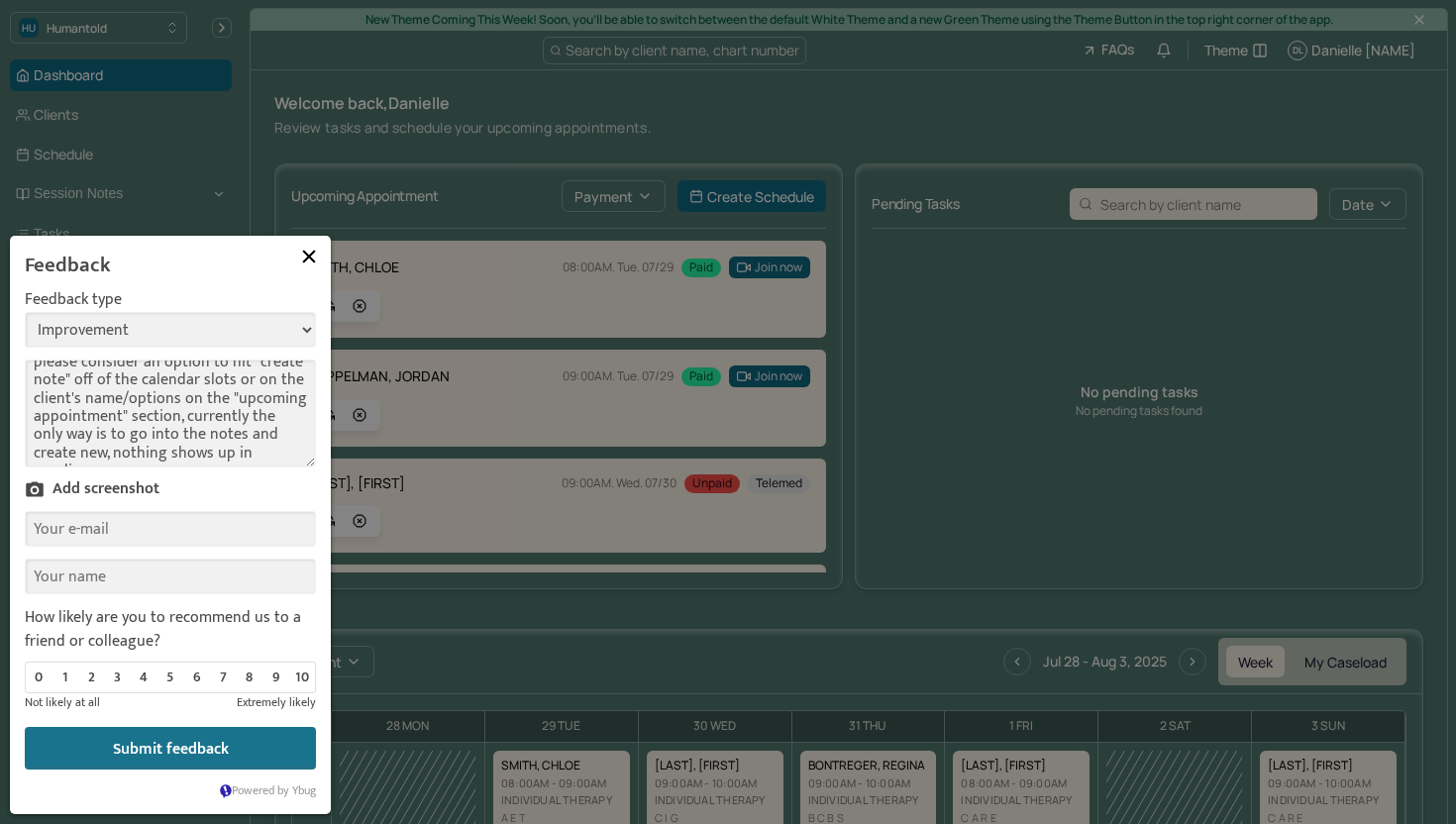 type on "please consider an option to hit "create note" off of the calendar slots or on the client's name/options on the "upcoming appointment" section, currently the only way is to go into the notes and create new, nothing shows up in pending." 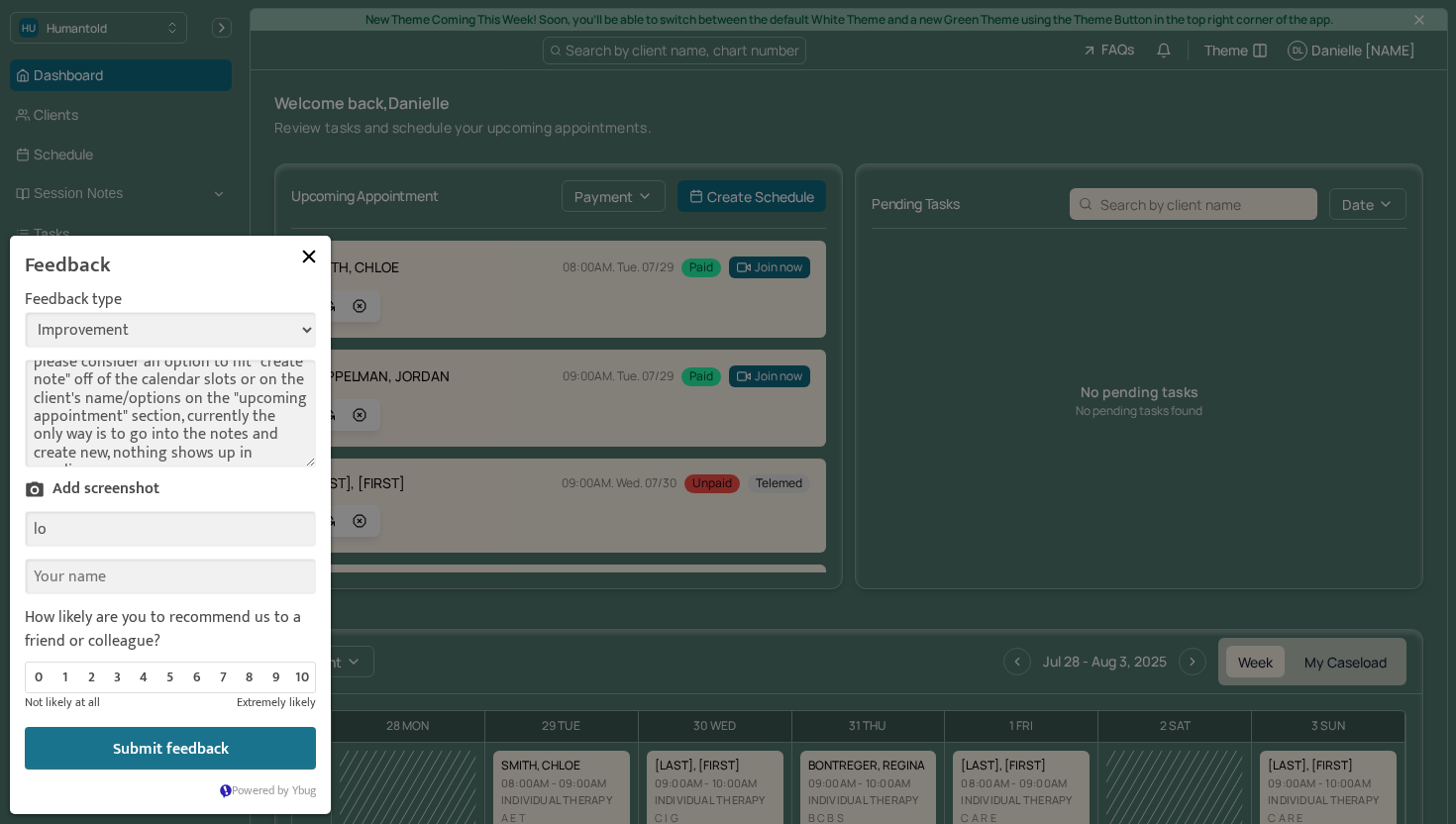 type on "l" 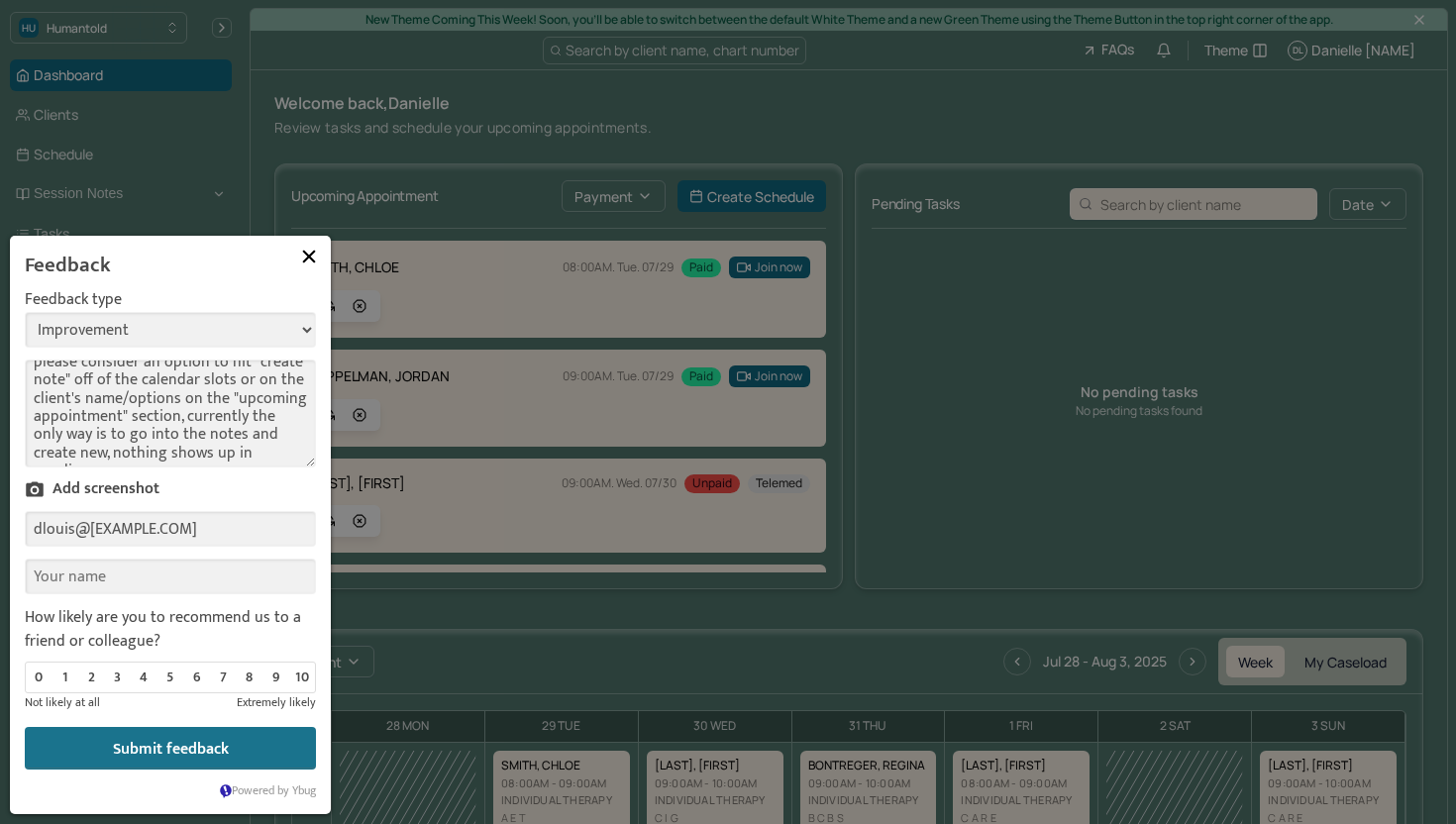 type on "dlouis@[EXAMPLE.COM]" 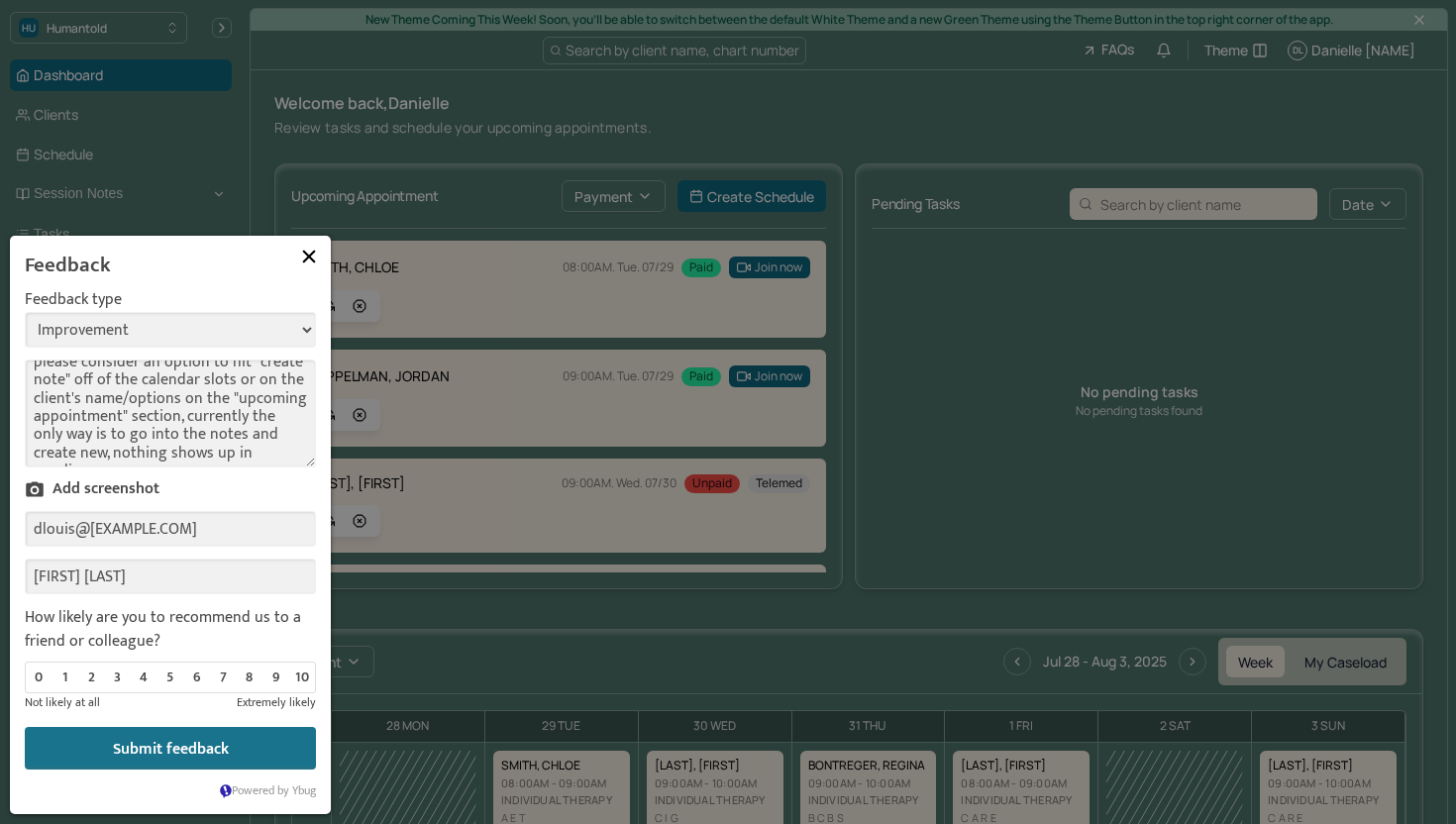 scroll, scrollTop: 149, scrollLeft: 0, axis: vertical 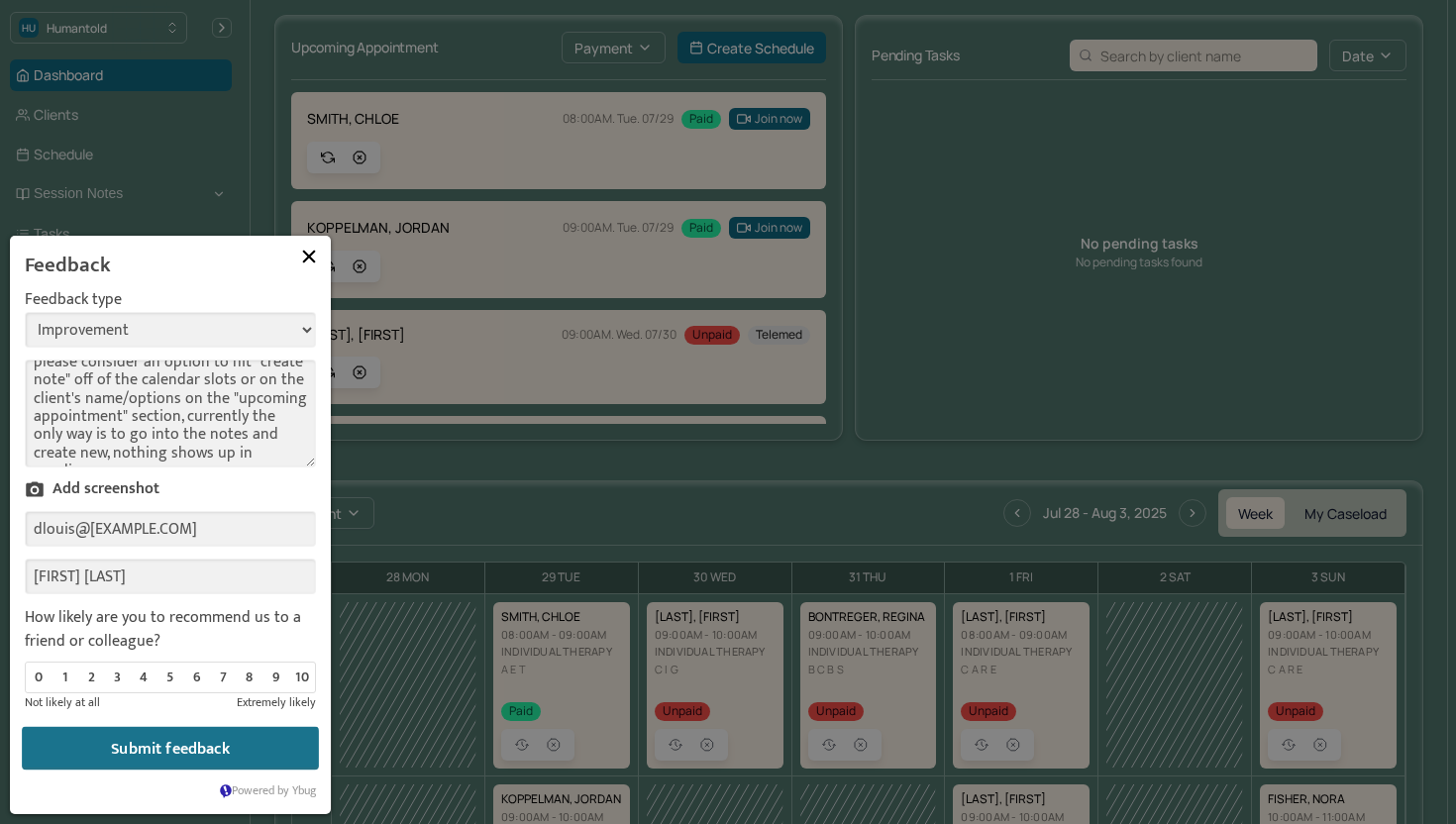 type on "[FIRST] [LAST]" 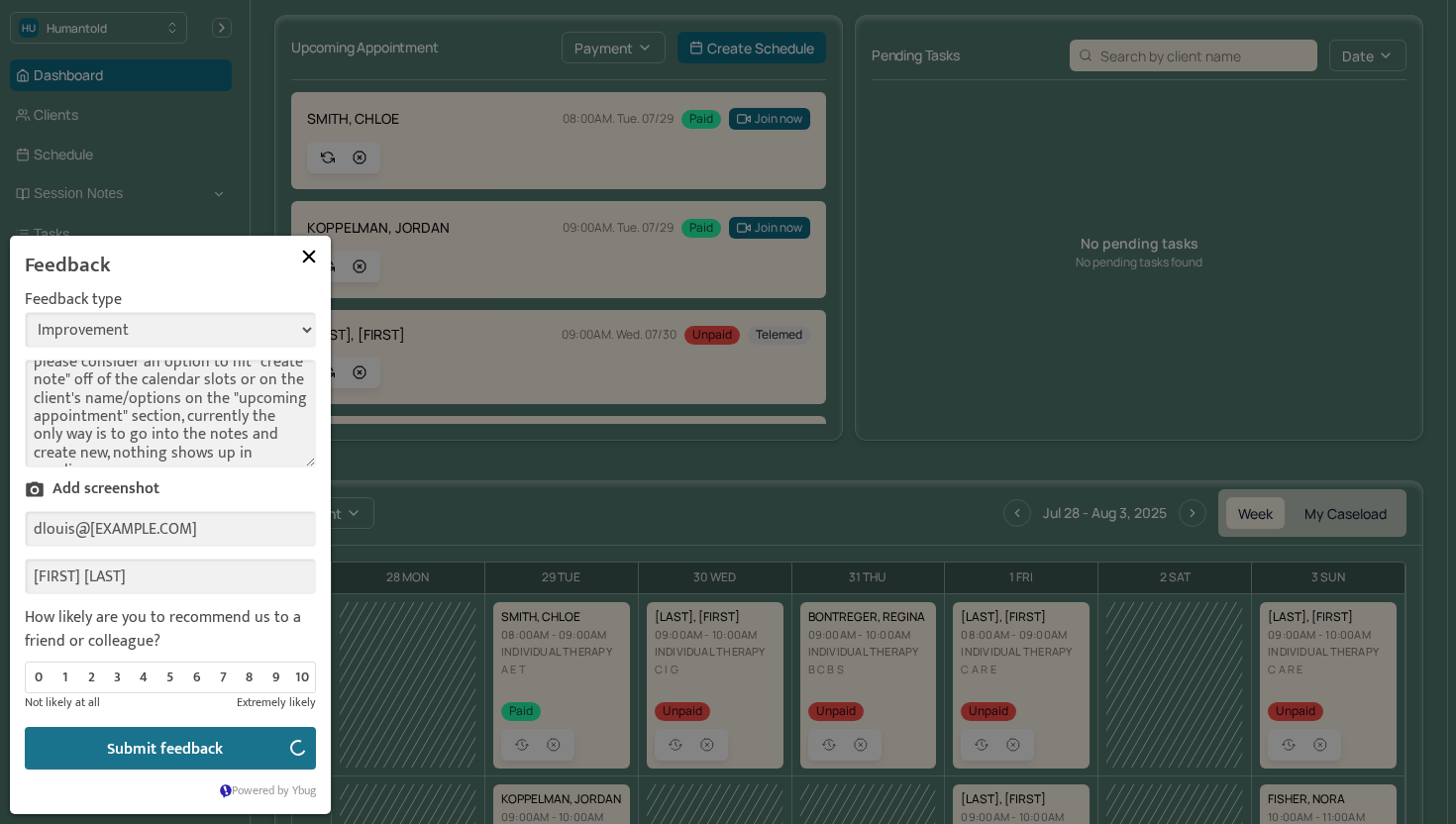 scroll, scrollTop: 0, scrollLeft: 0, axis: both 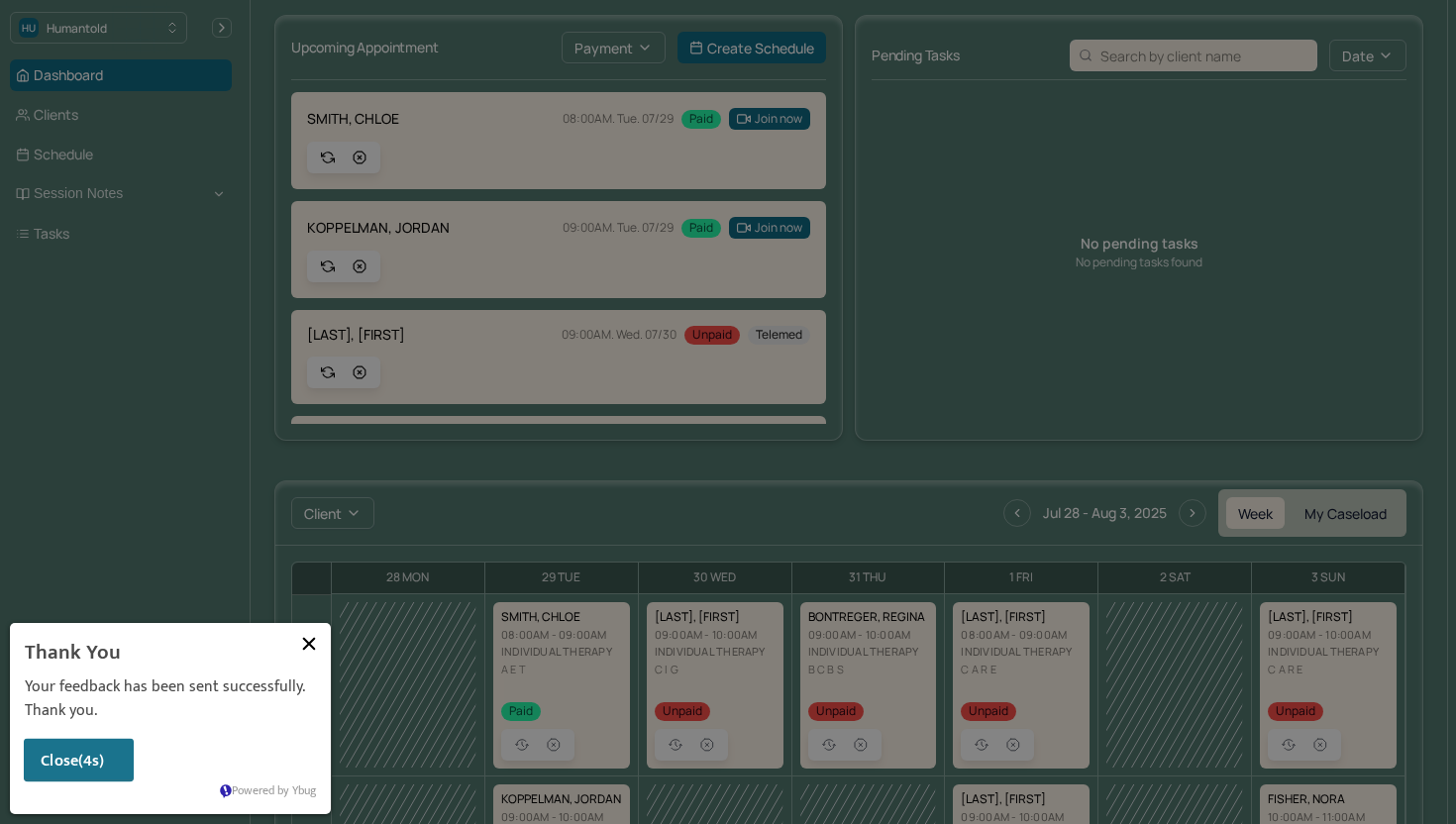 click on "(4s)" at bounding box center [91, 761] 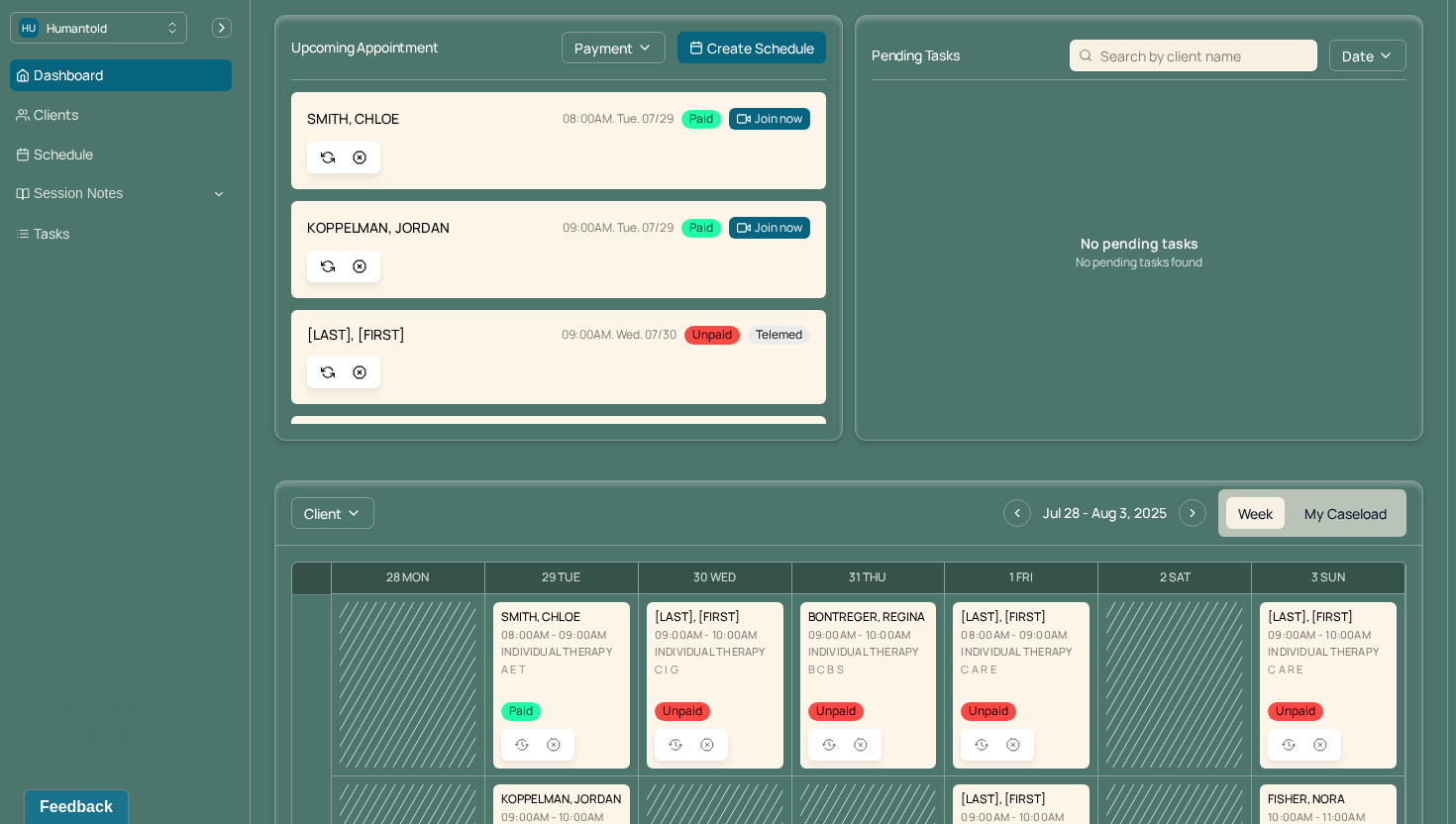 scroll, scrollTop: 0, scrollLeft: 0, axis: both 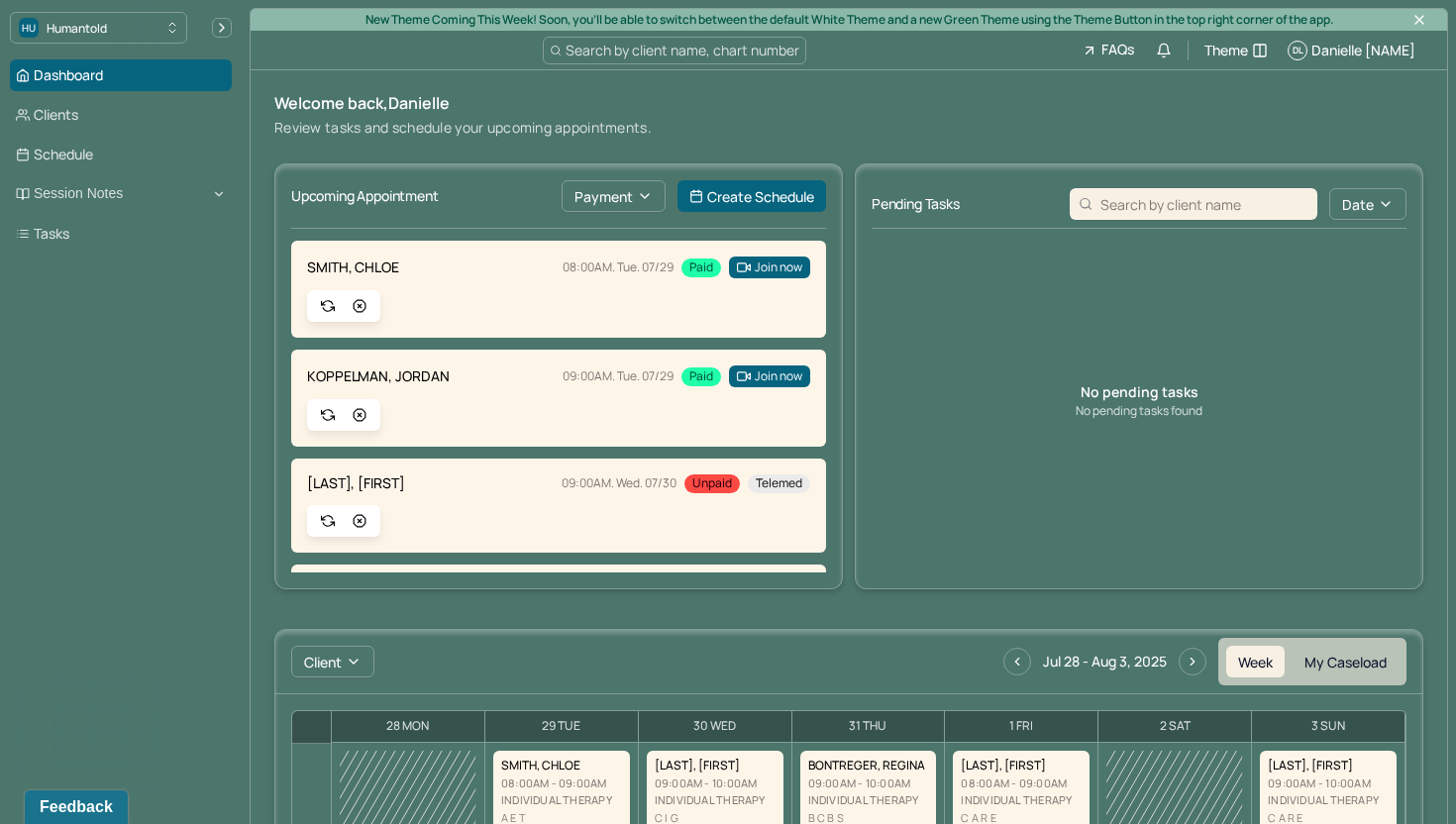 click on "No pending tasks No pending tasks found" at bounding box center [1139, 400] 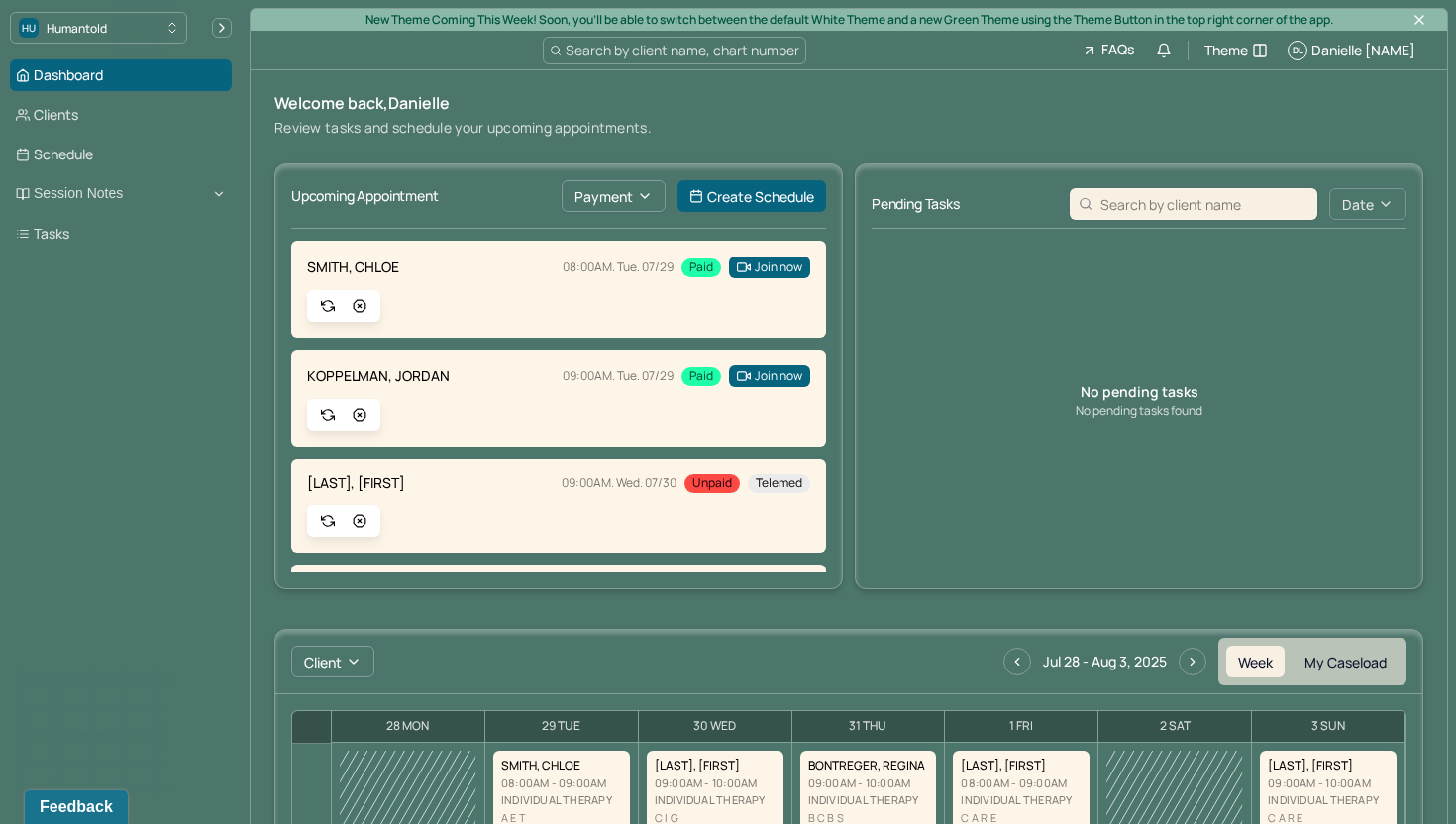click 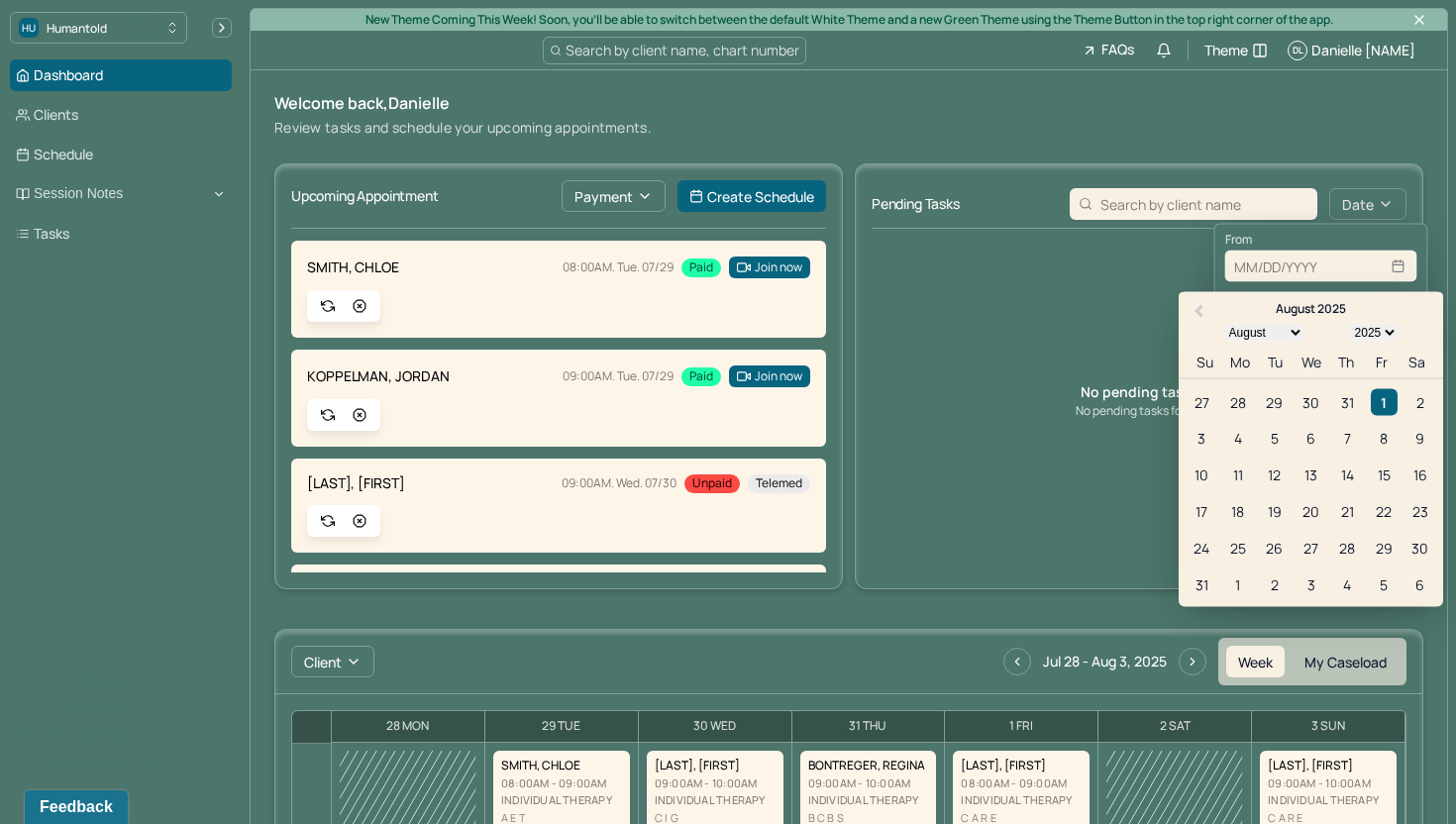 click 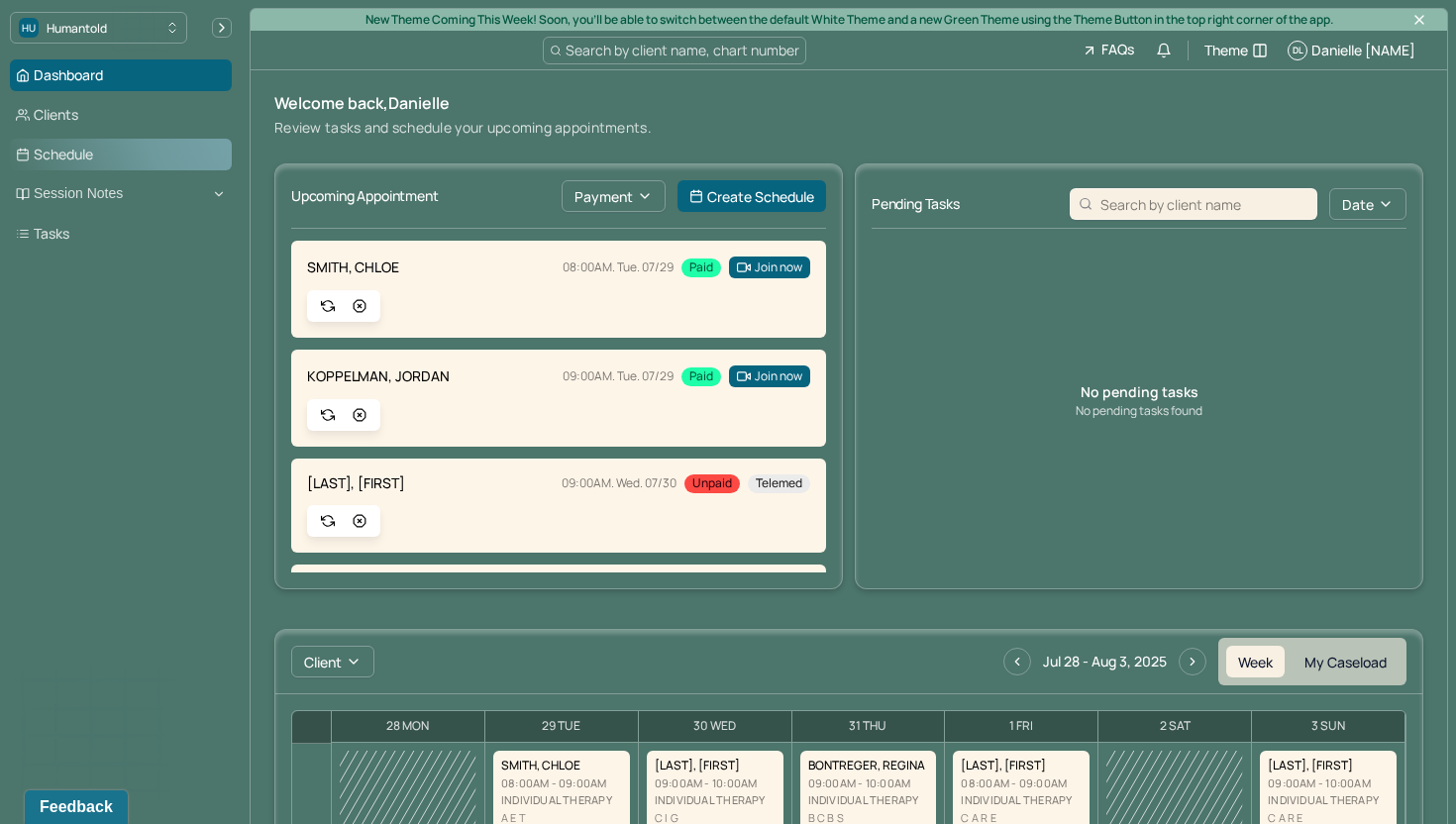 click on "Schedule" at bounding box center [121, 154] 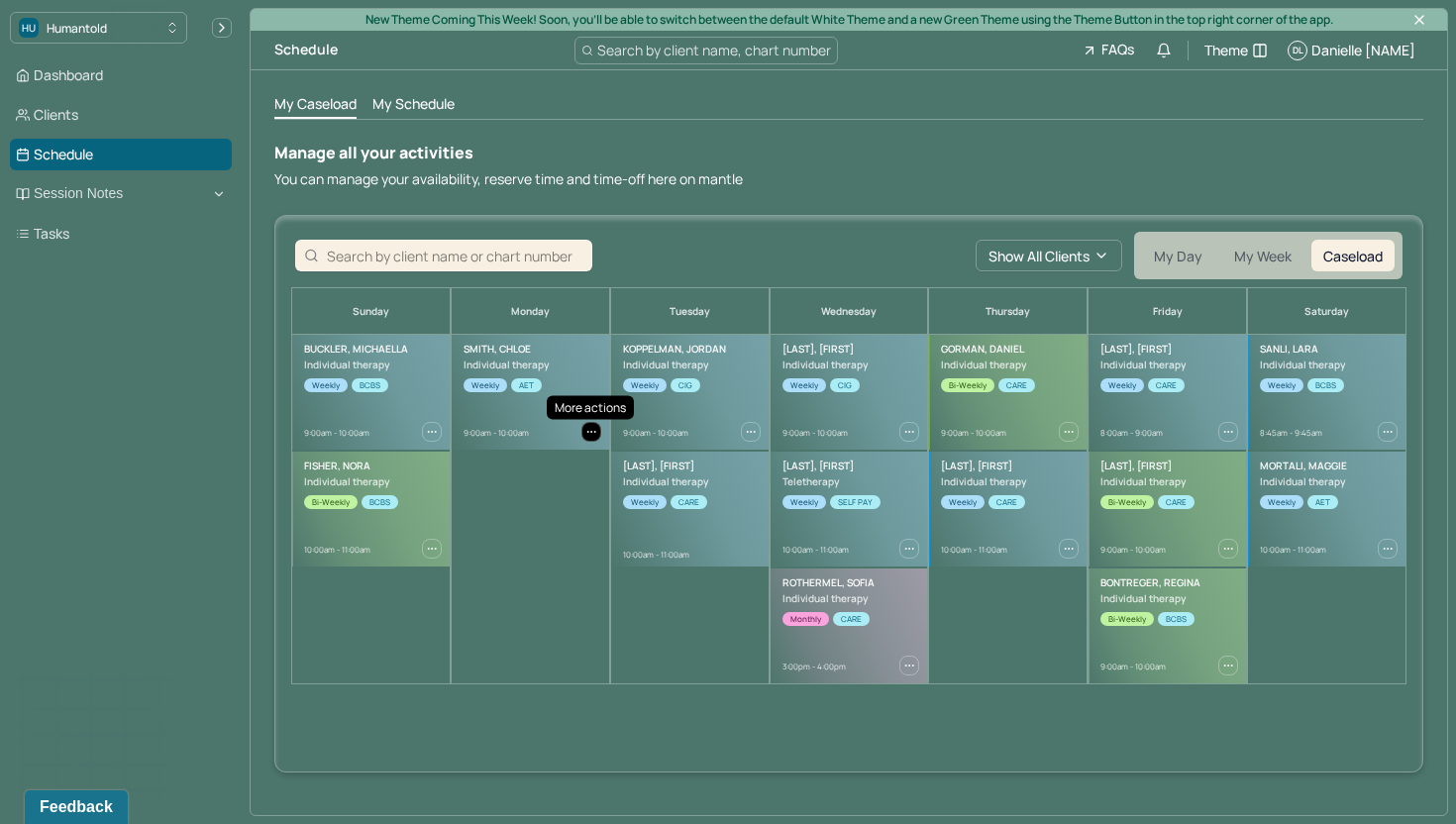 click 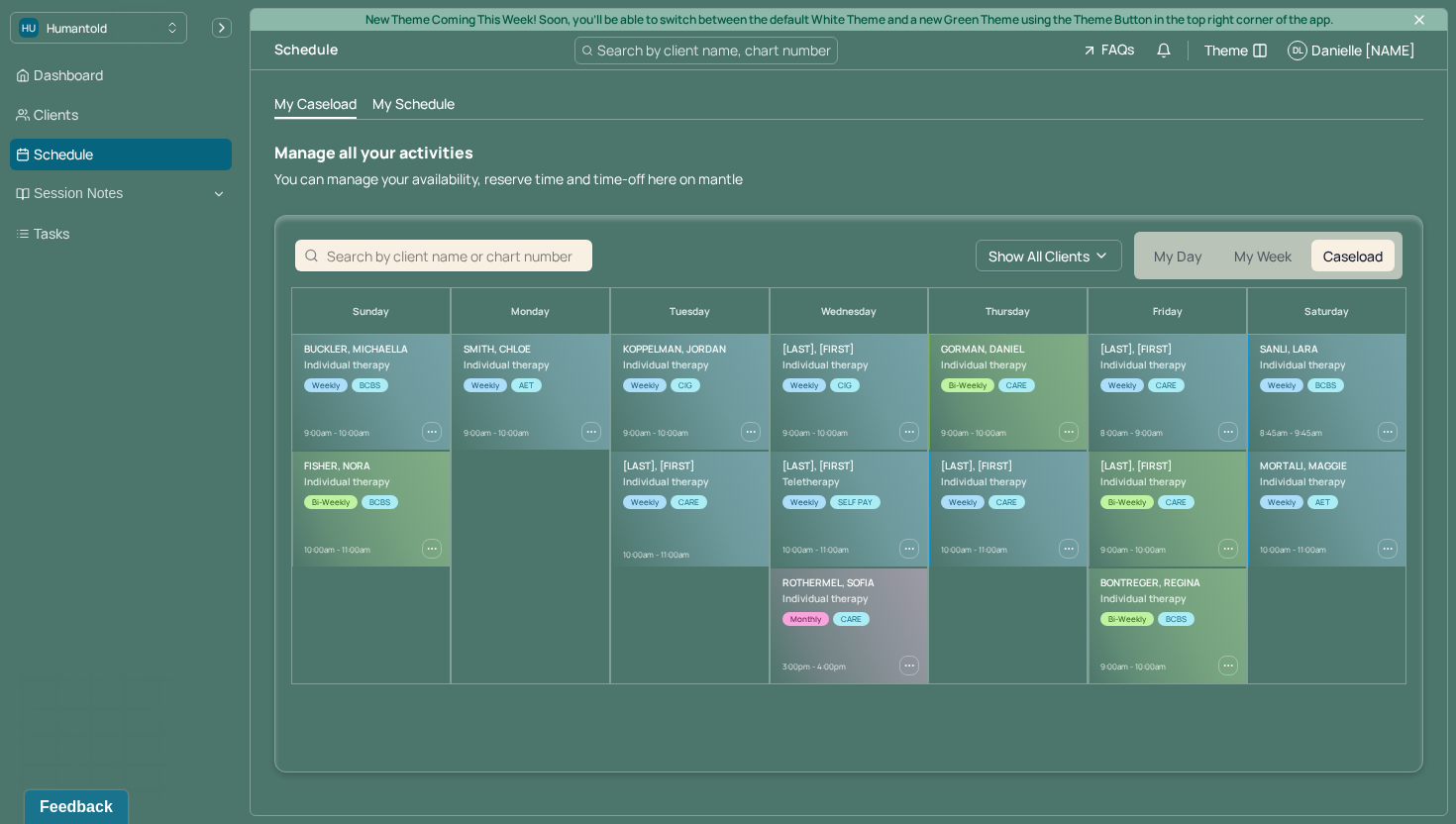 click on "Monday [LAST], [FIRST] Individual therapy Weekly AET 9:00am - 10:00am" at bounding box center (530, 486) 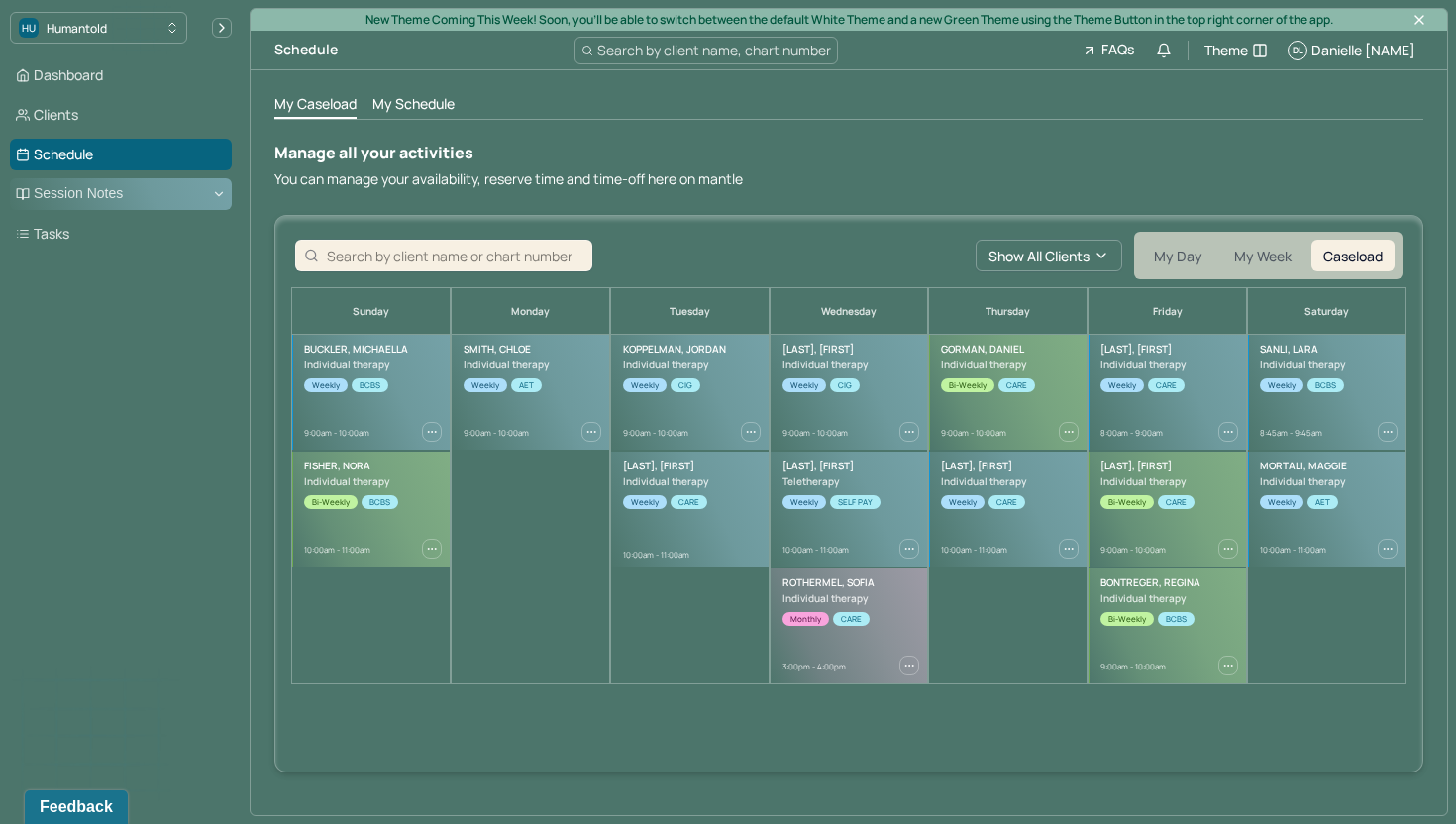 click on "Session Notes" at bounding box center (121, 194) 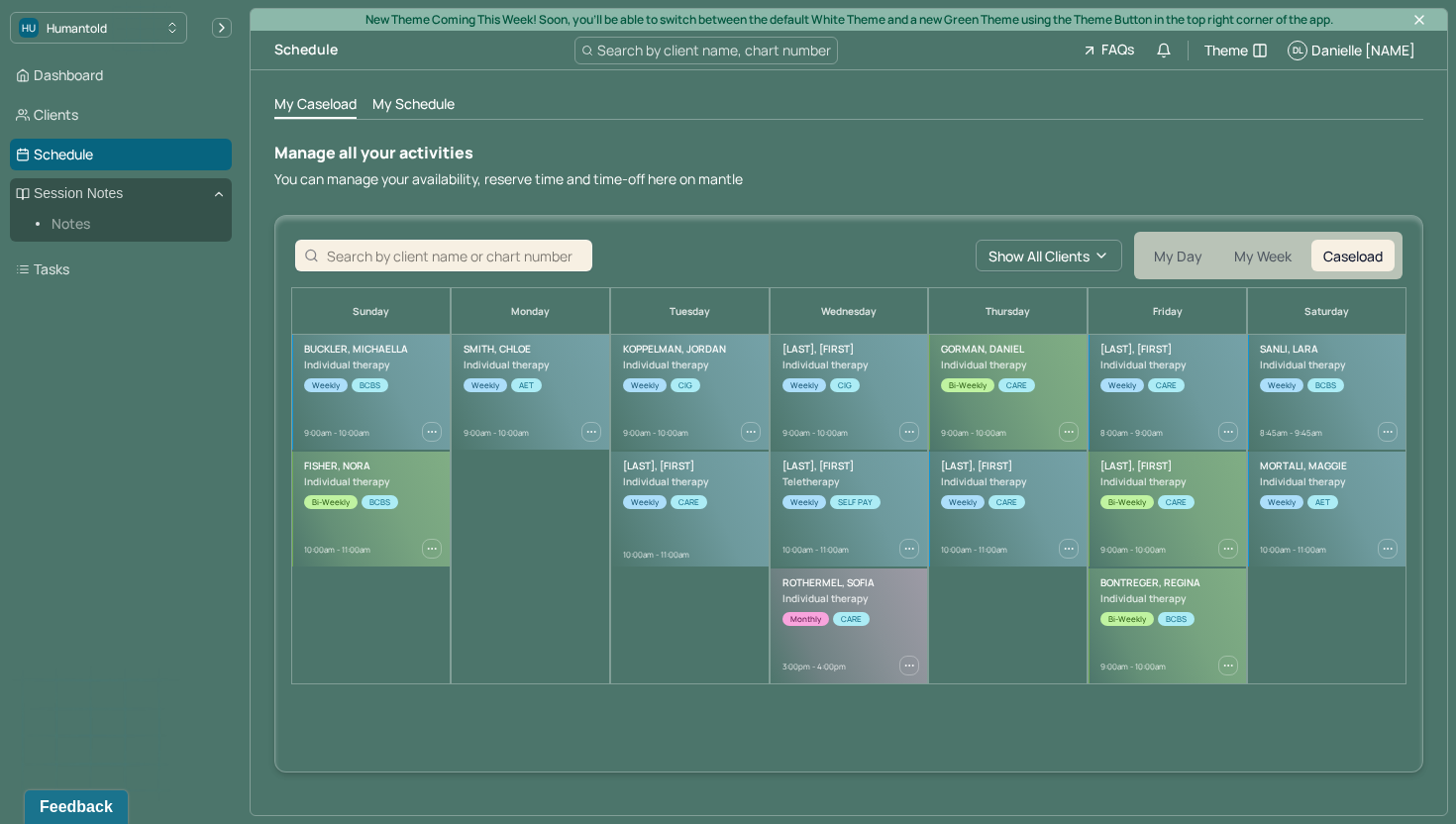 click on "Notes" at bounding box center [134, 224] 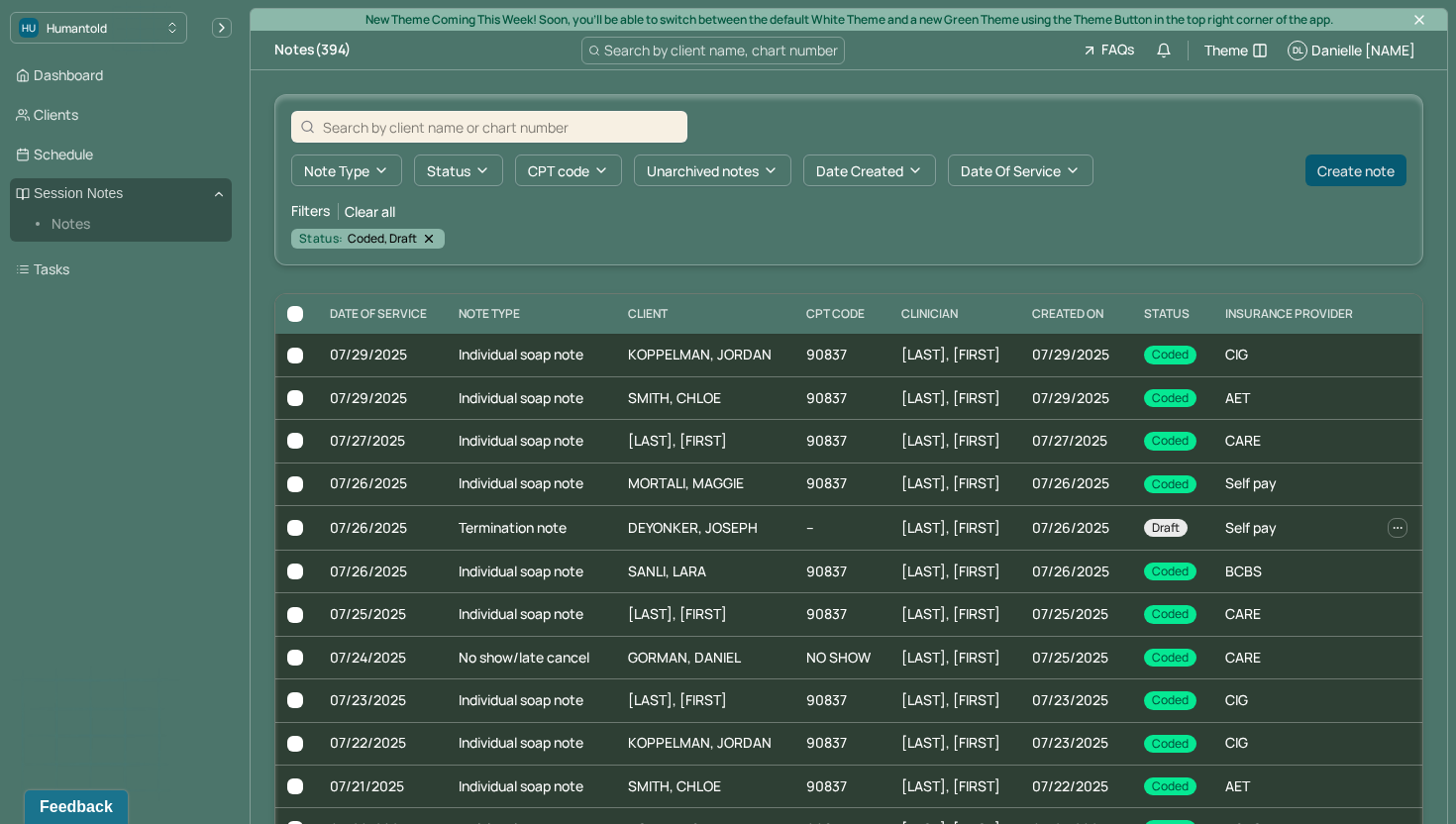 click on "Create note" at bounding box center [1356, 170] 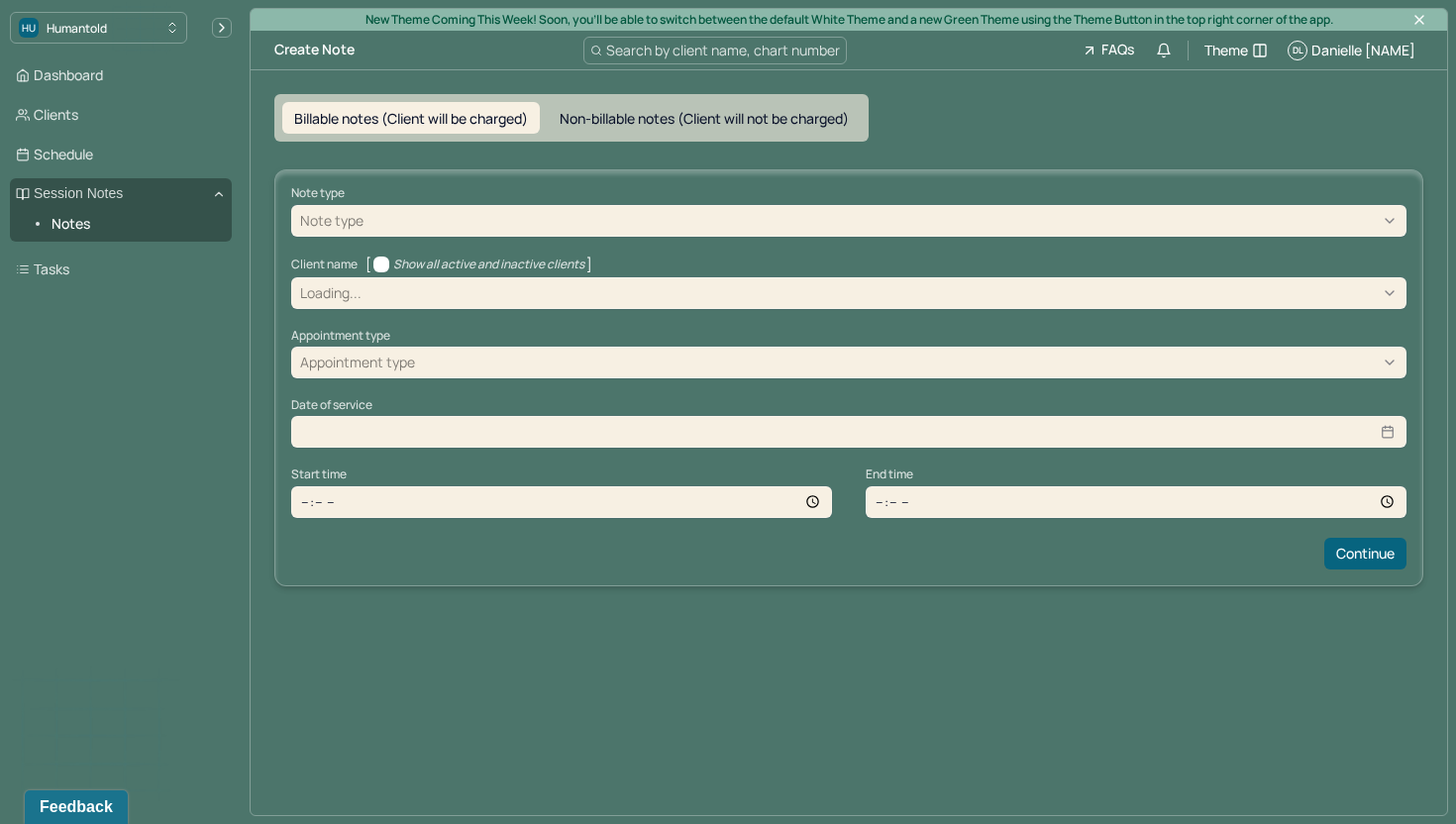 click on "Client name [ Show all active and inactive clients ]" at bounding box center (849, 264) 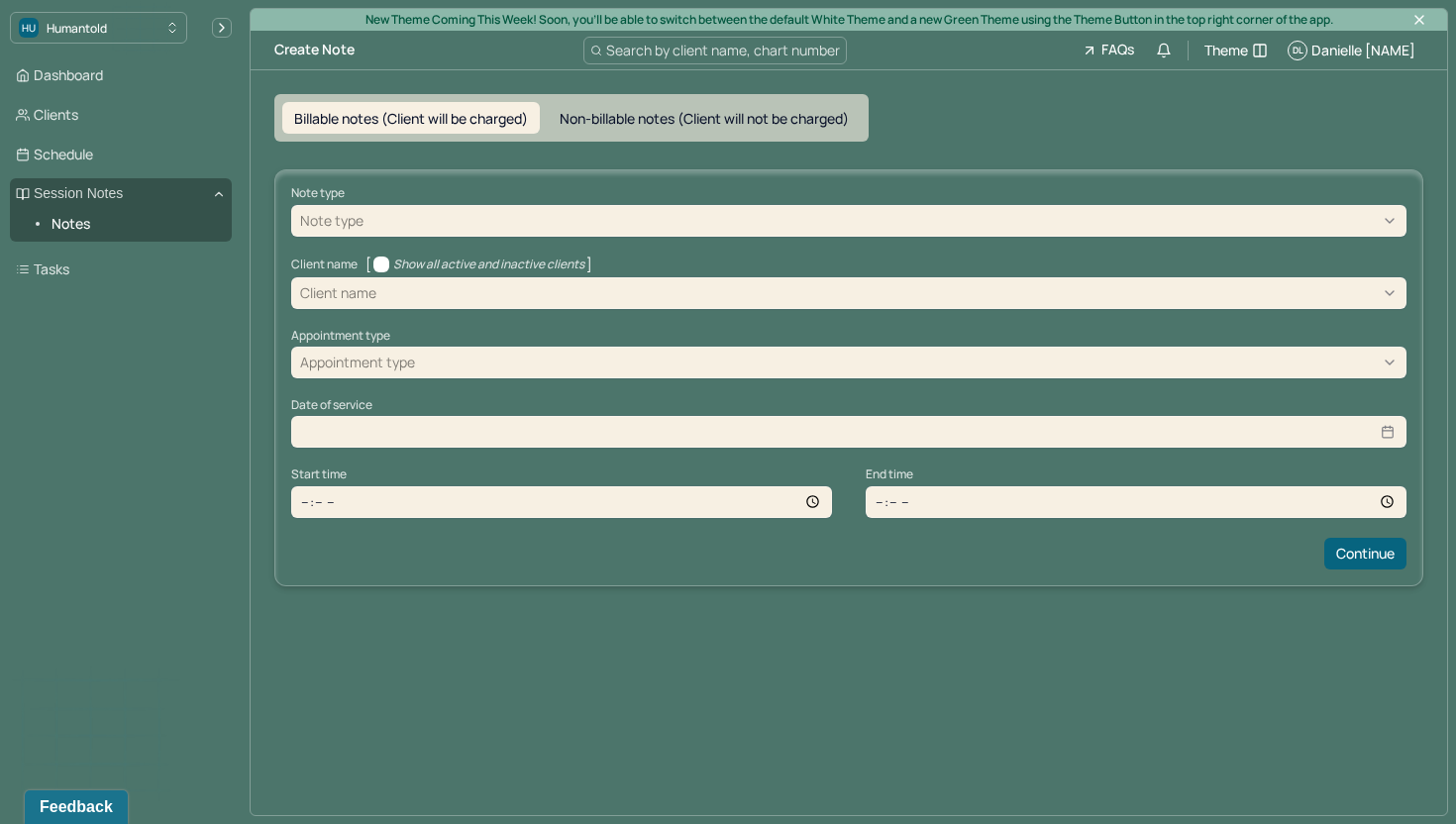click at bounding box center (883, 220) 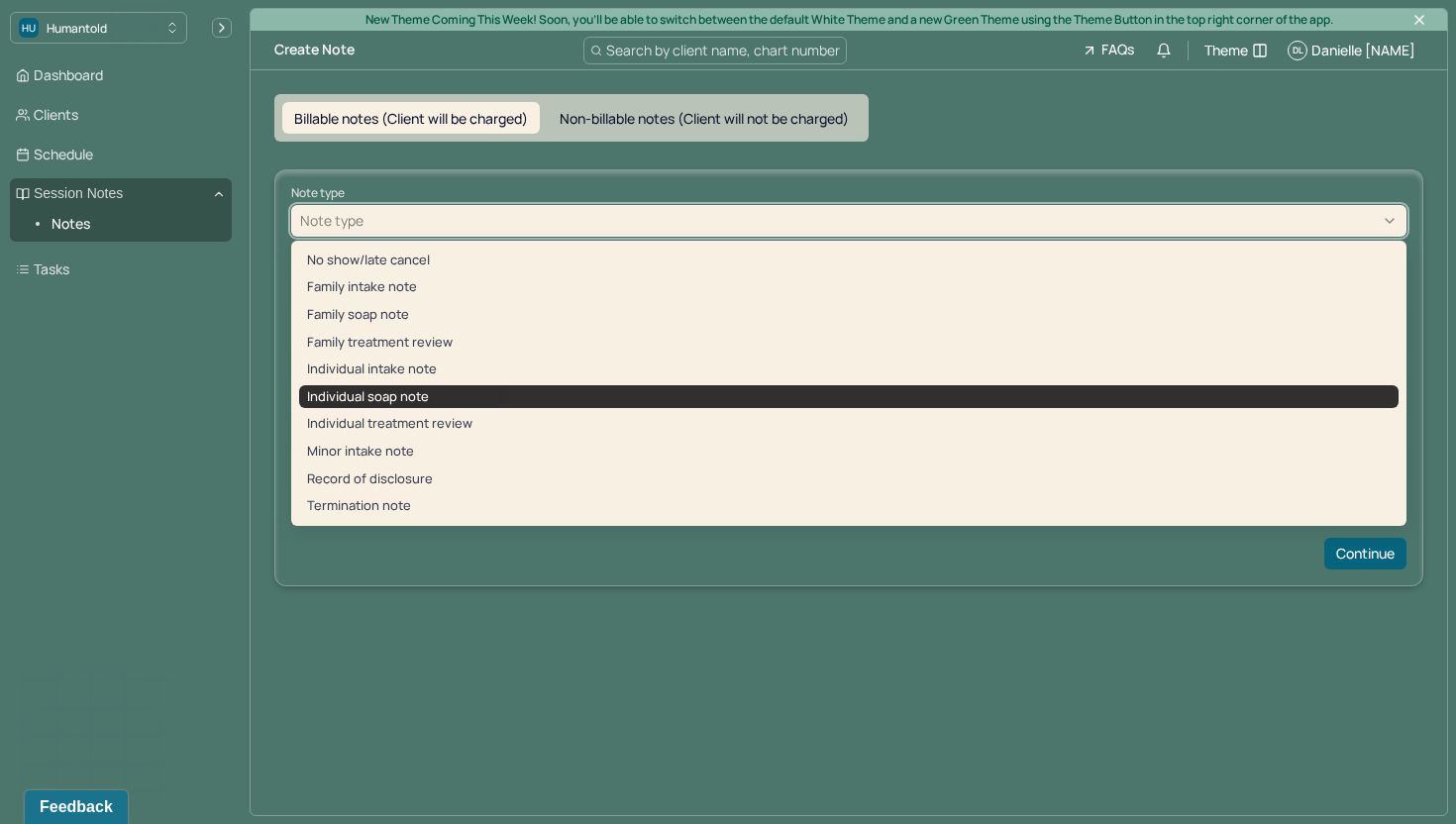 click on "Individual soap note" at bounding box center (849, 397) 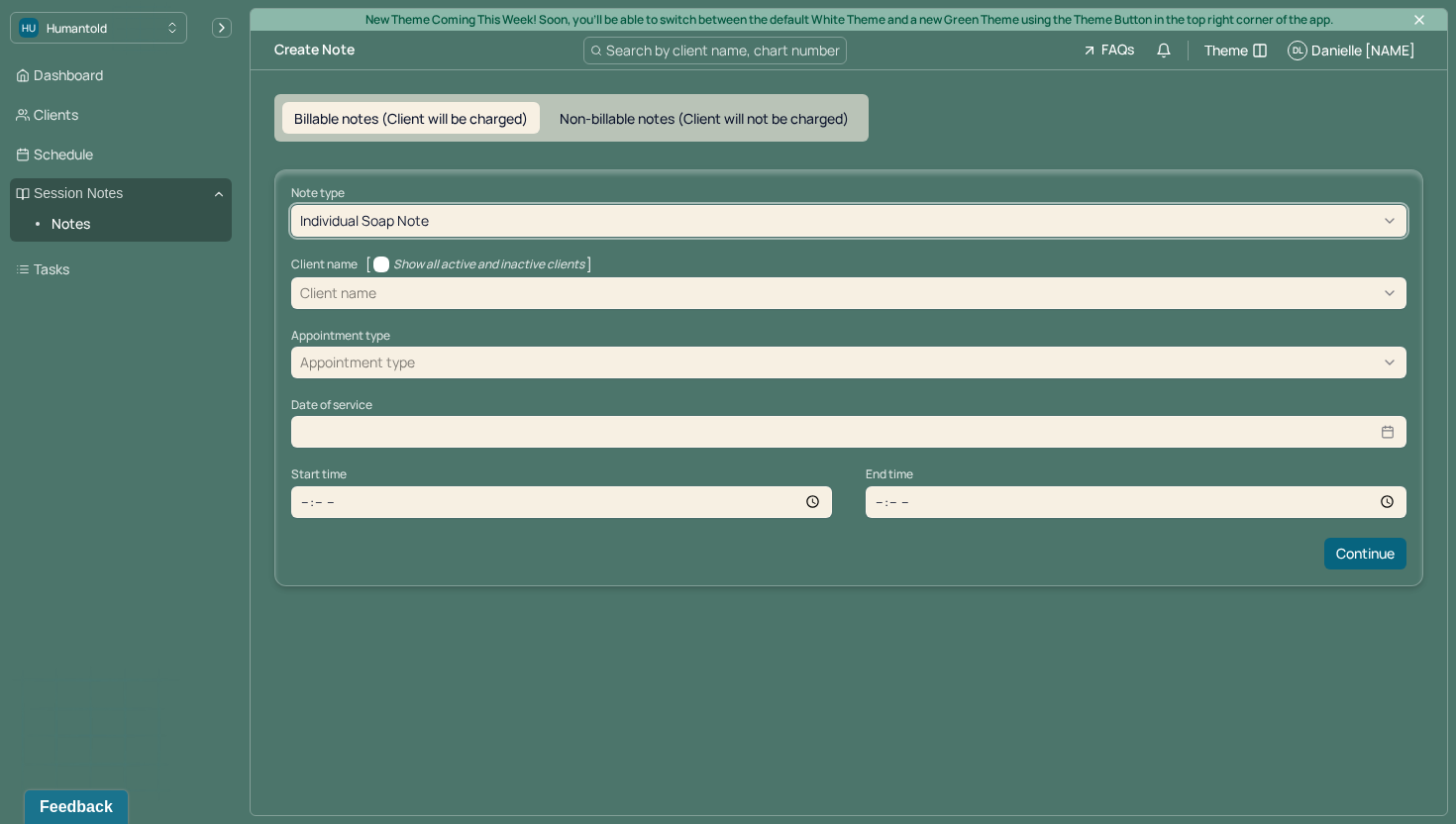 click at bounding box center (888, 292) 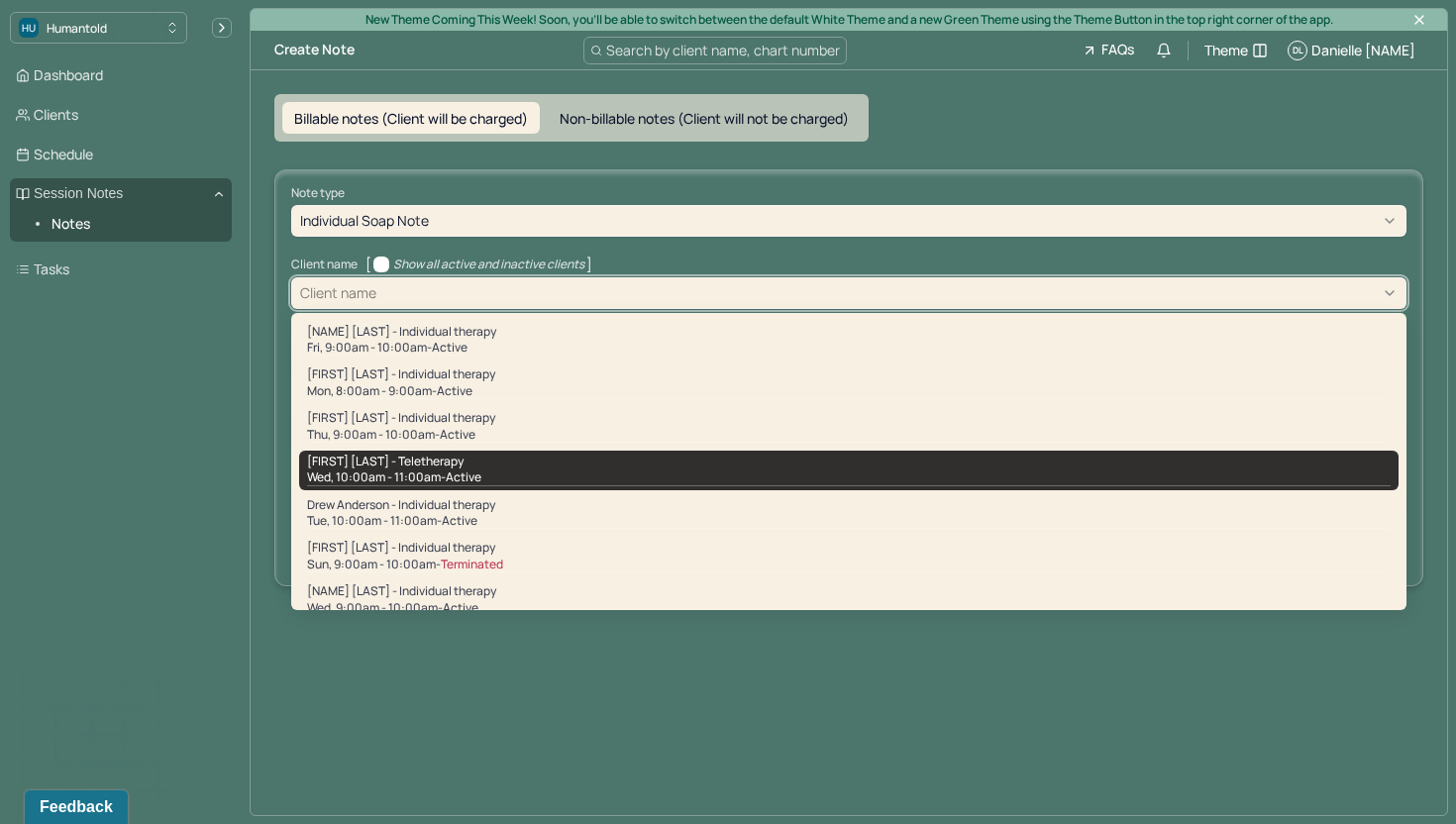 type on "i" 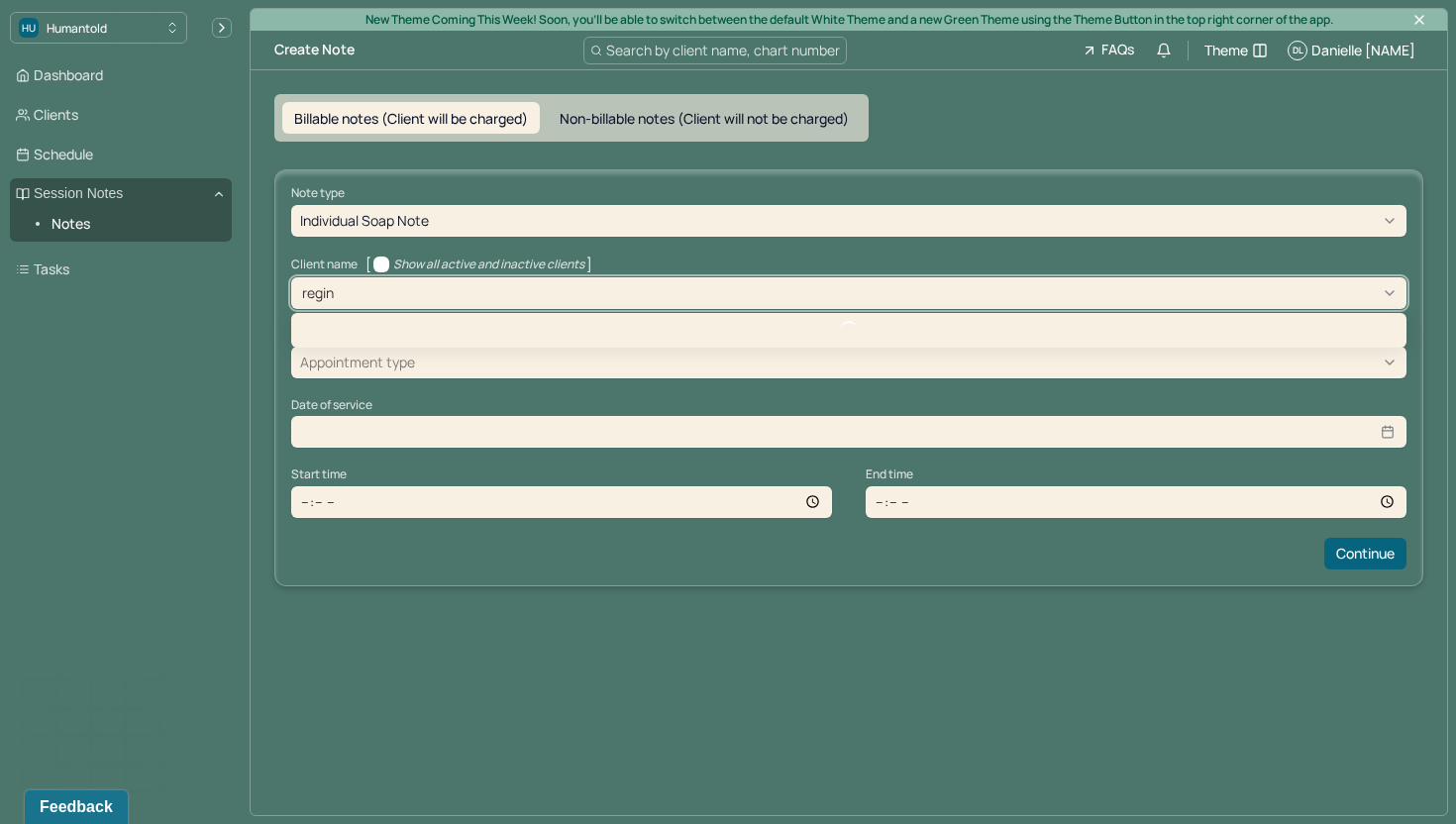 type on "regina" 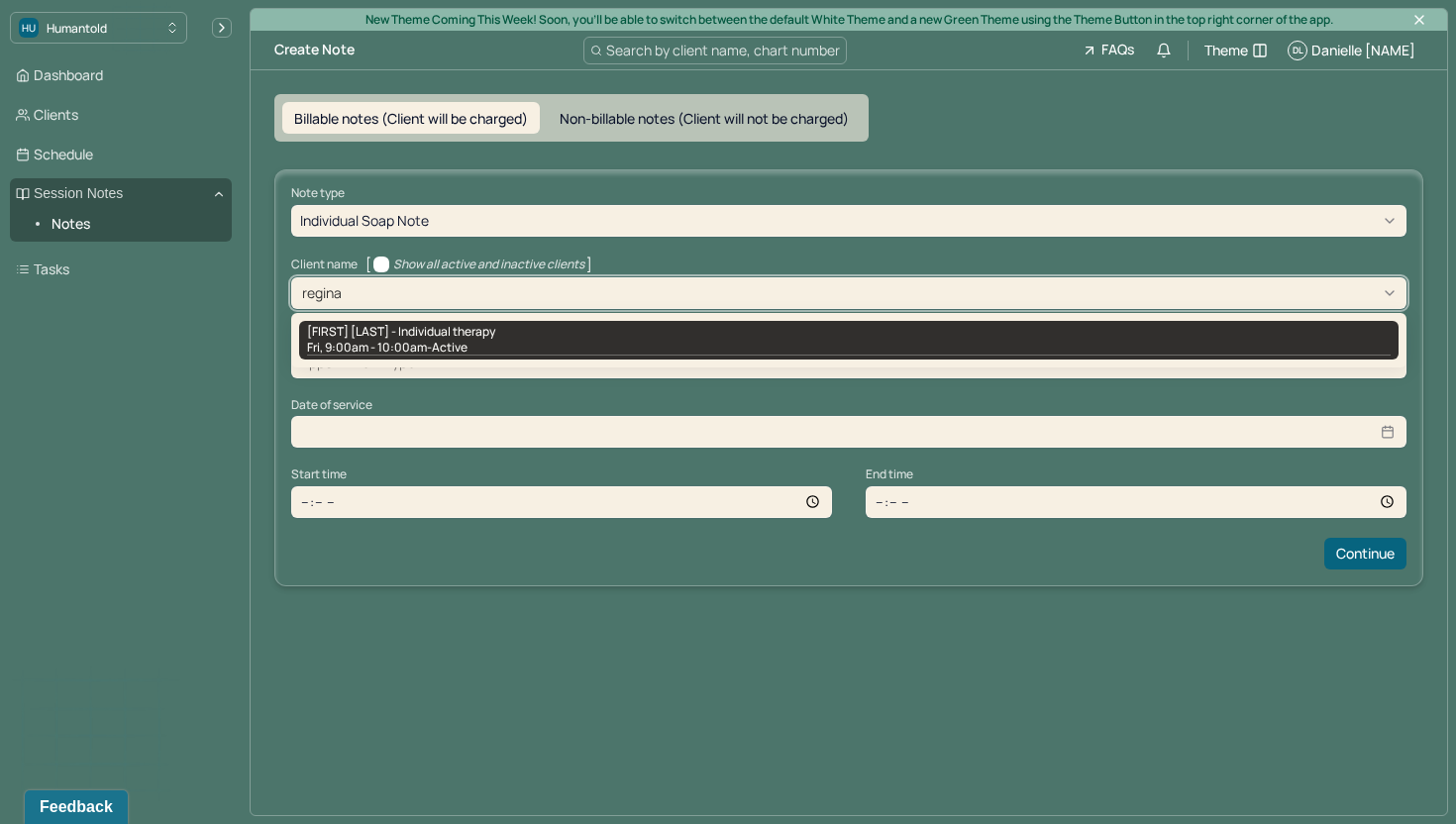 click on "[FIRST] [LAST] - Individual therapy" at bounding box center [849, 332] 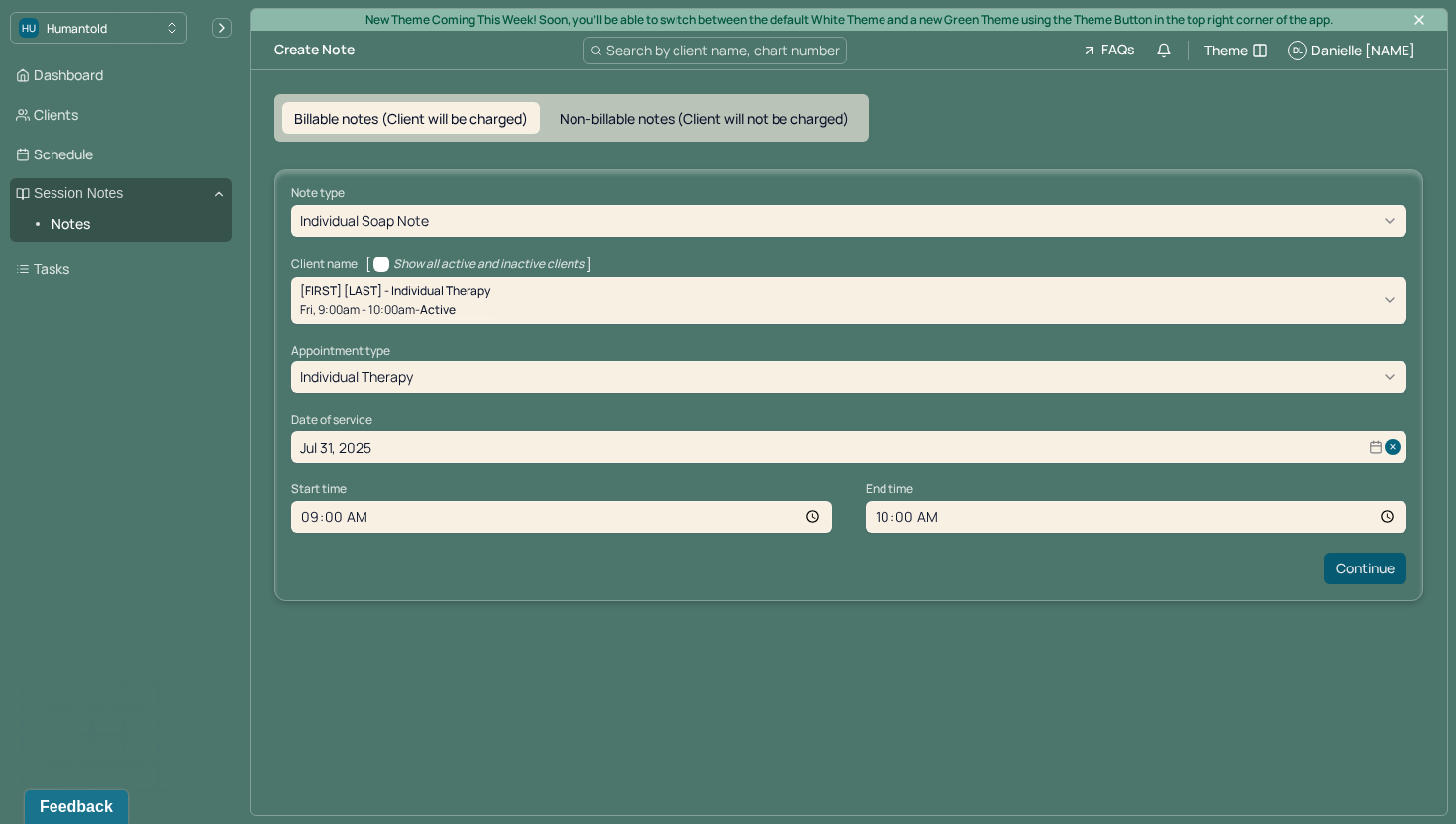 click on "Continue" at bounding box center (1365, 568) 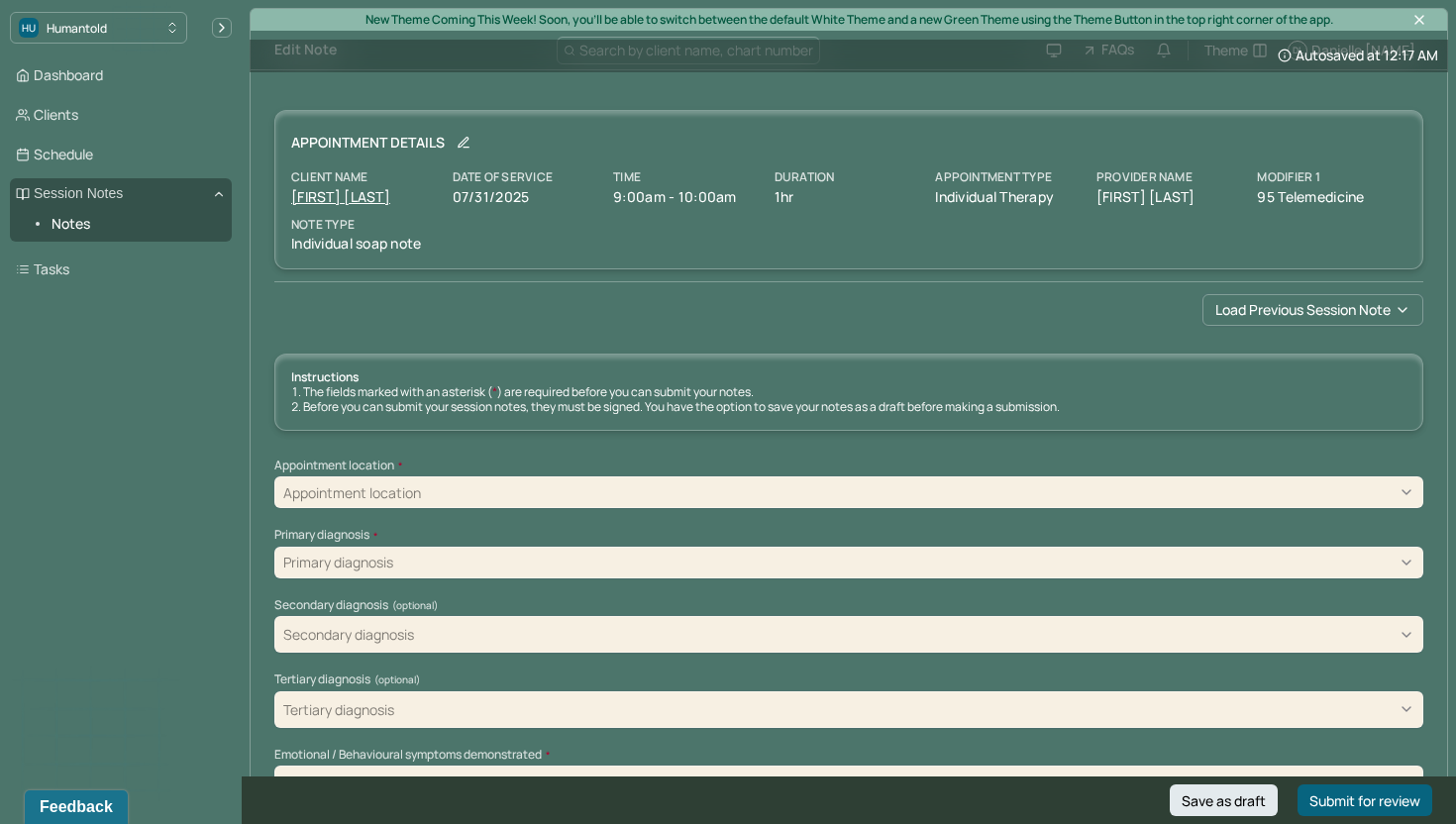 click 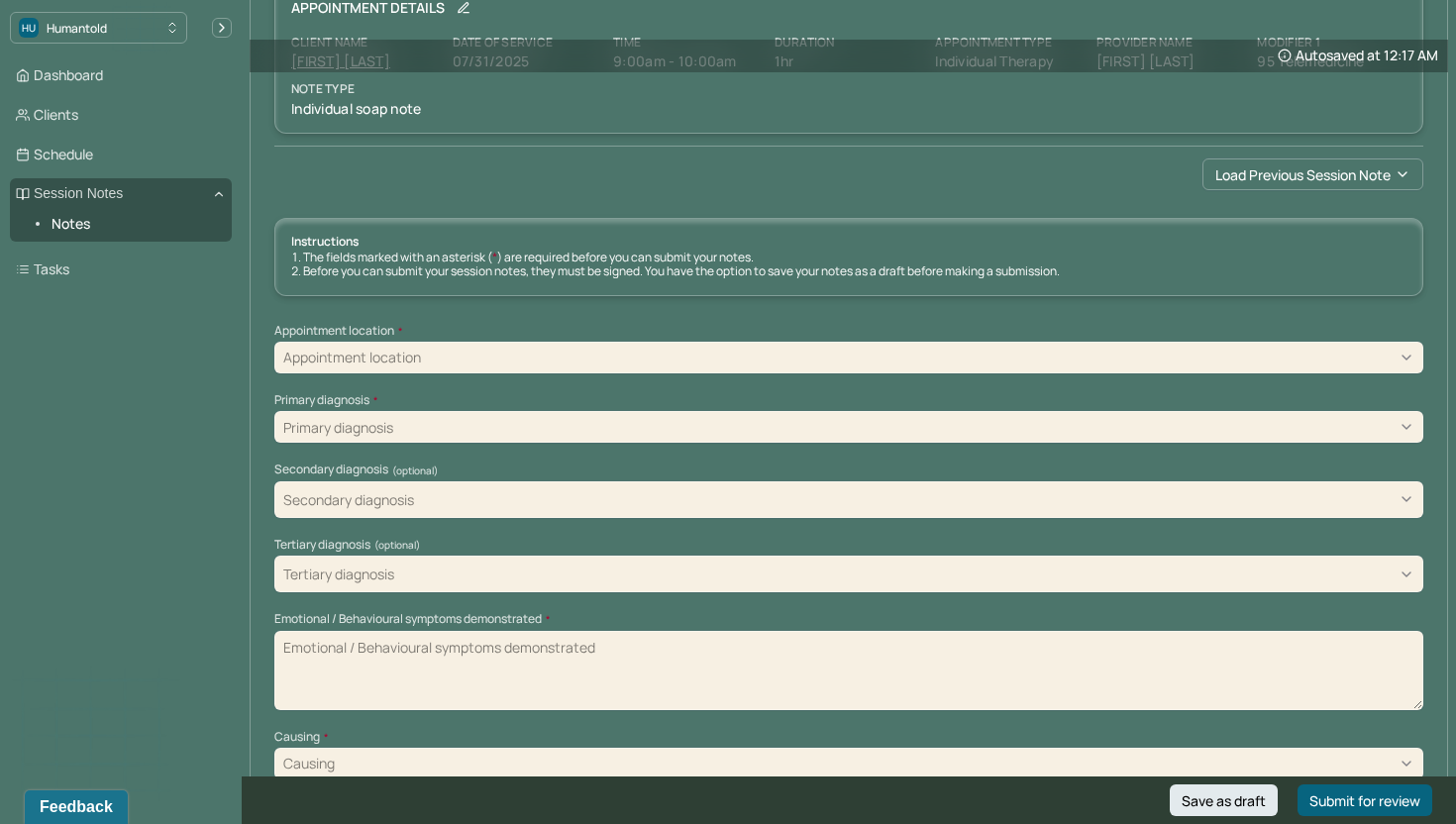 scroll, scrollTop: 115, scrollLeft: 0, axis: vertical 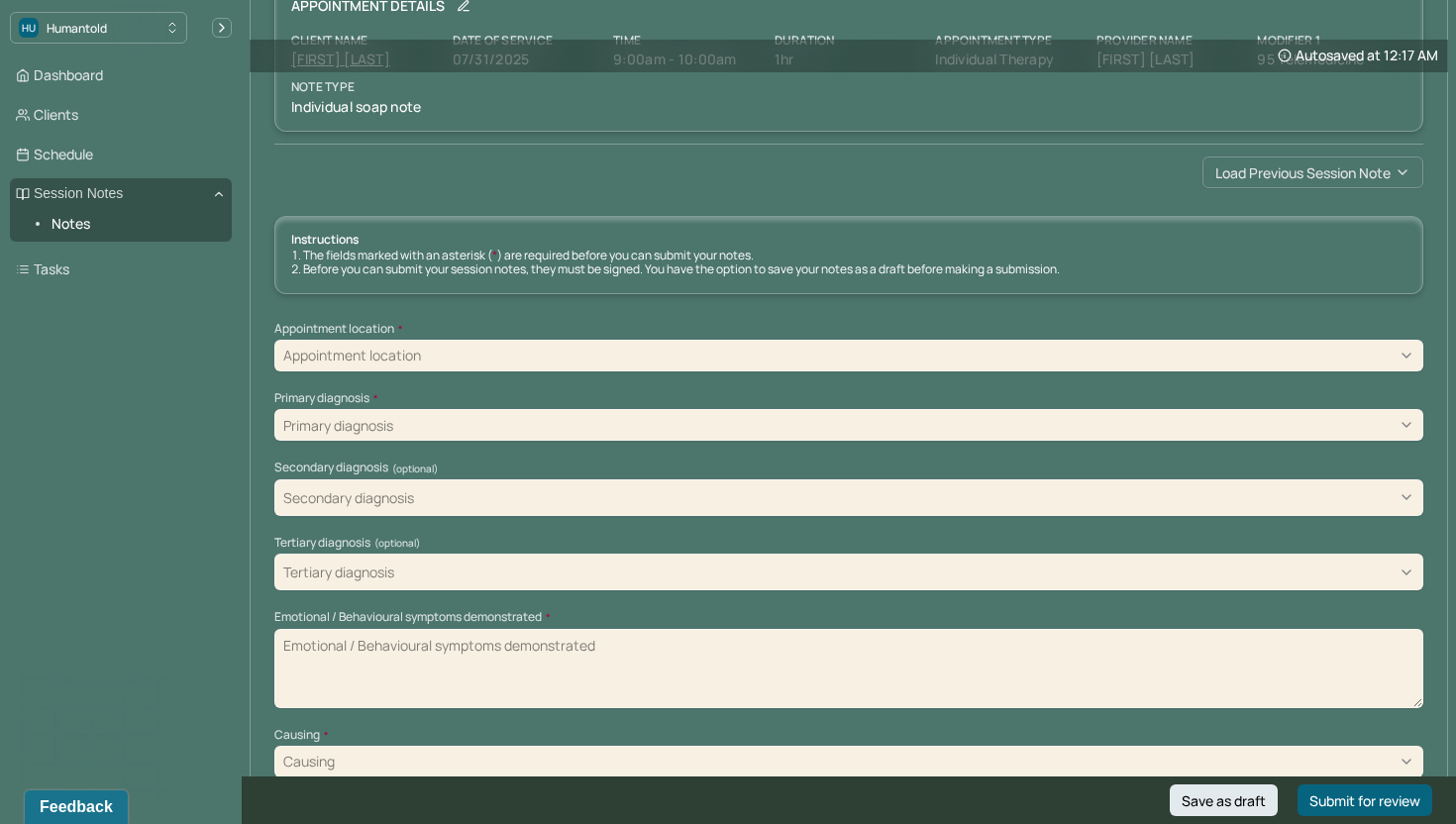click on "Load previous session note" at bounding box center [1312, 172] 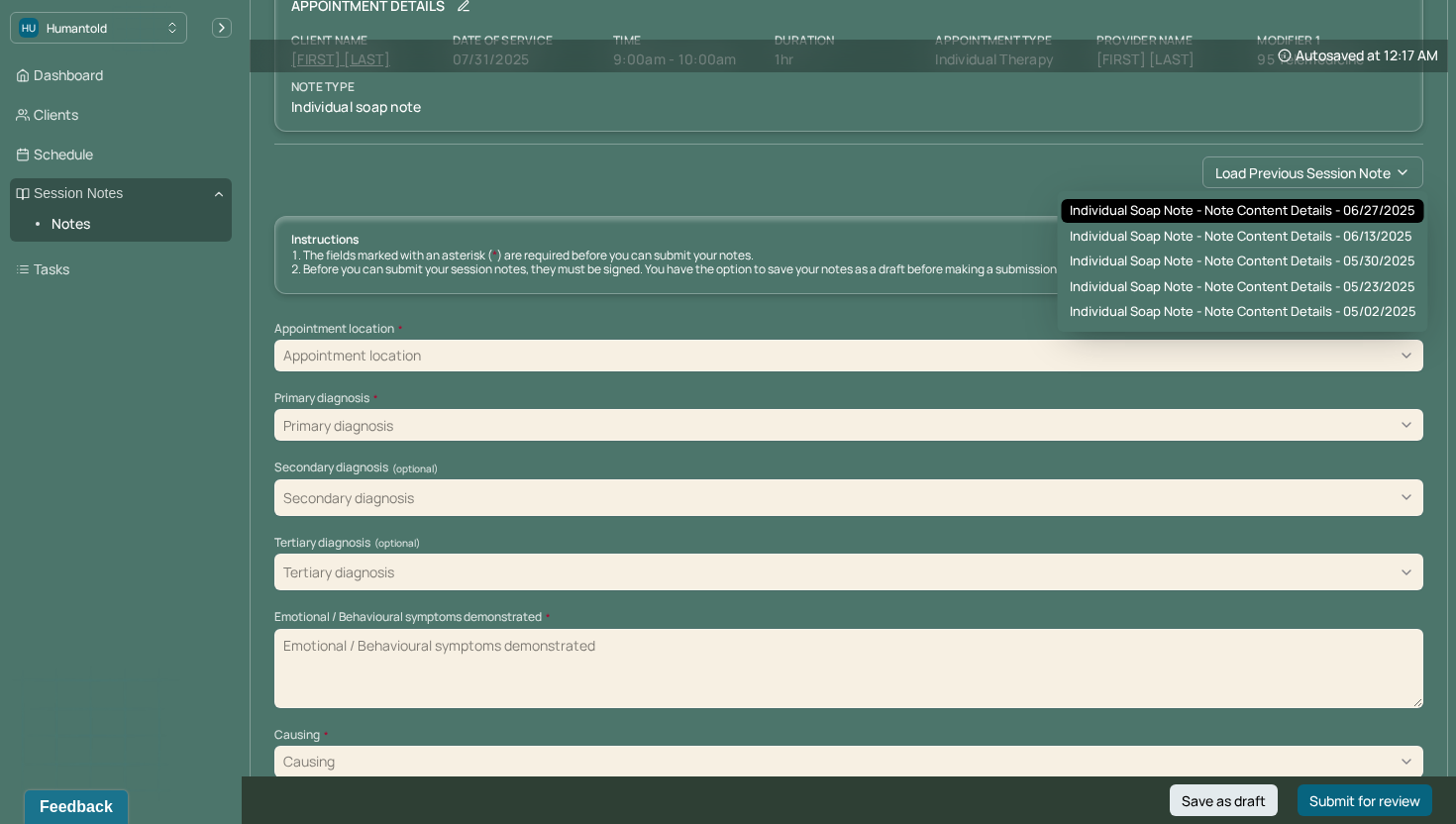 click on "Individual soap note   - Note content Details -   06/27/2025" at bounding box center [1242, 211] 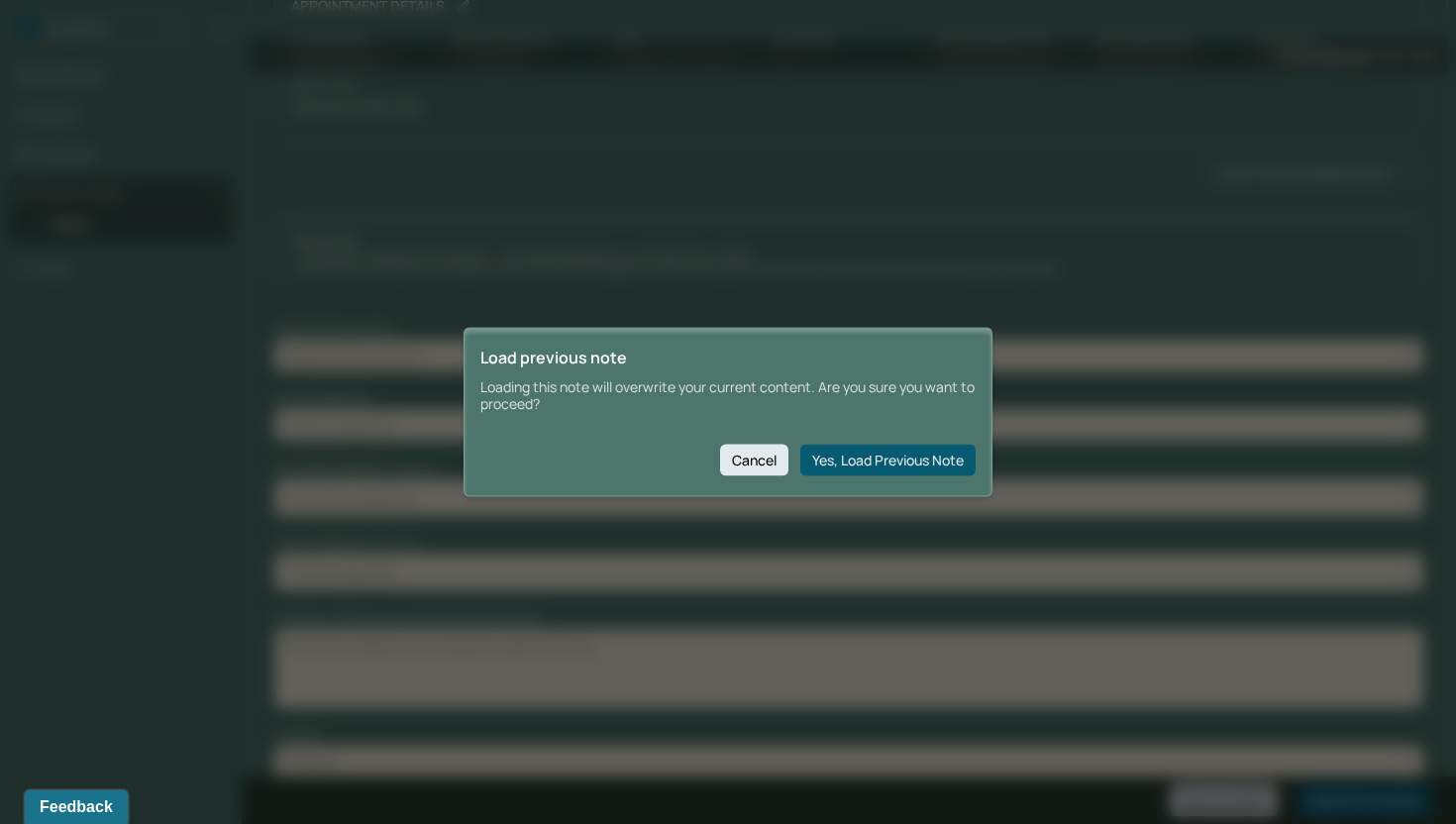 click on "Yes, Load Previous Note" at bounding box center (887, 460) 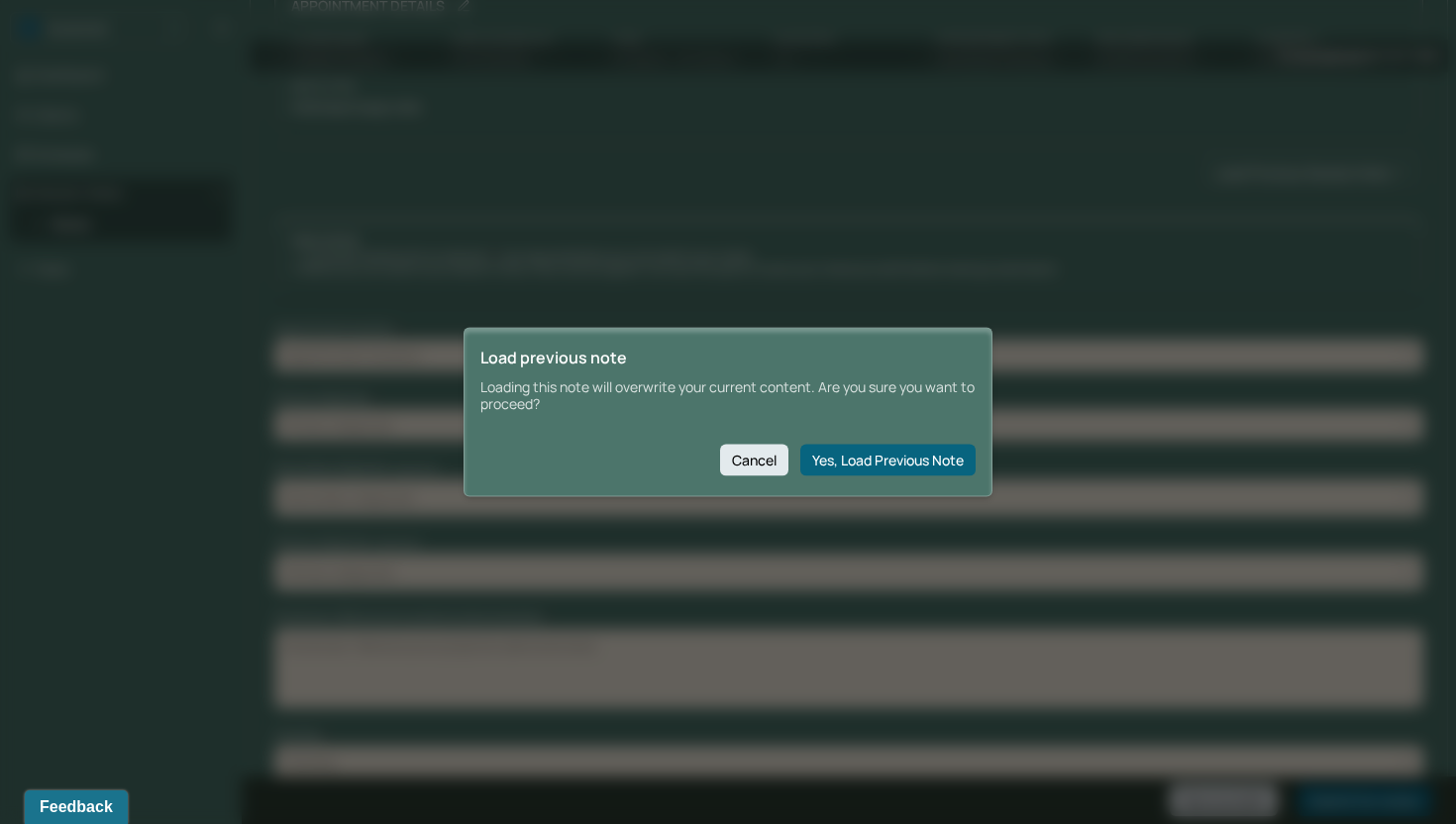 type on "Anxious, excited, concerned." 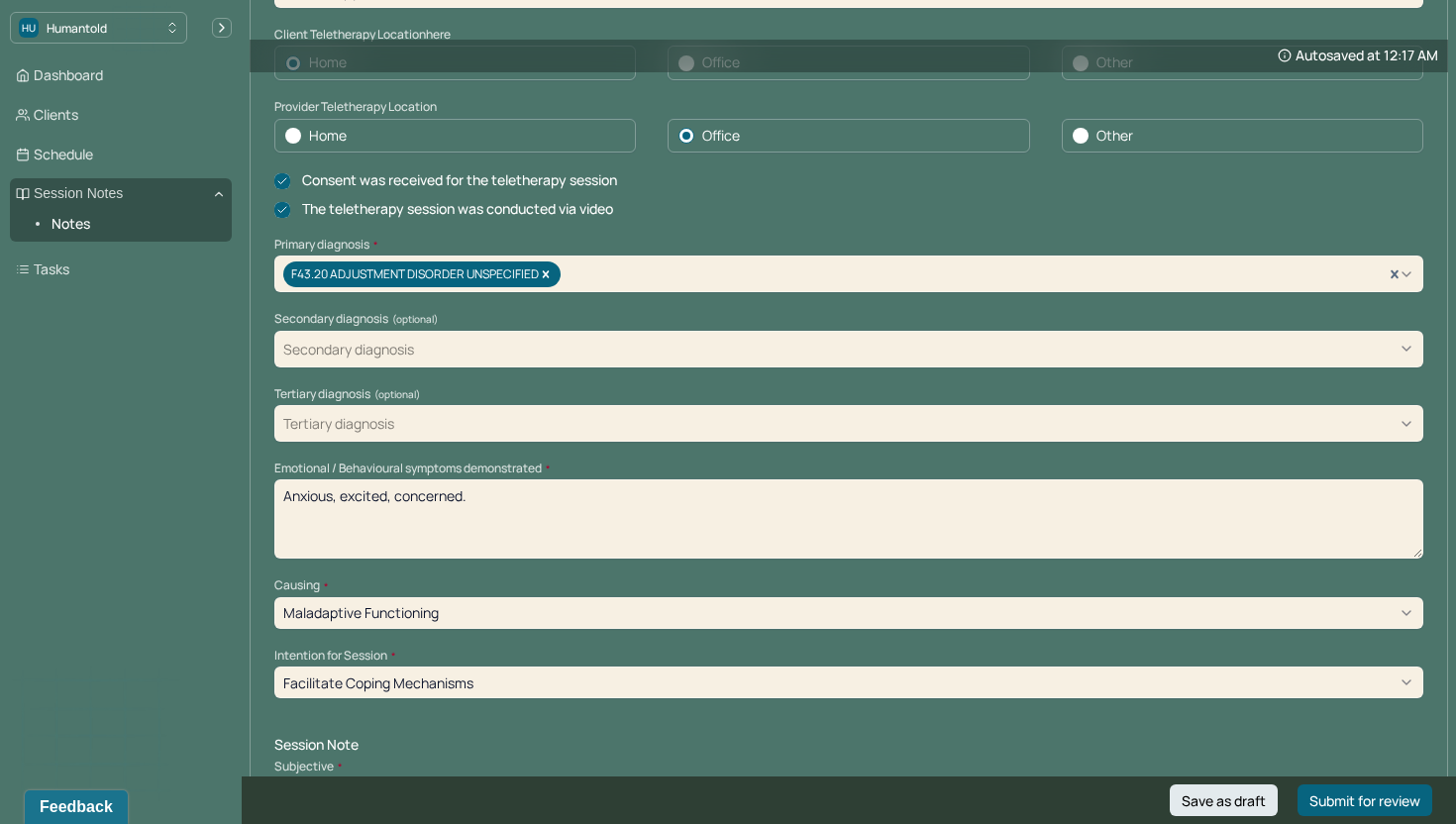 scroll, scrollTop: 483, scrollLeft: 0, axis: vertical 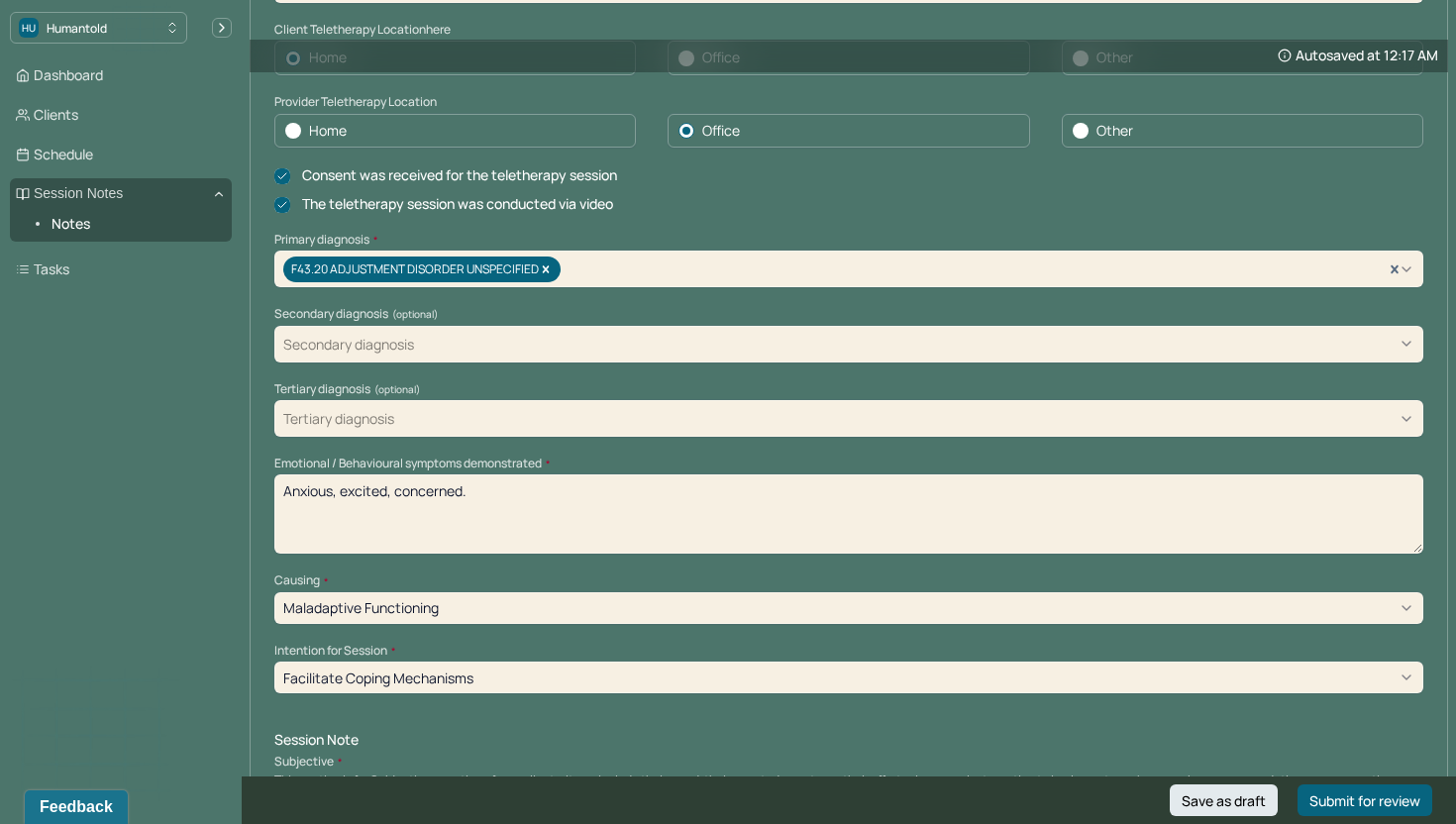click on "Anxious, excited, concerned." at bounding box center [849, 514] 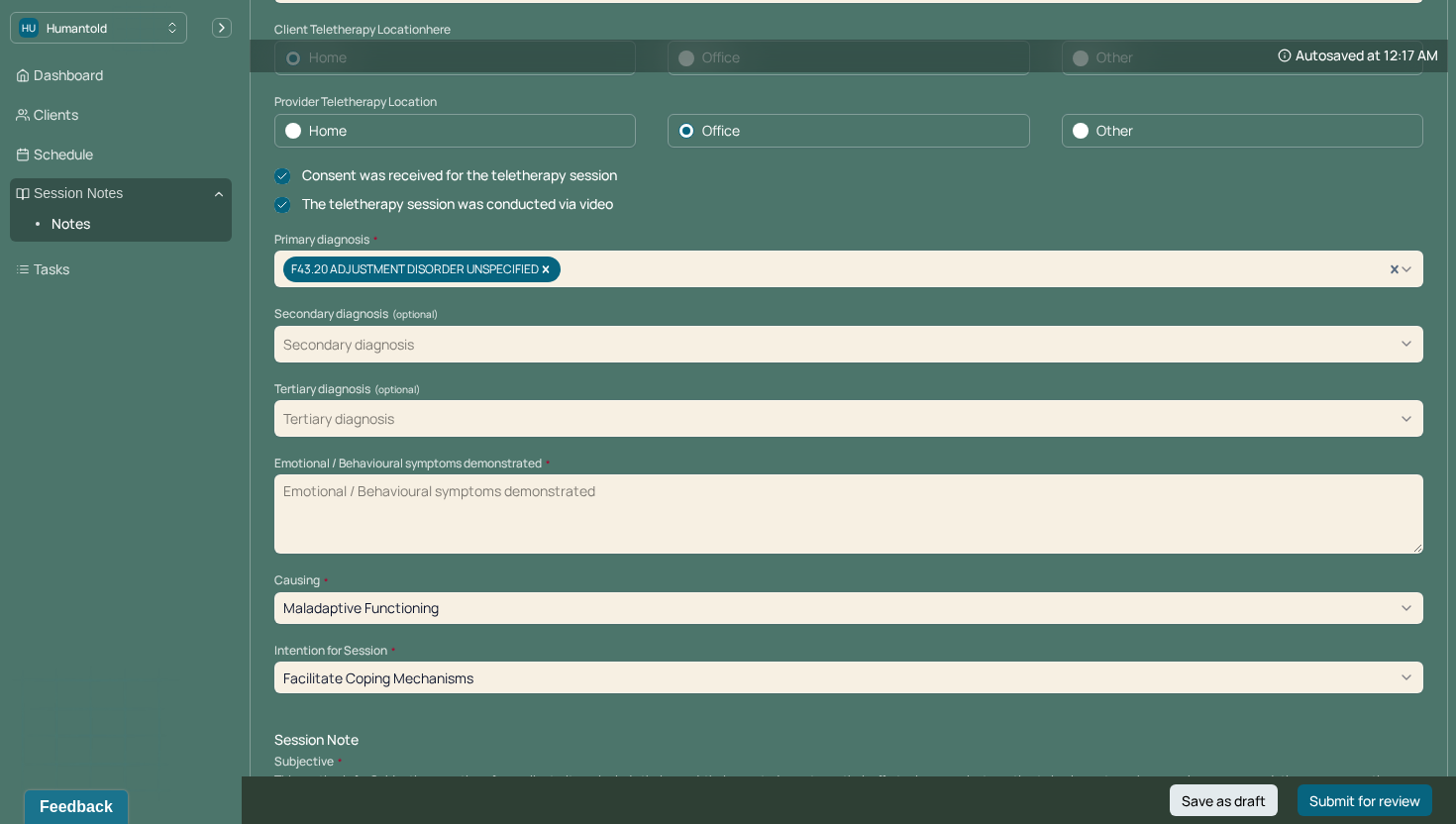type on "S" 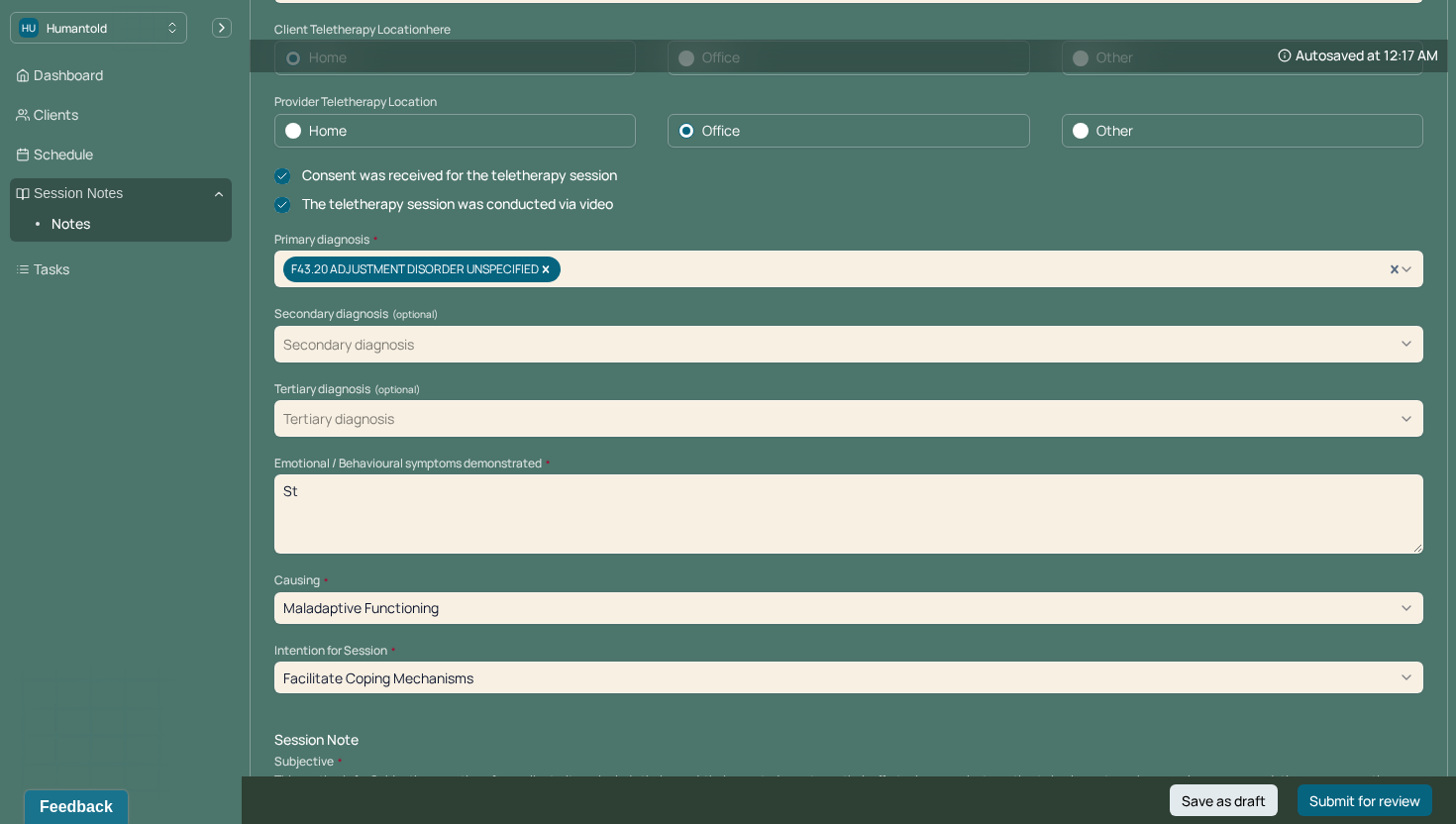 type on "S" 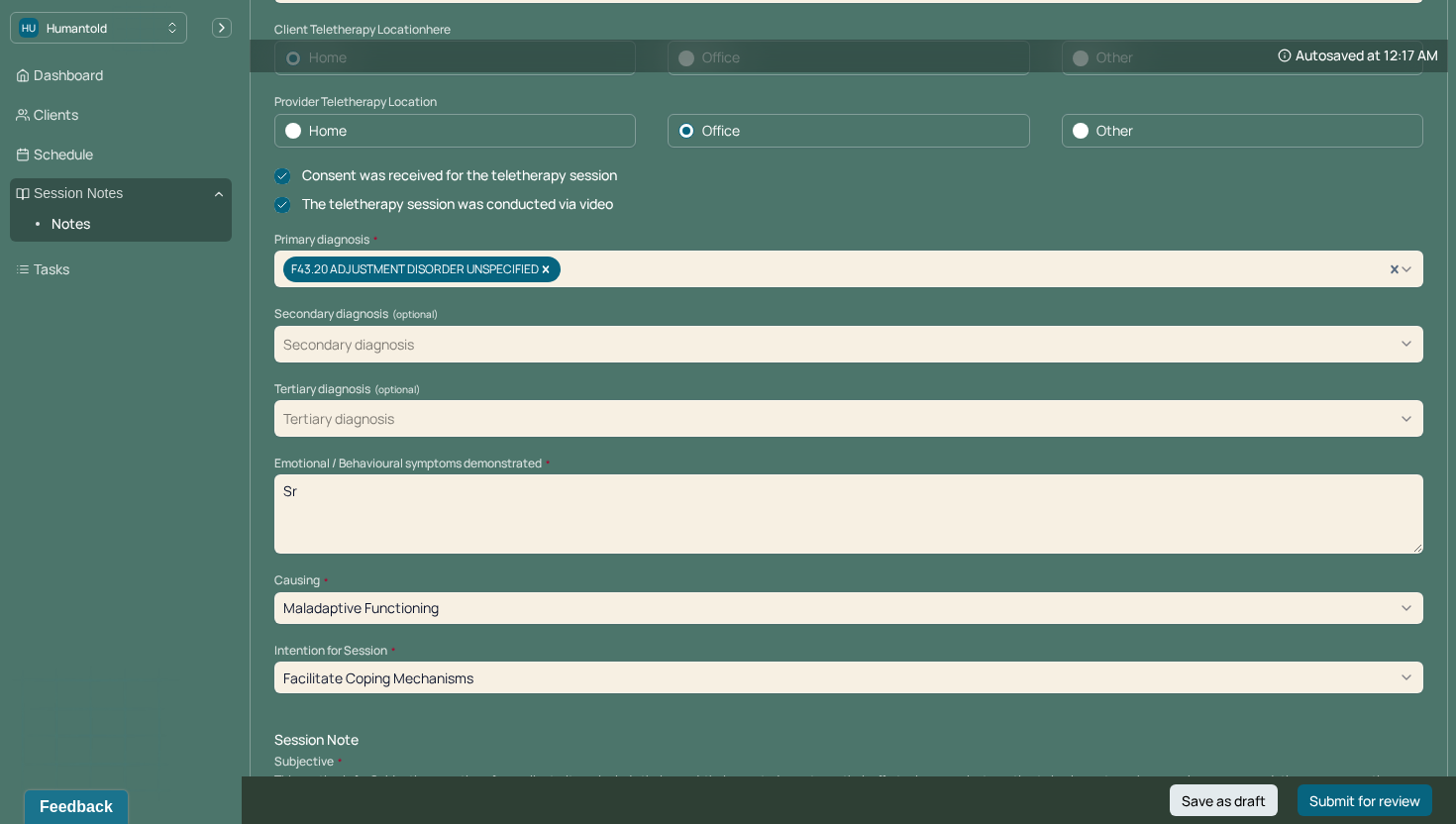 type on "S" 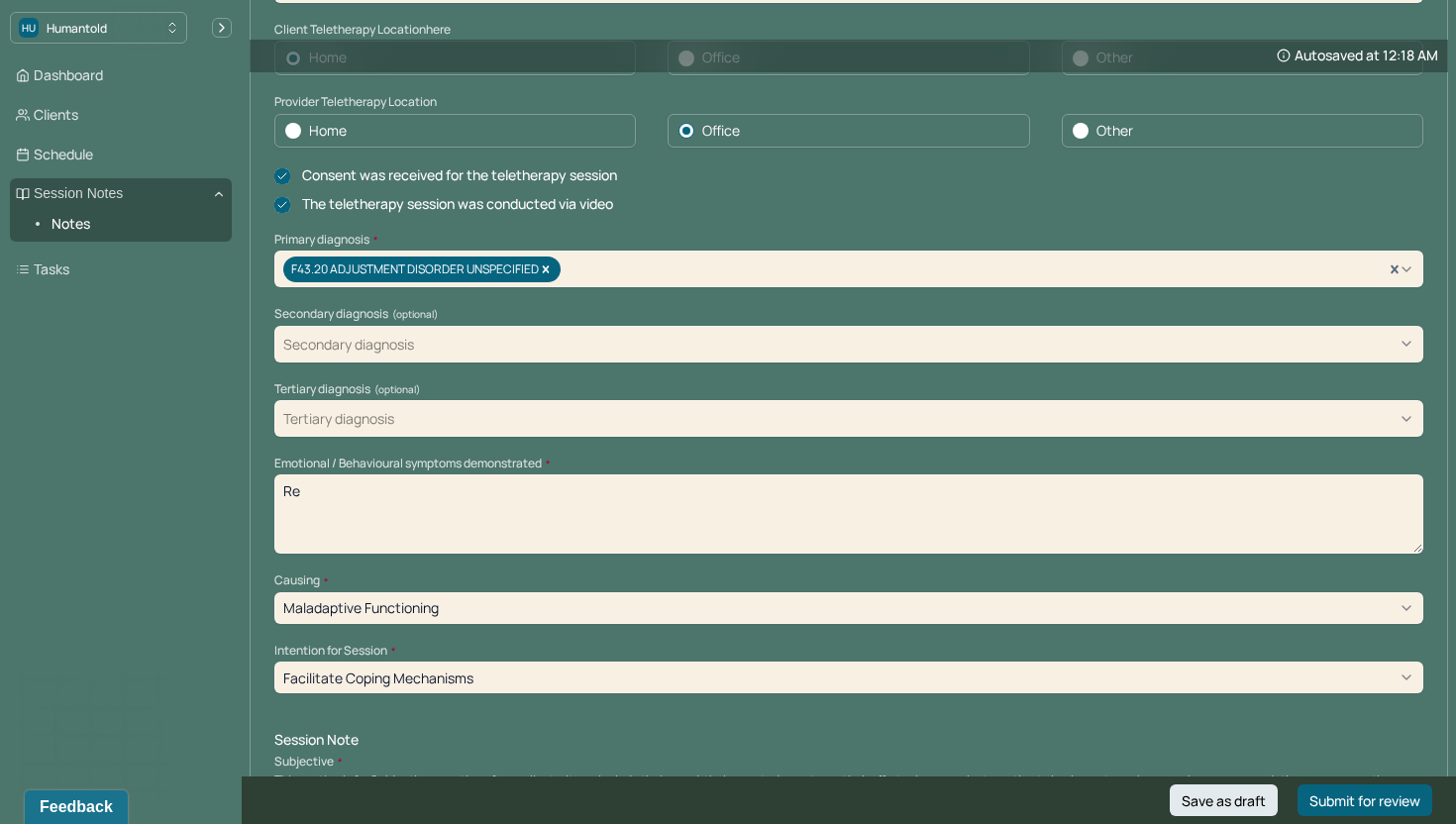 type on "R" 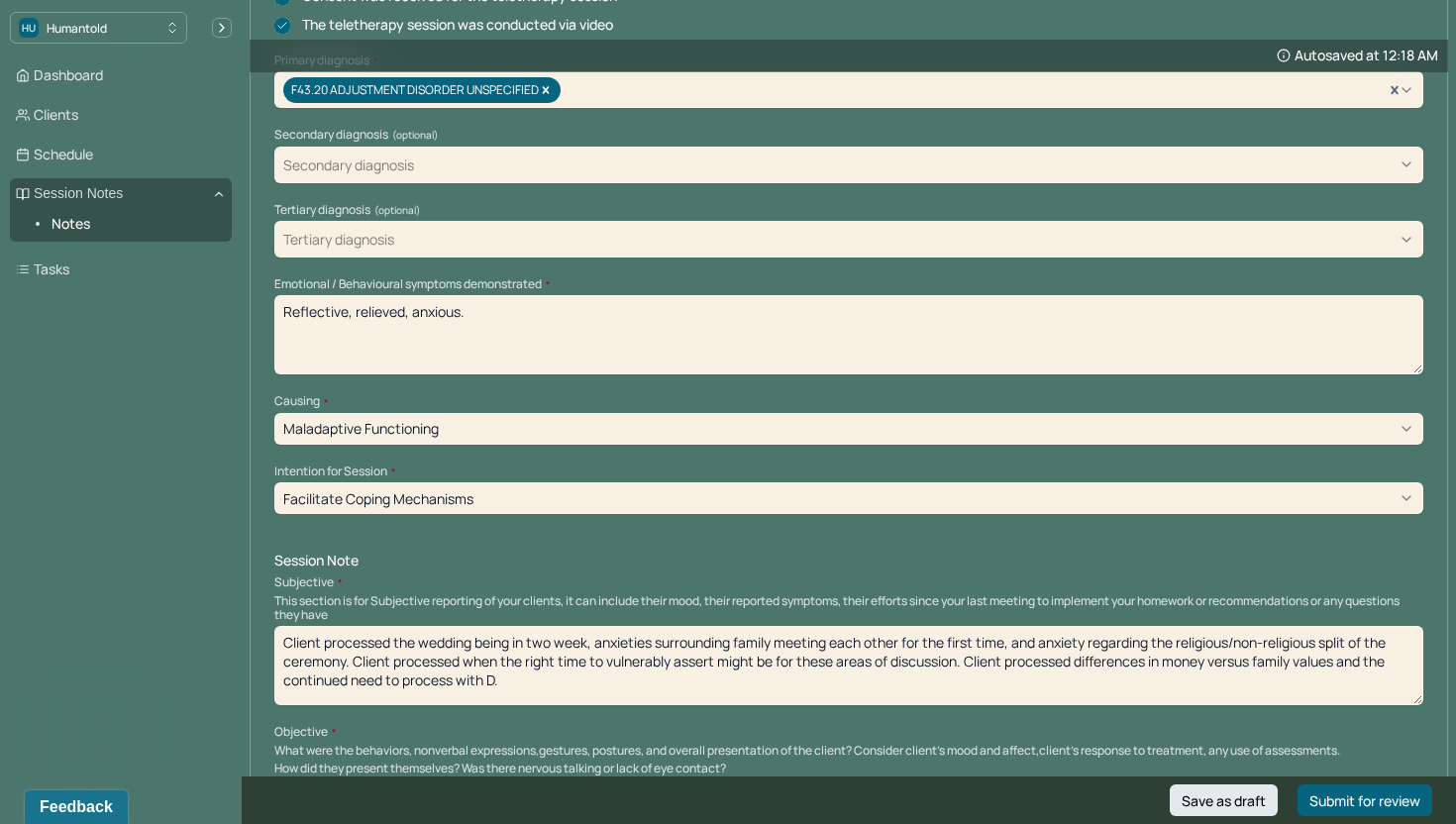 scroll, scrollTop: 761, scrollLeft: 0, axis: vertical 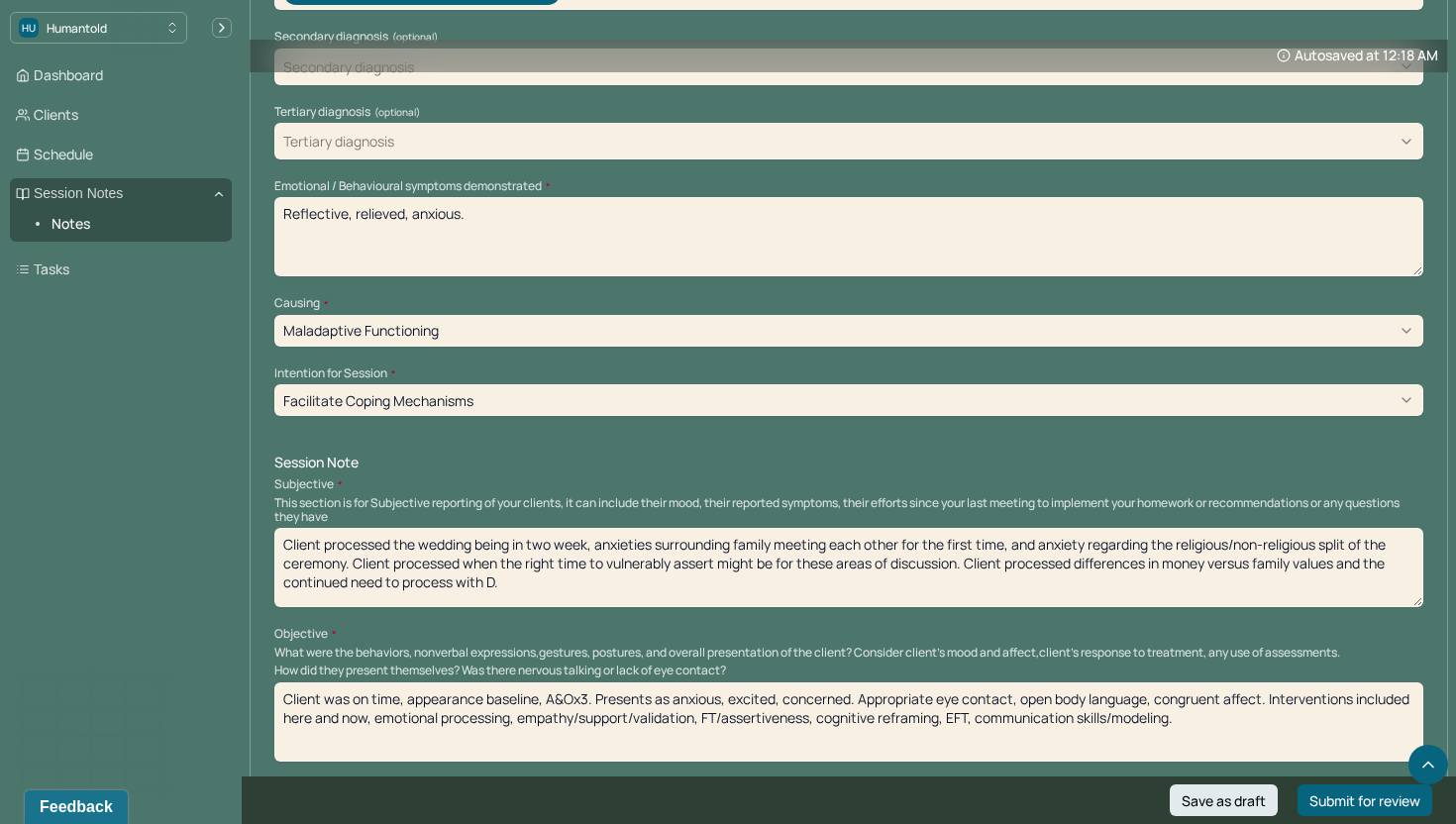 type on "Reflective, relieved, anxious." 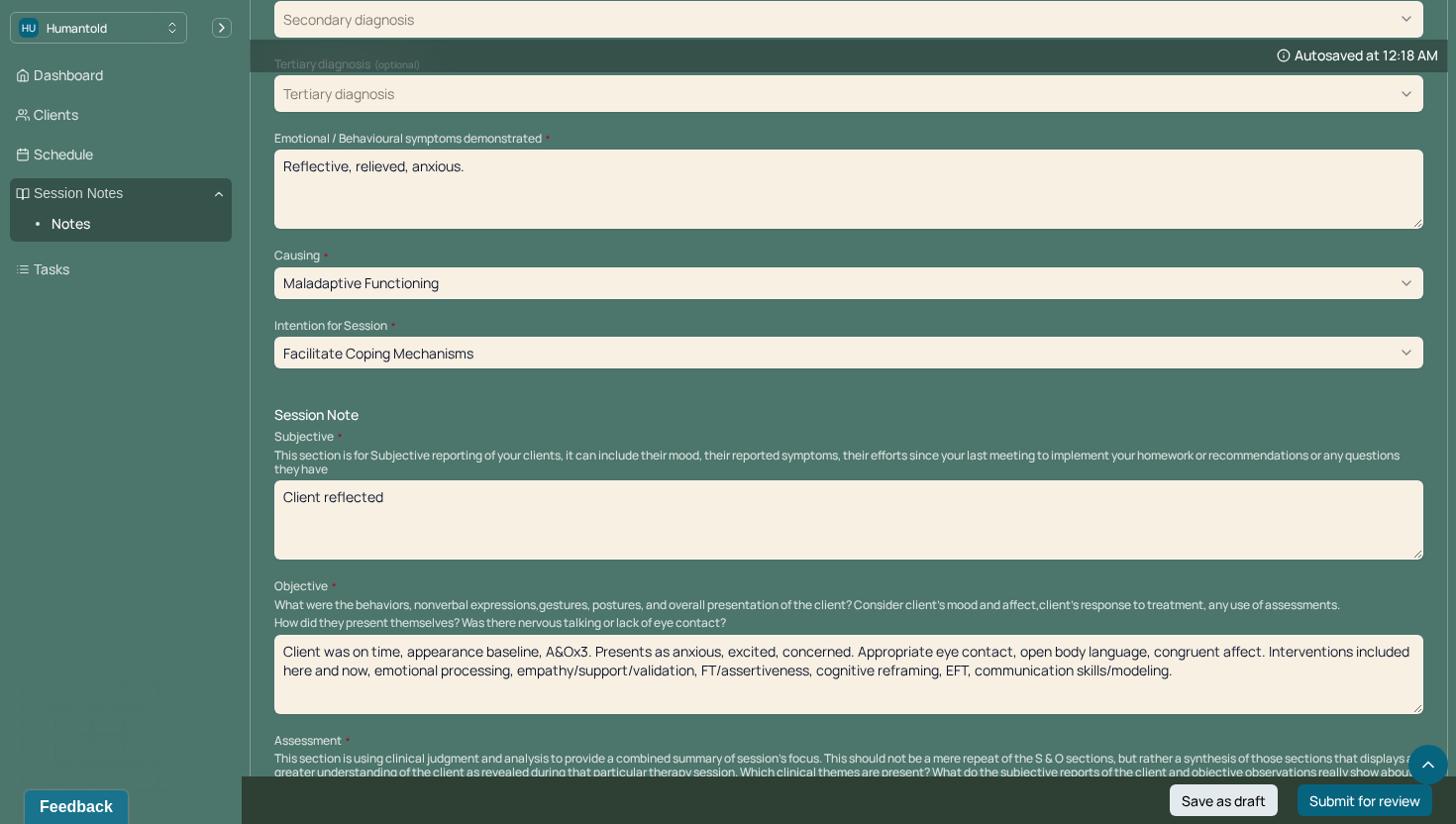 scroll, scrollTop: 809, scrollLeft: 0, axis: vertical 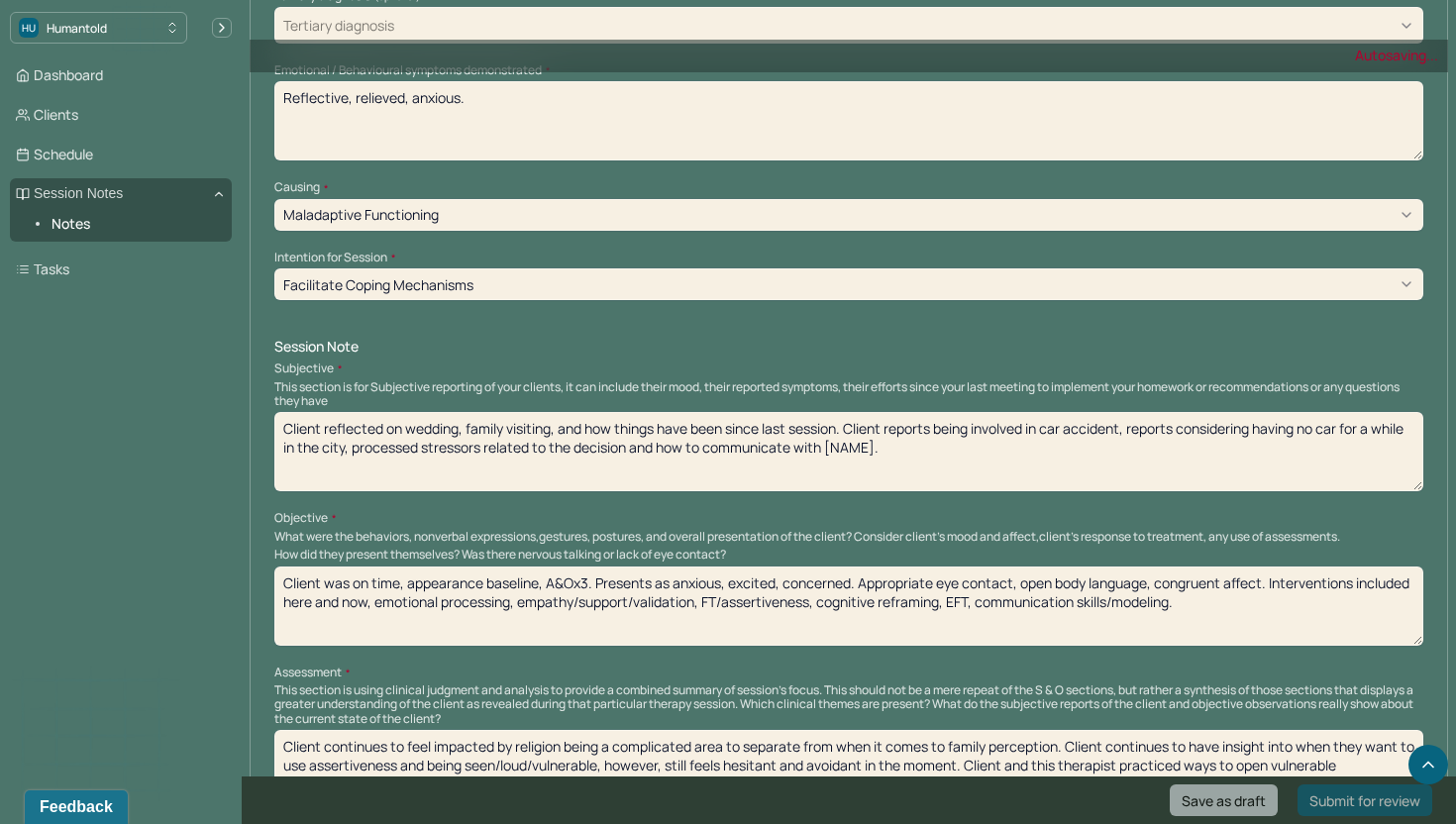 type on "Client reflected on wedding, family visiting, and how things have been since last session. Client reports being involved in car accident, reports considering having no car for a while in the city, processed stressors related to the decision and how to communicate with [NAME]." 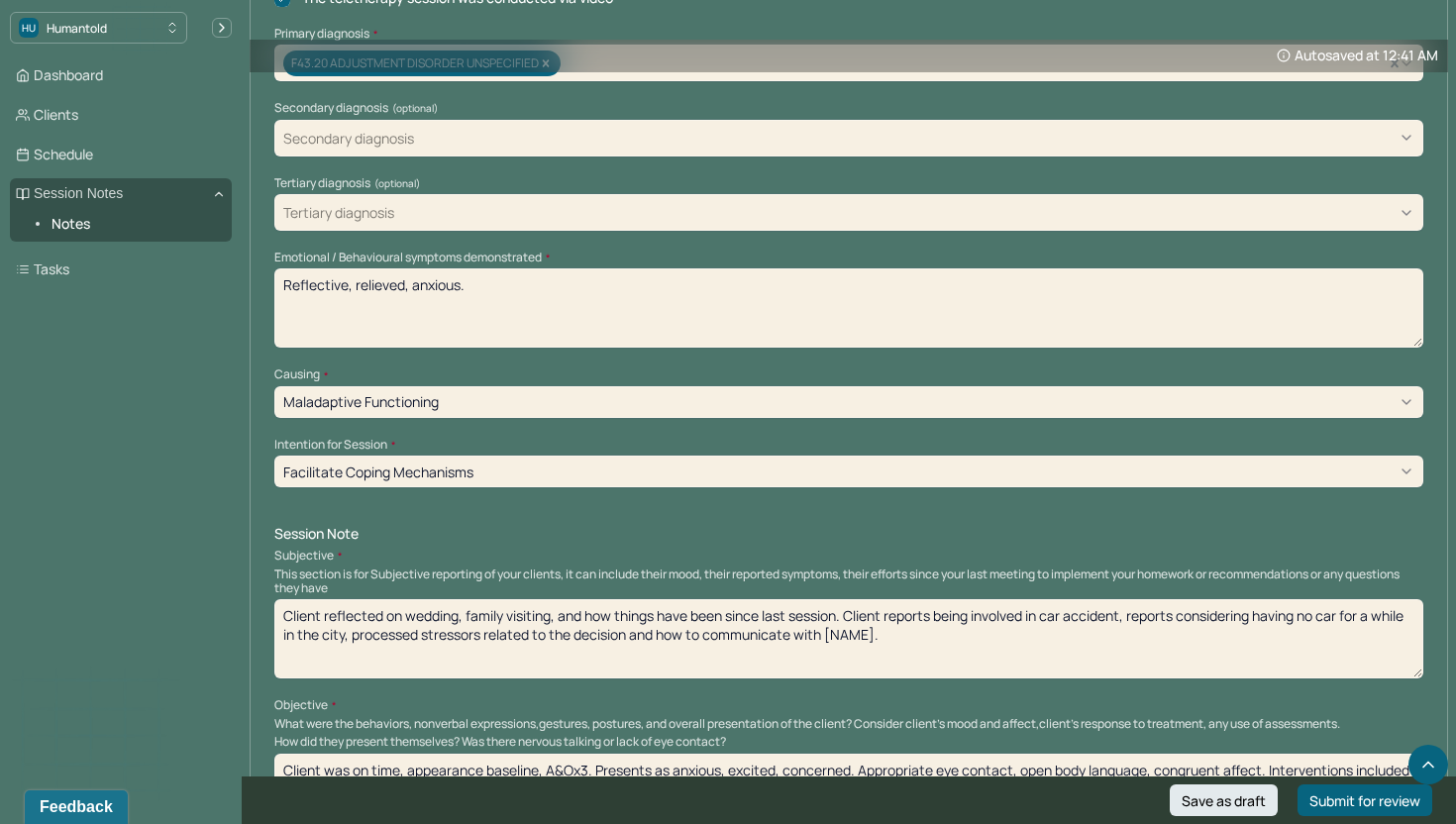 scroll, scrollTop: 684, scrollLeft: 0, axis: vertical 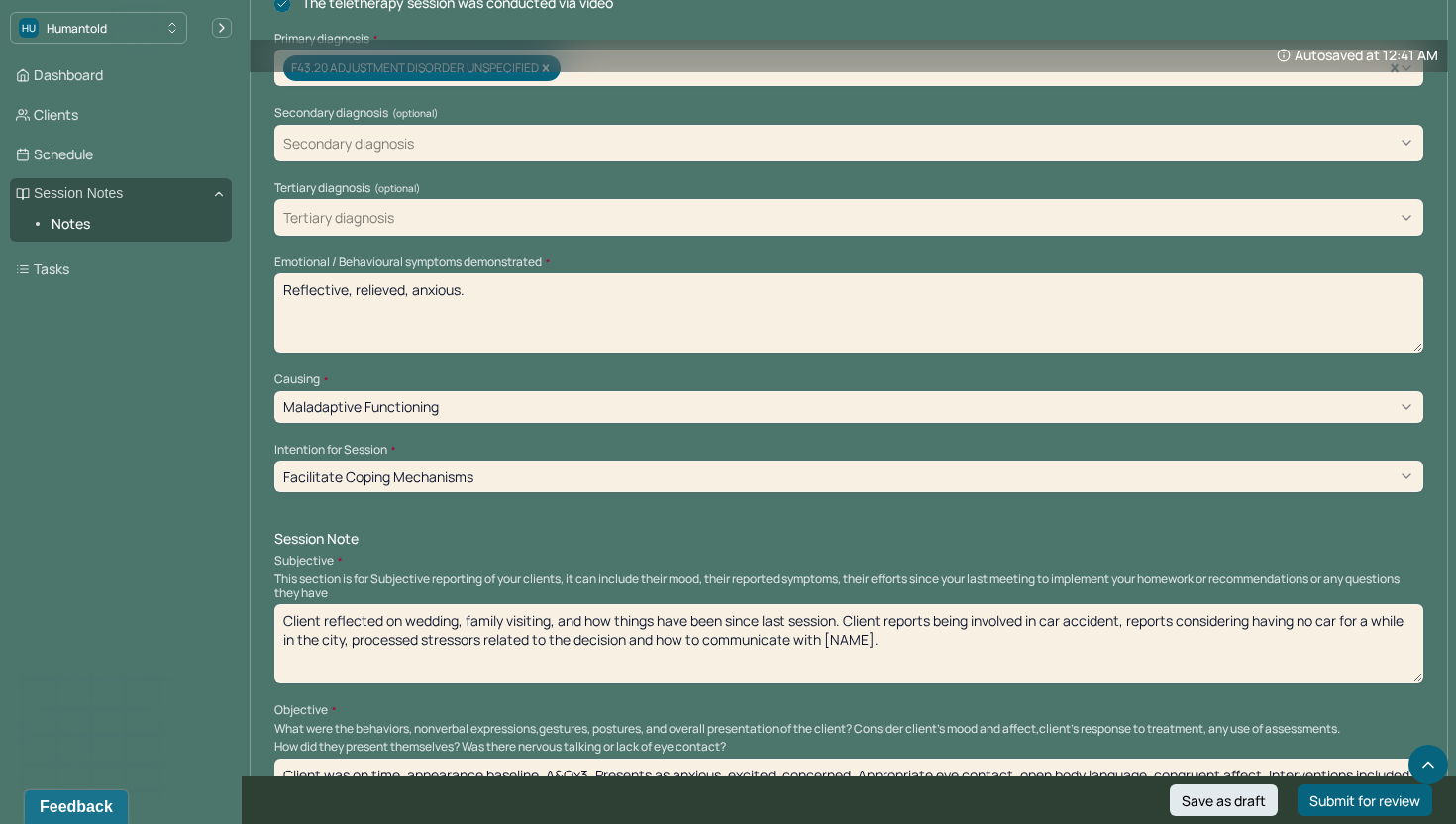 click on "Reflective, relieved, anxious." at bounding box center (849, 313) 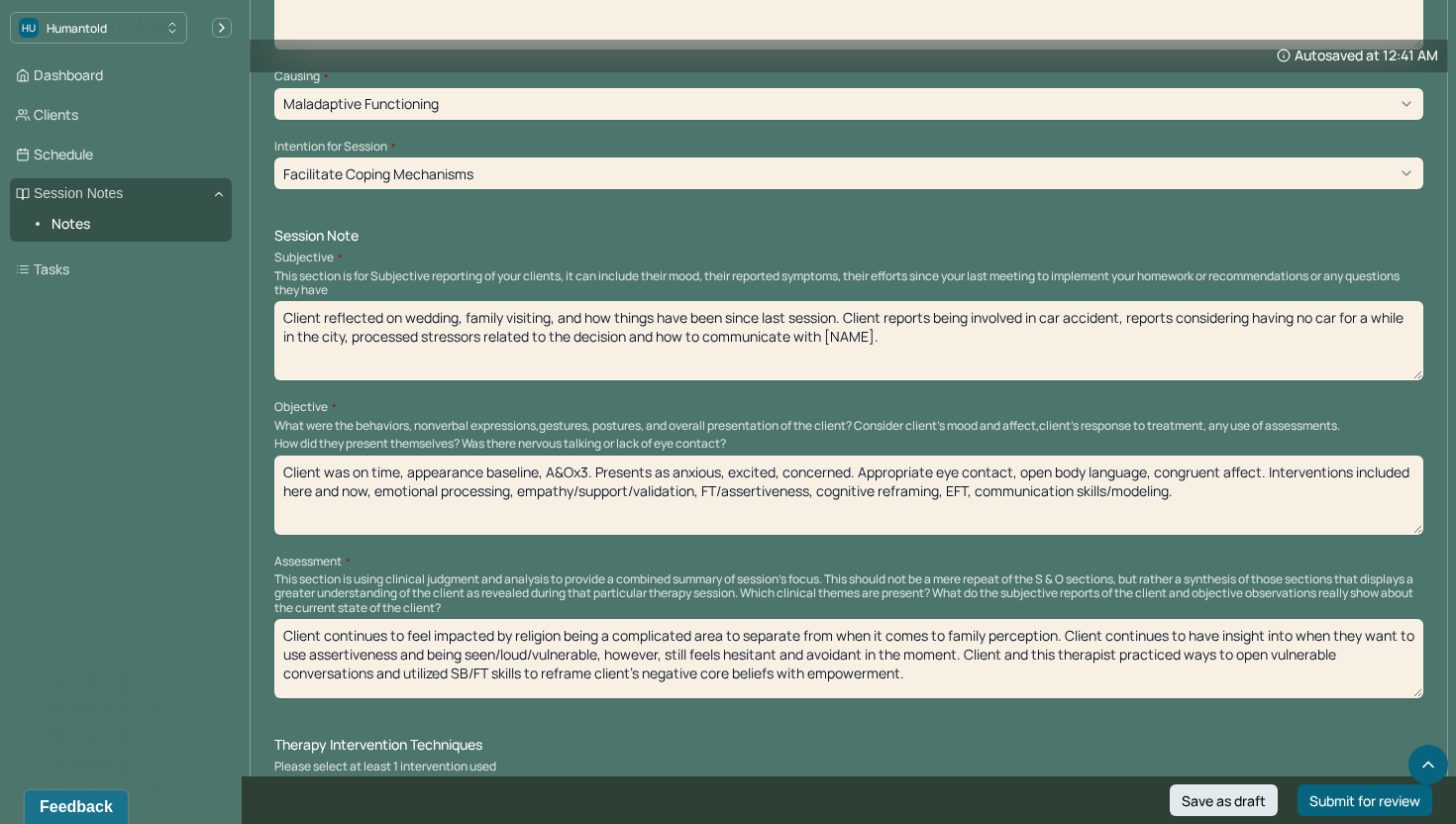 scroll, scrollTop: 1032, scrollLeft: 0, axis: vertical 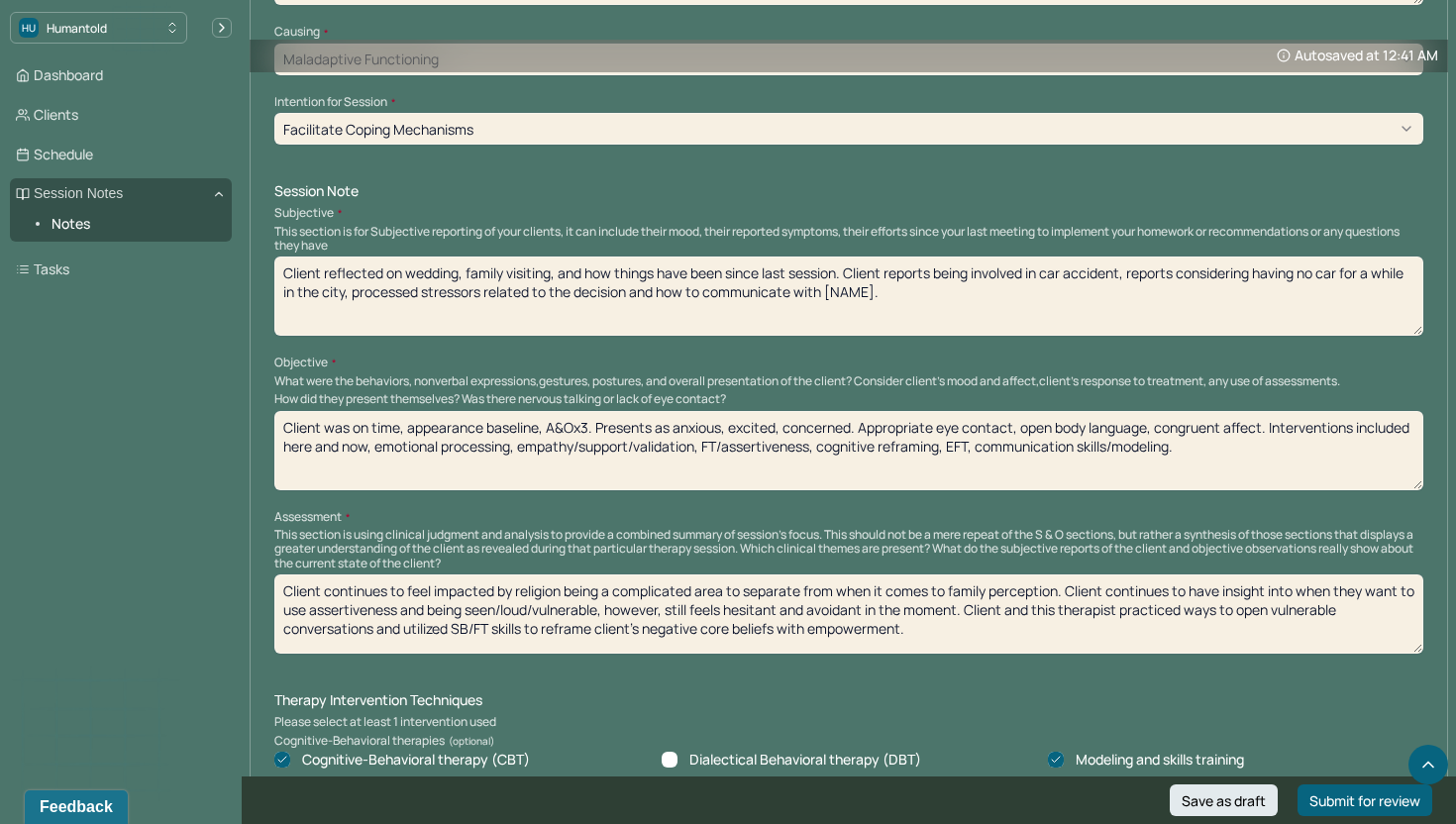 click on "Client was on time, appearance baseline, A&Ox3. Presents as anxious, excited, concerned. Appropriate eye contact, open body language, congruent affect. Interventions included here and now, emotional processing, empathy/support/validation, FT/assertiveness, cognitive reframing, EFT, communication skills/modeling." at bounding box center (849, 451) 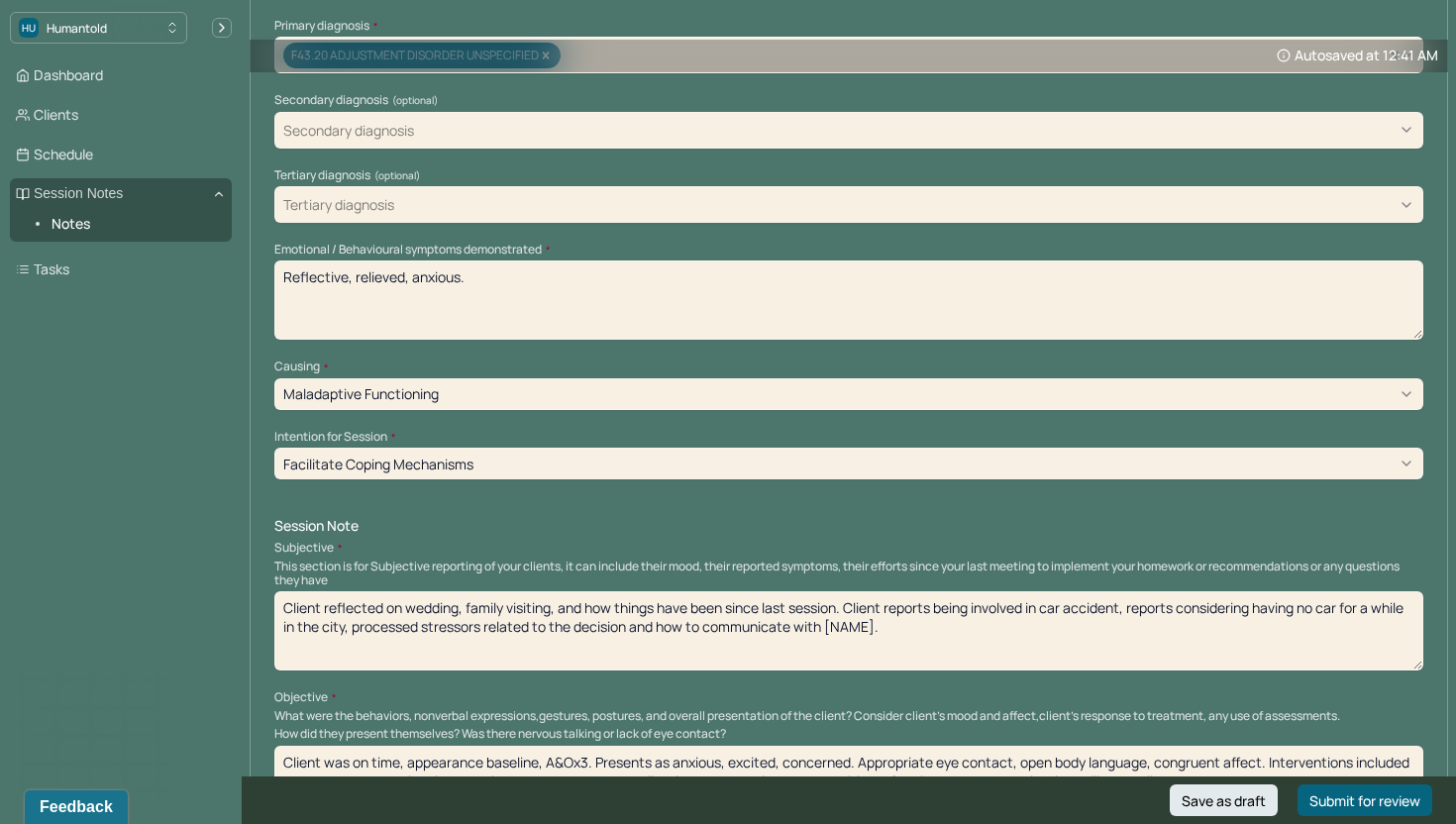 scroll, scrollTop: 462, scrollLeft: 0, axis: vertical 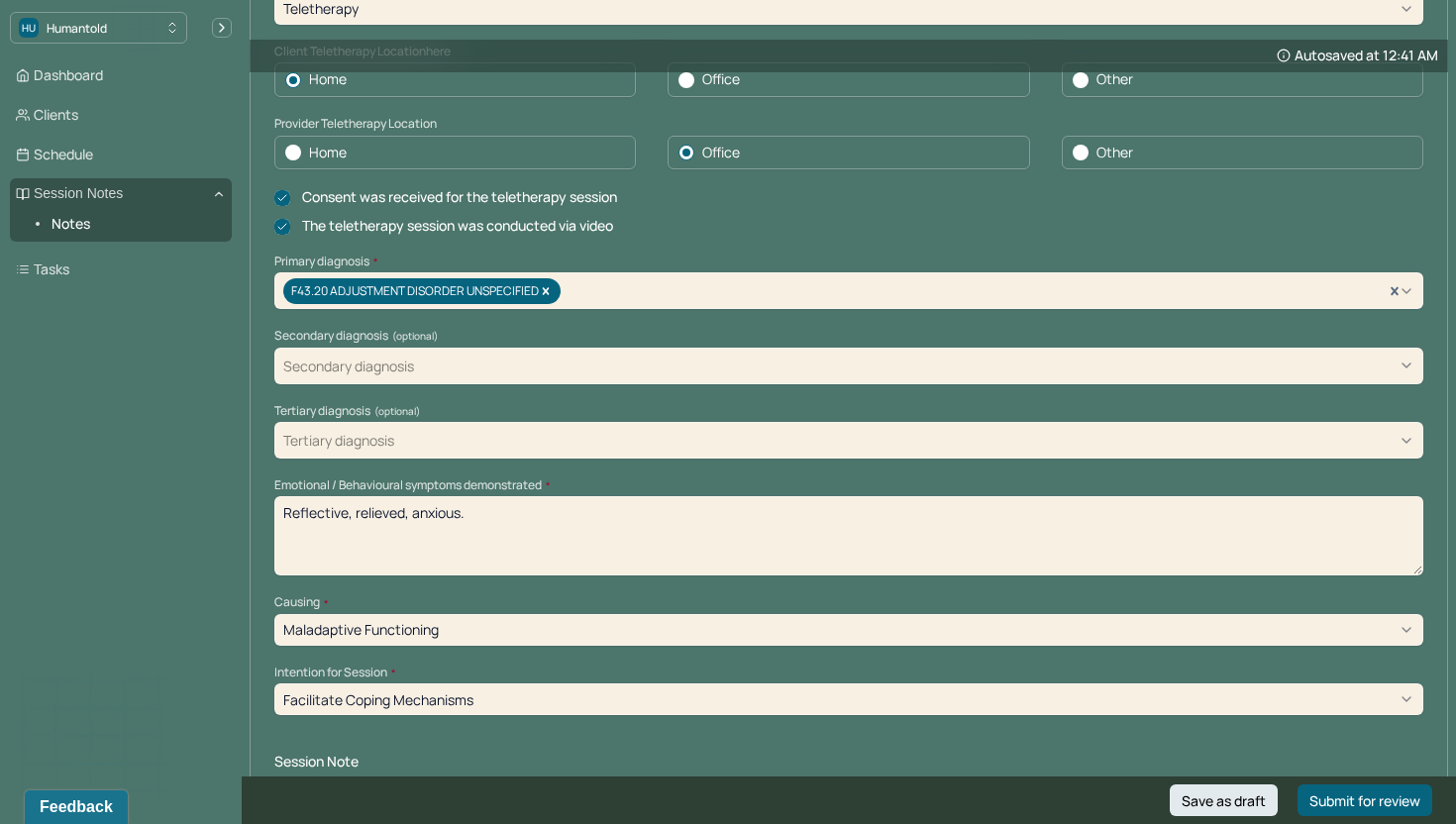 click on "Reflective, relieved, anxious." at bounding box center (849, 536) 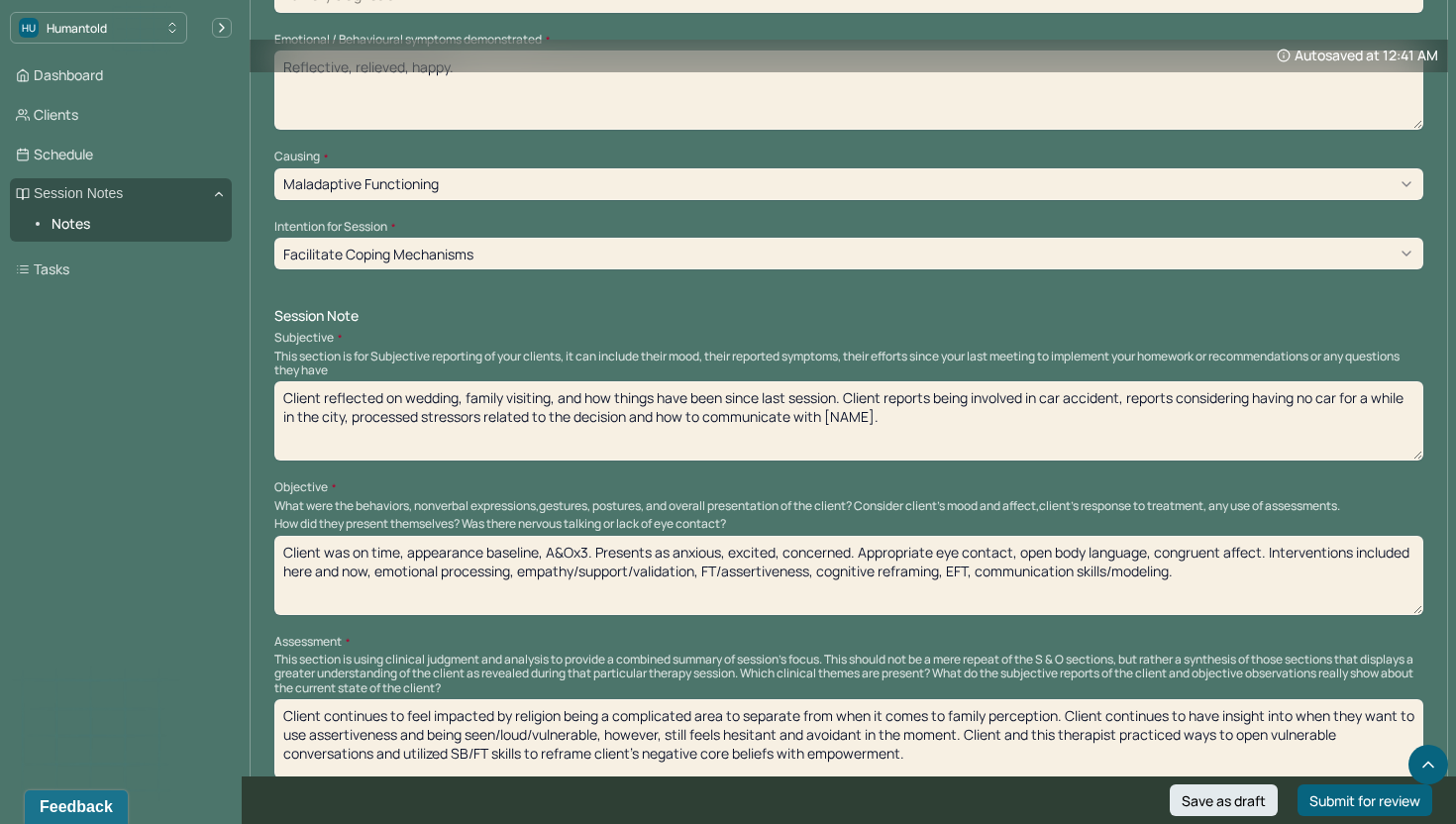 scroll, scrollTop: 916, scrollLeft: 0, axis: vertical 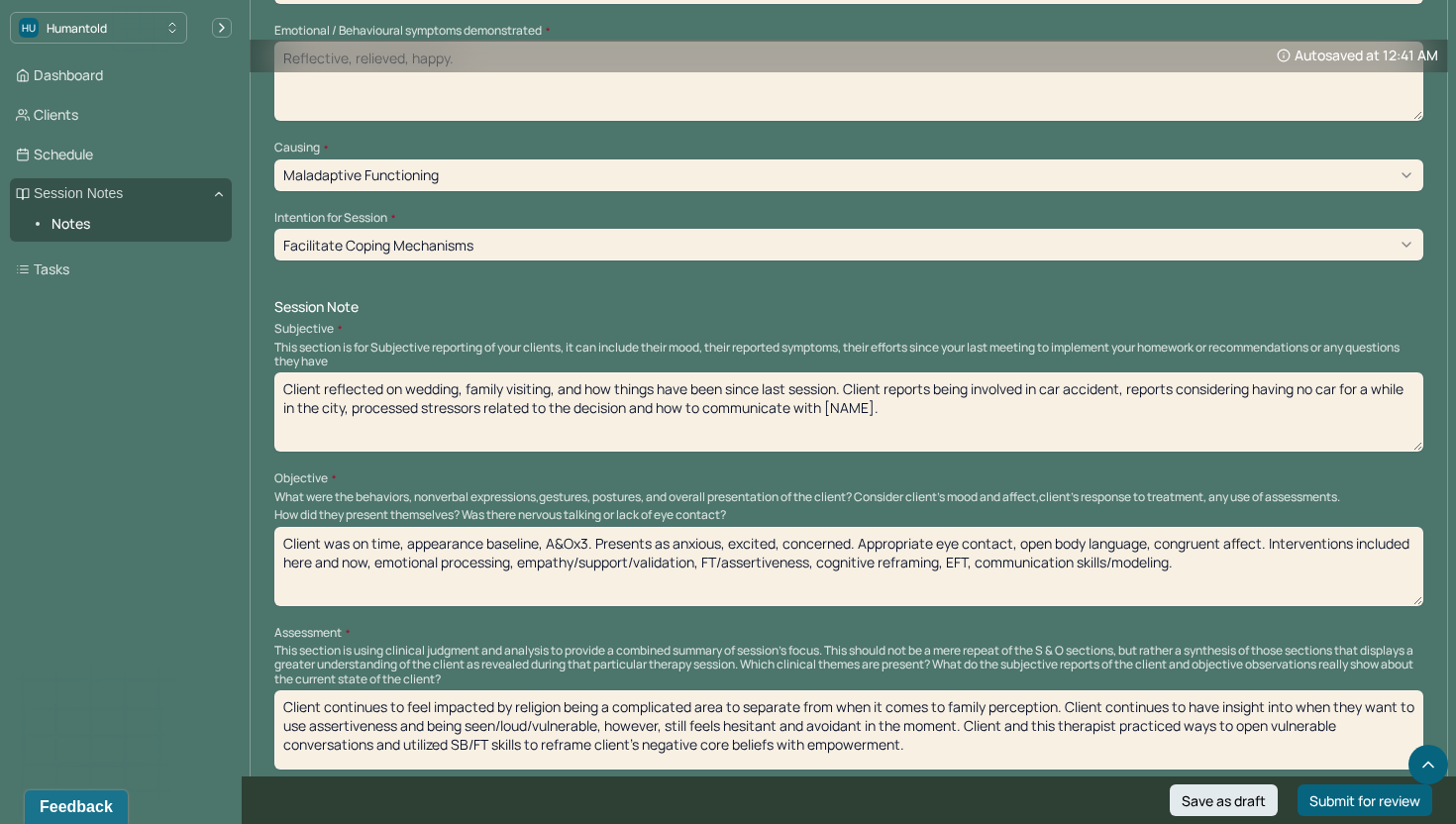 type on "Reflective, relieved, happy." 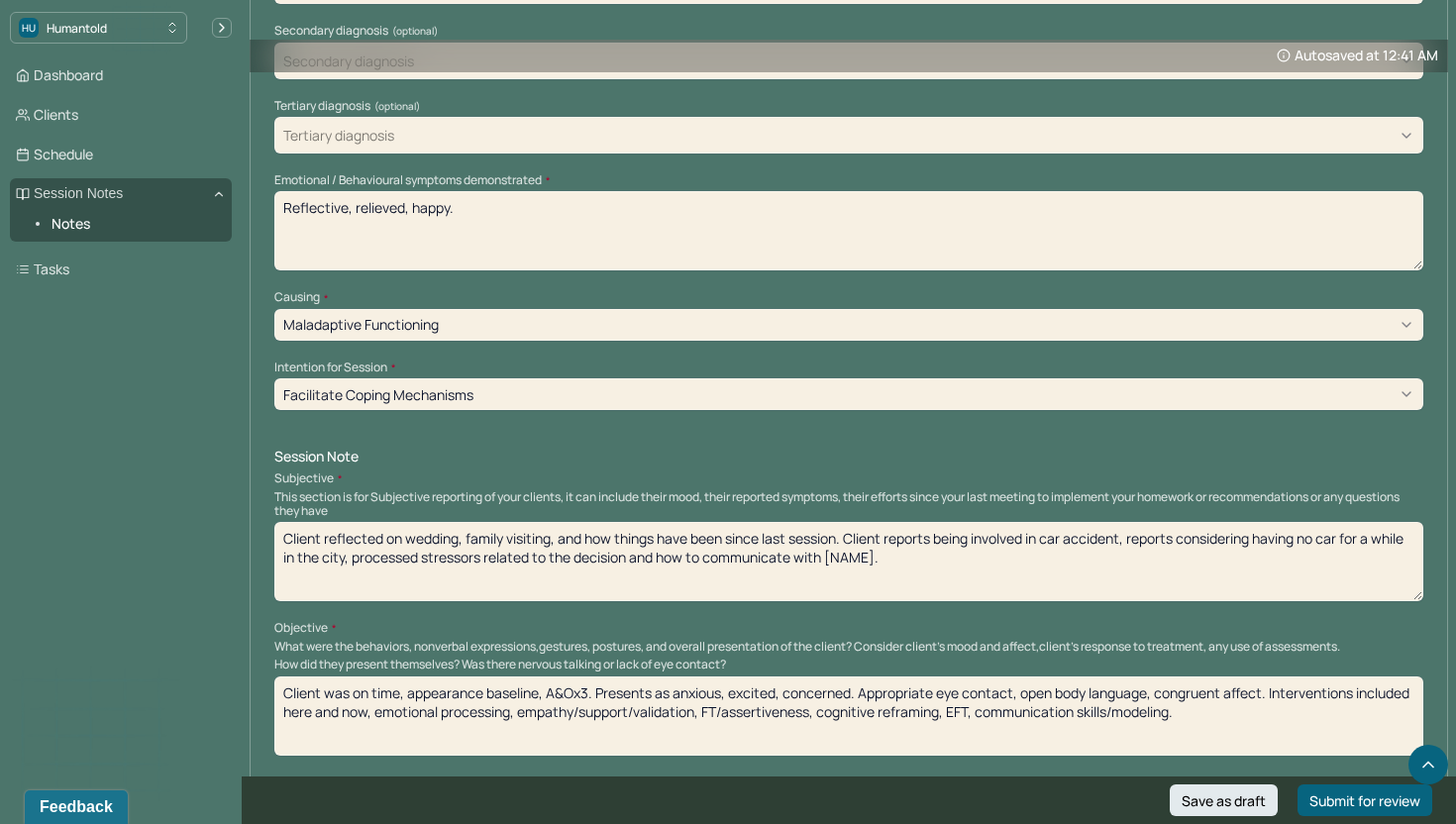 scroll, scrollTop: 404, scrollLeft: 0, axis: vertical 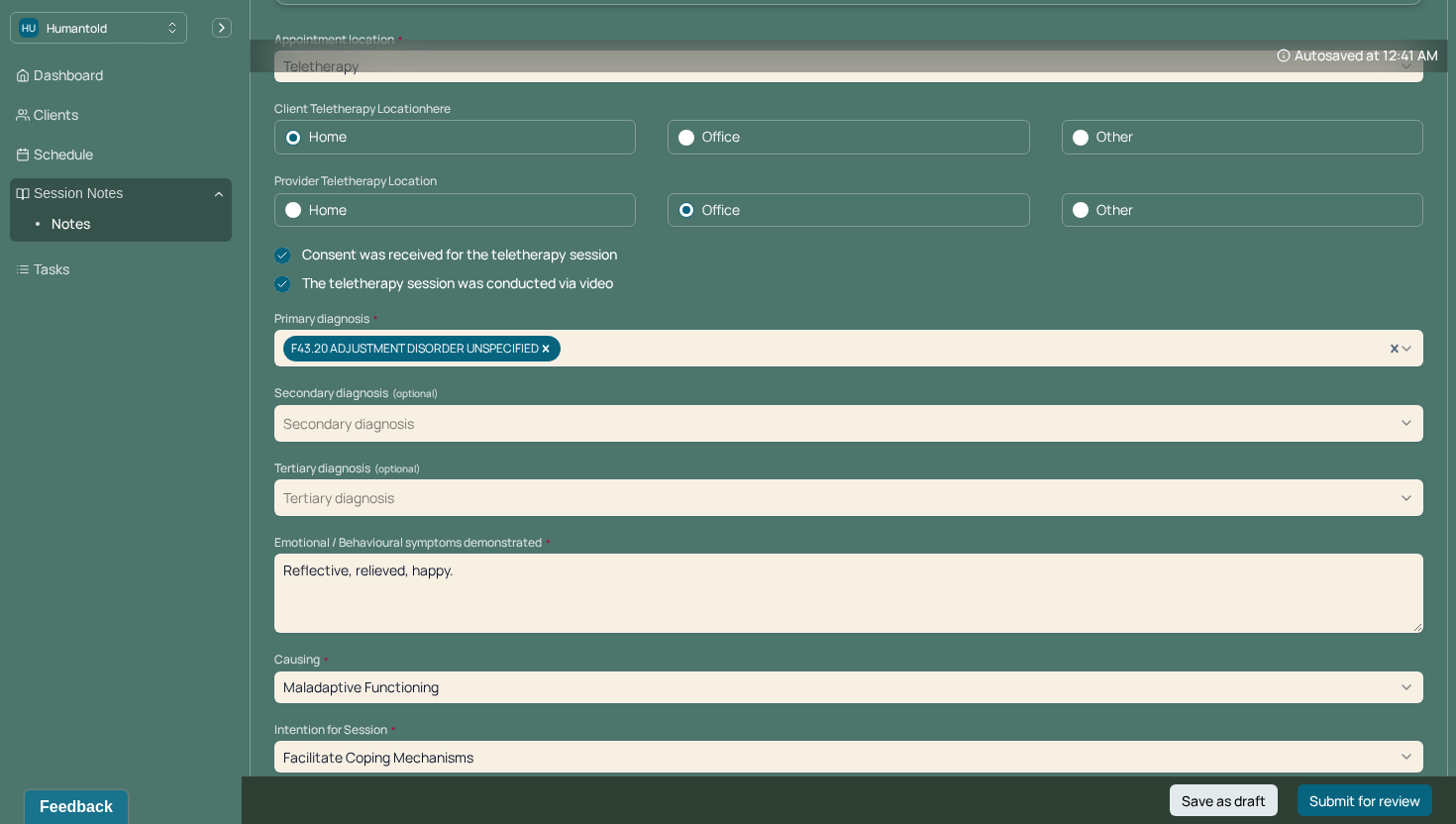 click on "Reflective, relieved, happy." at bounding box center [849, 593] 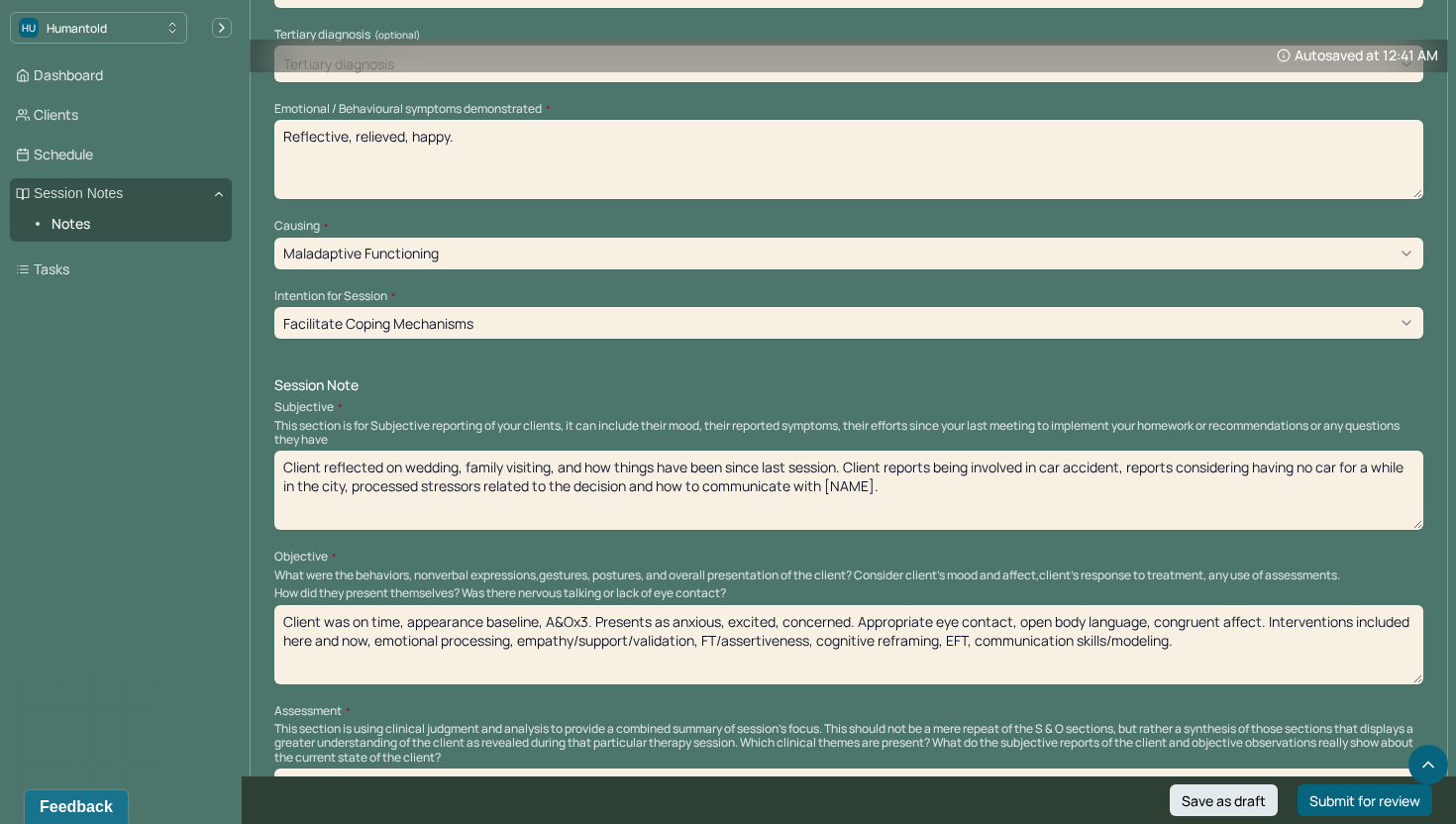 scroll, scrollTop: 854, scrollLeft: 0, axis: vertical 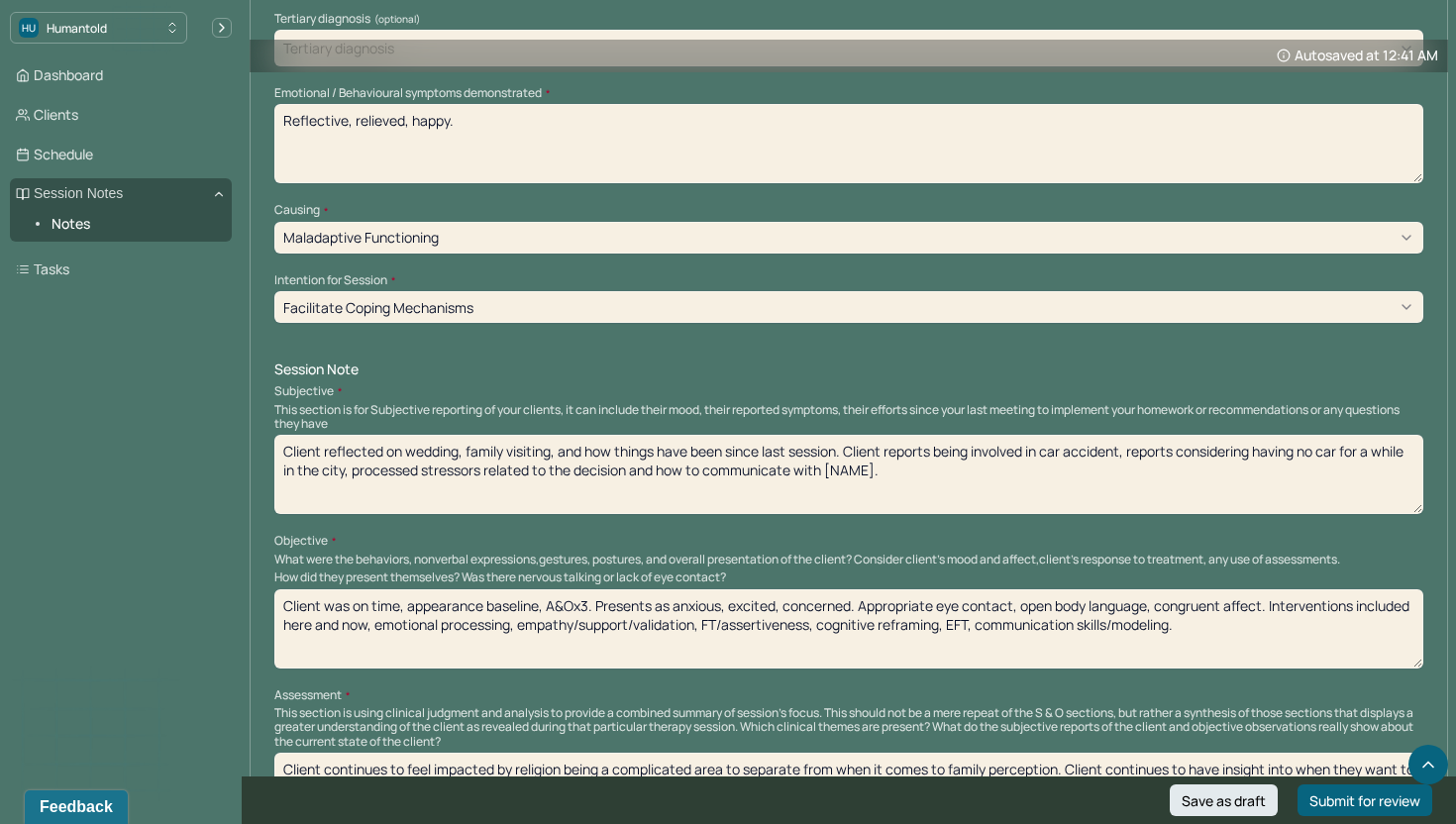 drag, startPoint x: 673, startPoint y: 601, endPoint x: 848, endPoint y: 595, distance: 175.10283 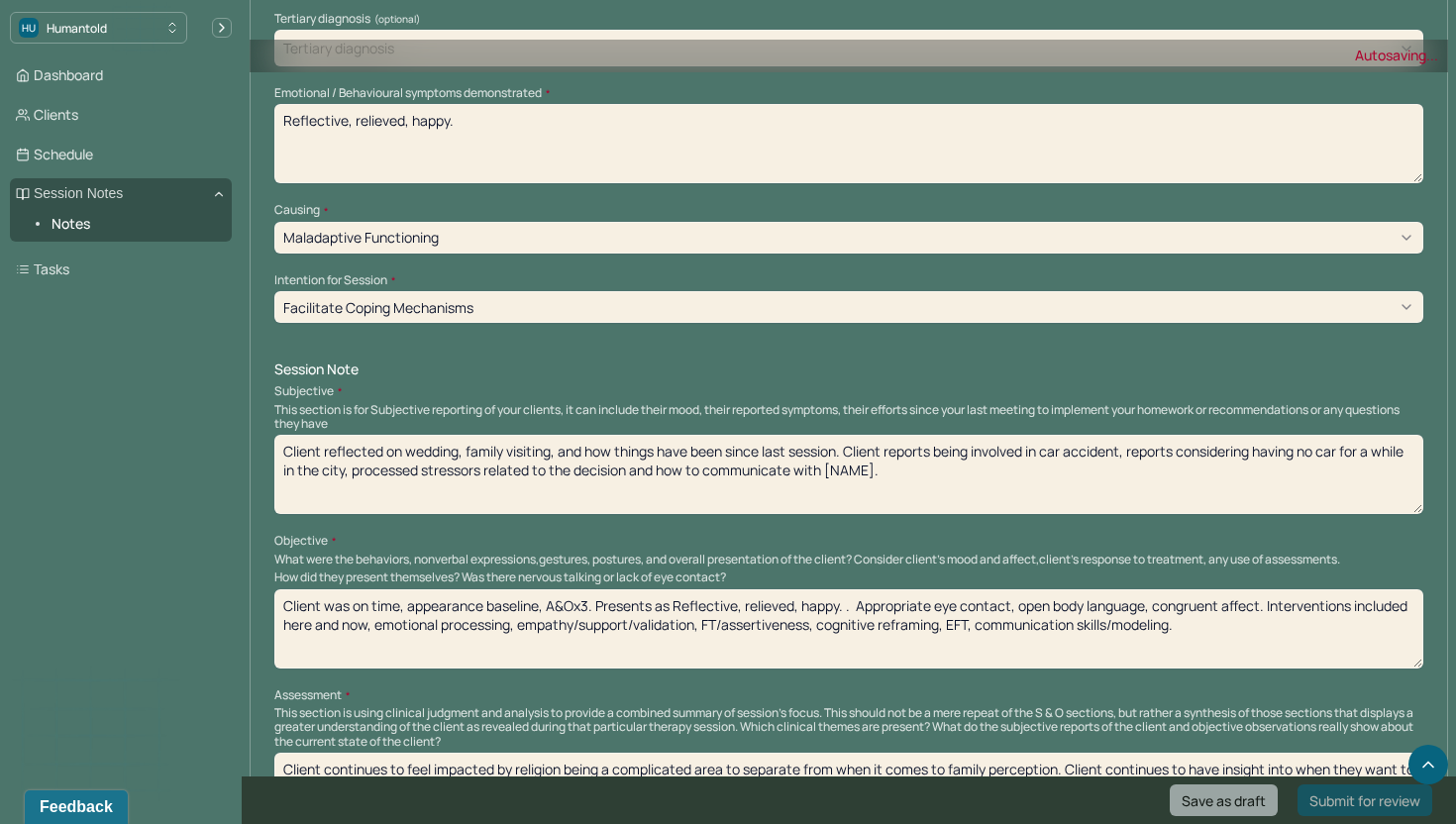 click on "Client was on time, appearance baseline, A&Ox3. Presents as anxious, excited, concerned. Appropriate eye contact, open body language, congruent affect. Interventions included here and now, emotional processing, empathy/support/validation, FT/assertiveness, cognitive reframing, EFT, communication skills/modeling." at bounding box center (849, 629) 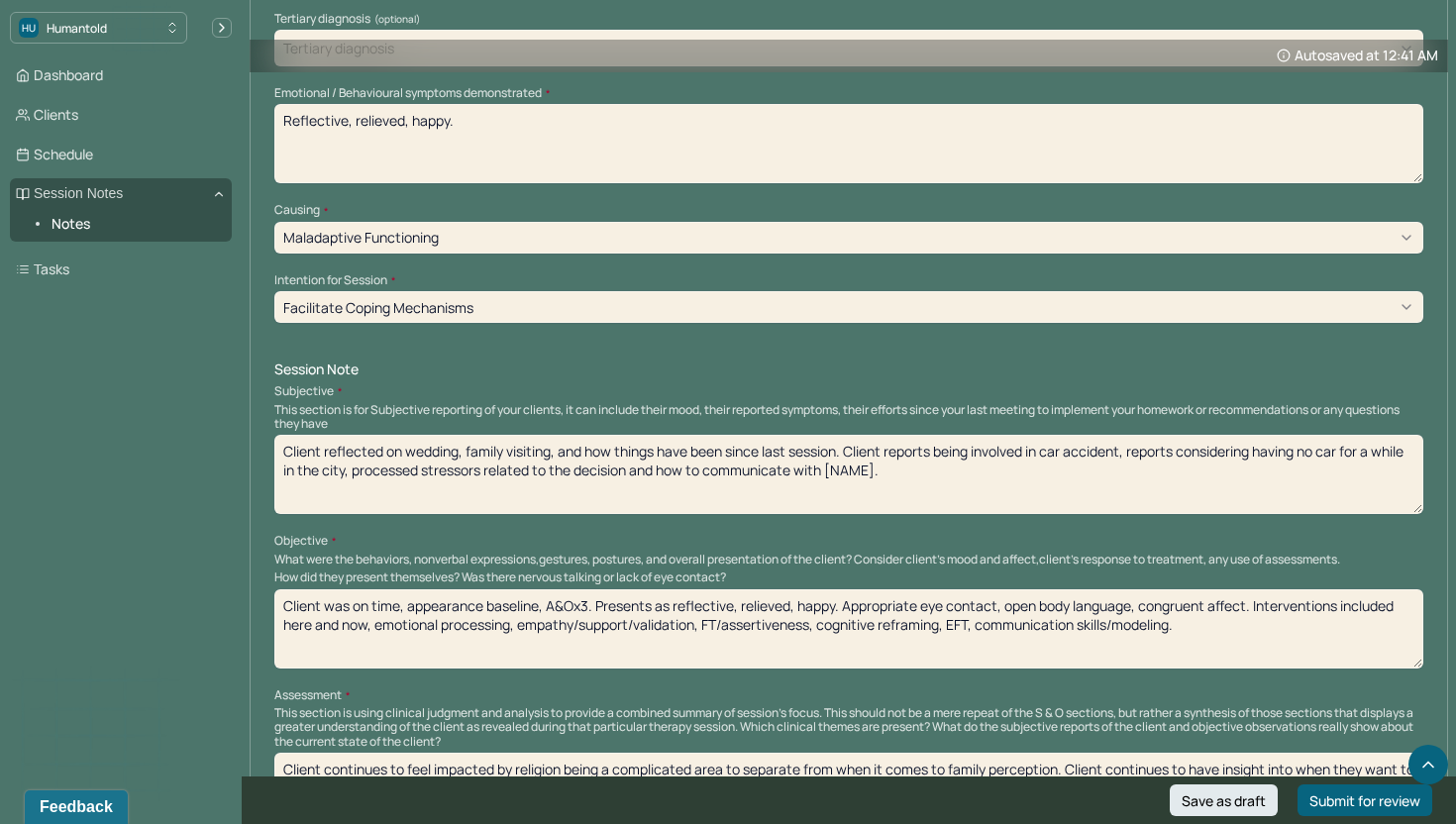 drag, startPoint x: 375, startPoint y: 616, endPoint x: 512, endPoint y: 617, distance: 137.00365 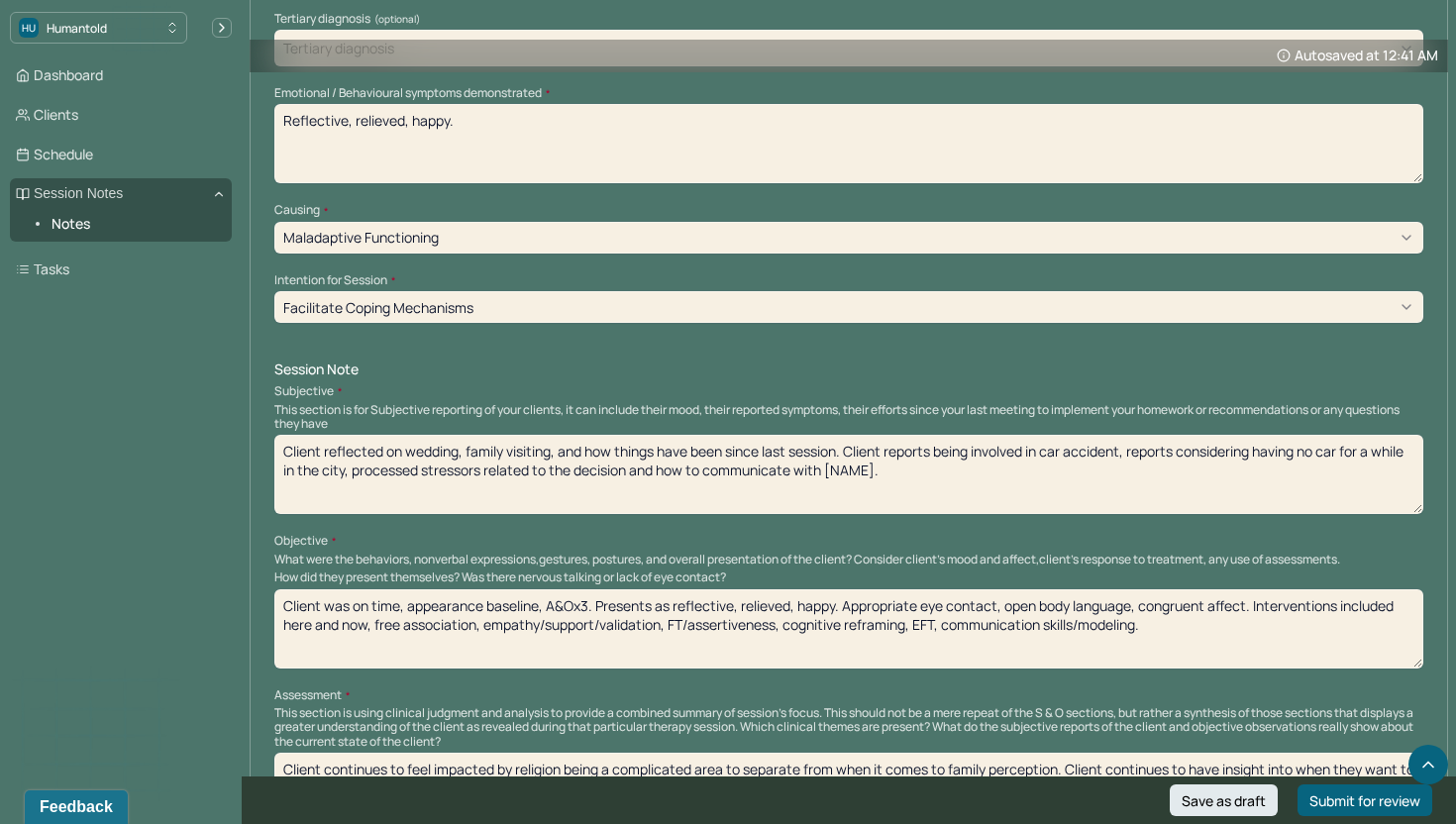 click on "Client was on time, appearance baseline, A&Ox3. Presents as reflective, relieved, happy.  Appropriate eye contact, open body language, congruent affect. Interventions included here and now, free asociation, empathy/support/validation, FT/assertiveness, cognitive reframing, EFT, communication skills/modeling." at bounding box center (849, 629) 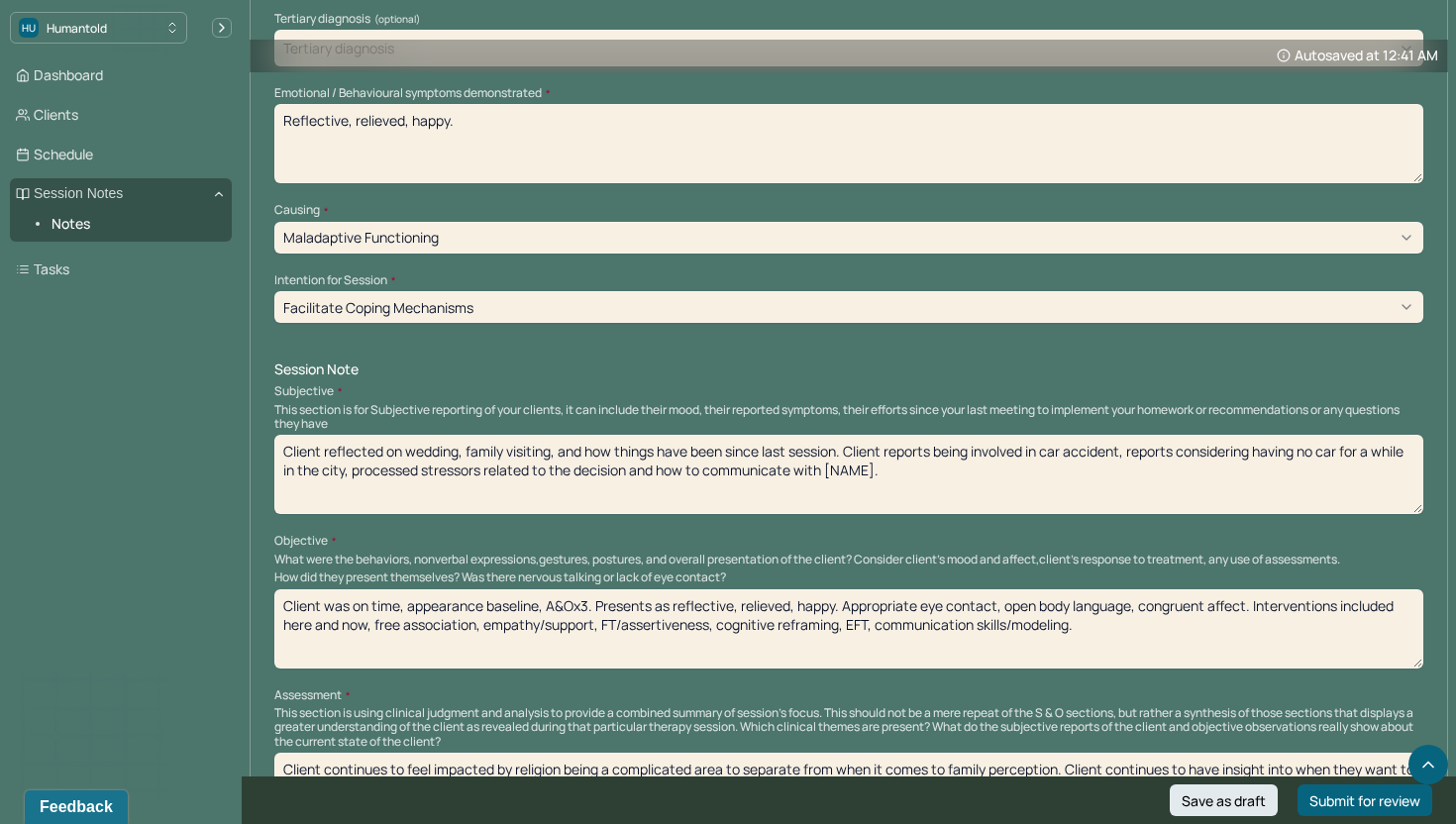 drag, startPoint x: 599, startPoint y: 613, endPoint x: 845, endPoint y: 619, distance: 246.07316 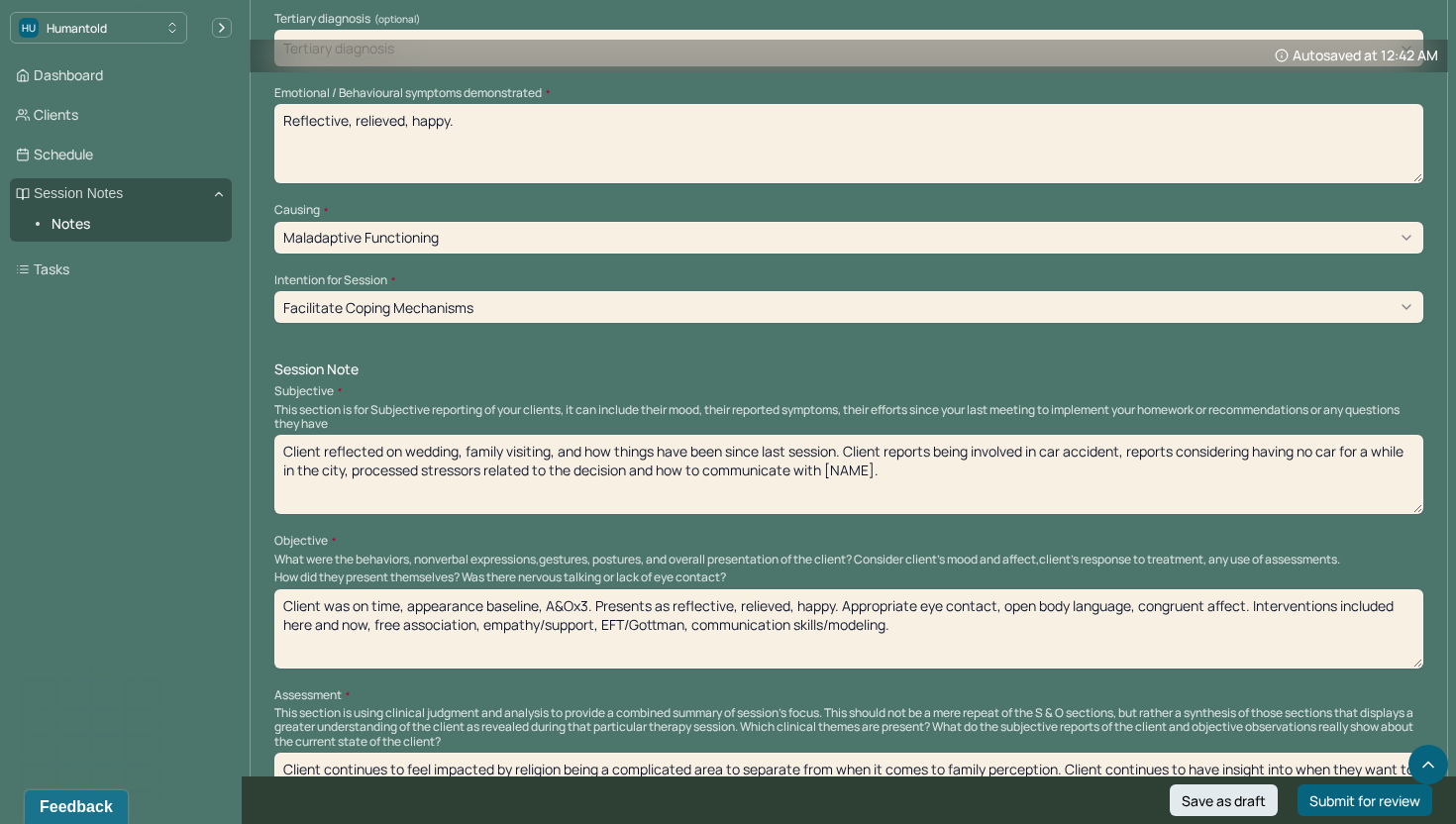 click on "Client was on time, appearance baseline, A&Ox3. Presents as reflective, relieved, happy. Appropriate eye contact, open body language, congruent affect. Interventions included here and now, free association, empathy/support, EFT/Gottman, communication skills/modeling." at bounding box center [849, 629] 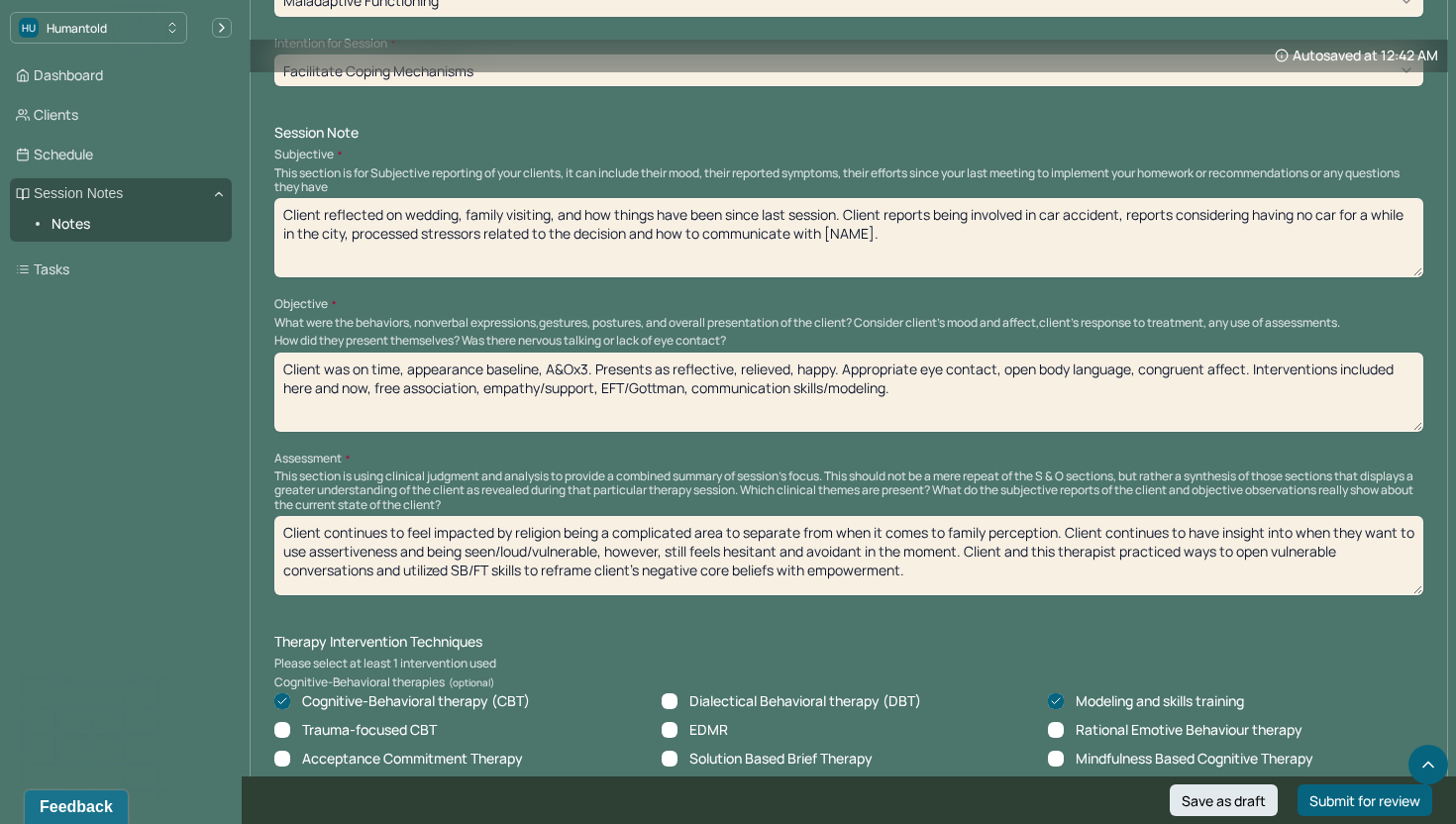 scroll, scrollTop: 1138, scrollLeft: 0, axis: vertical 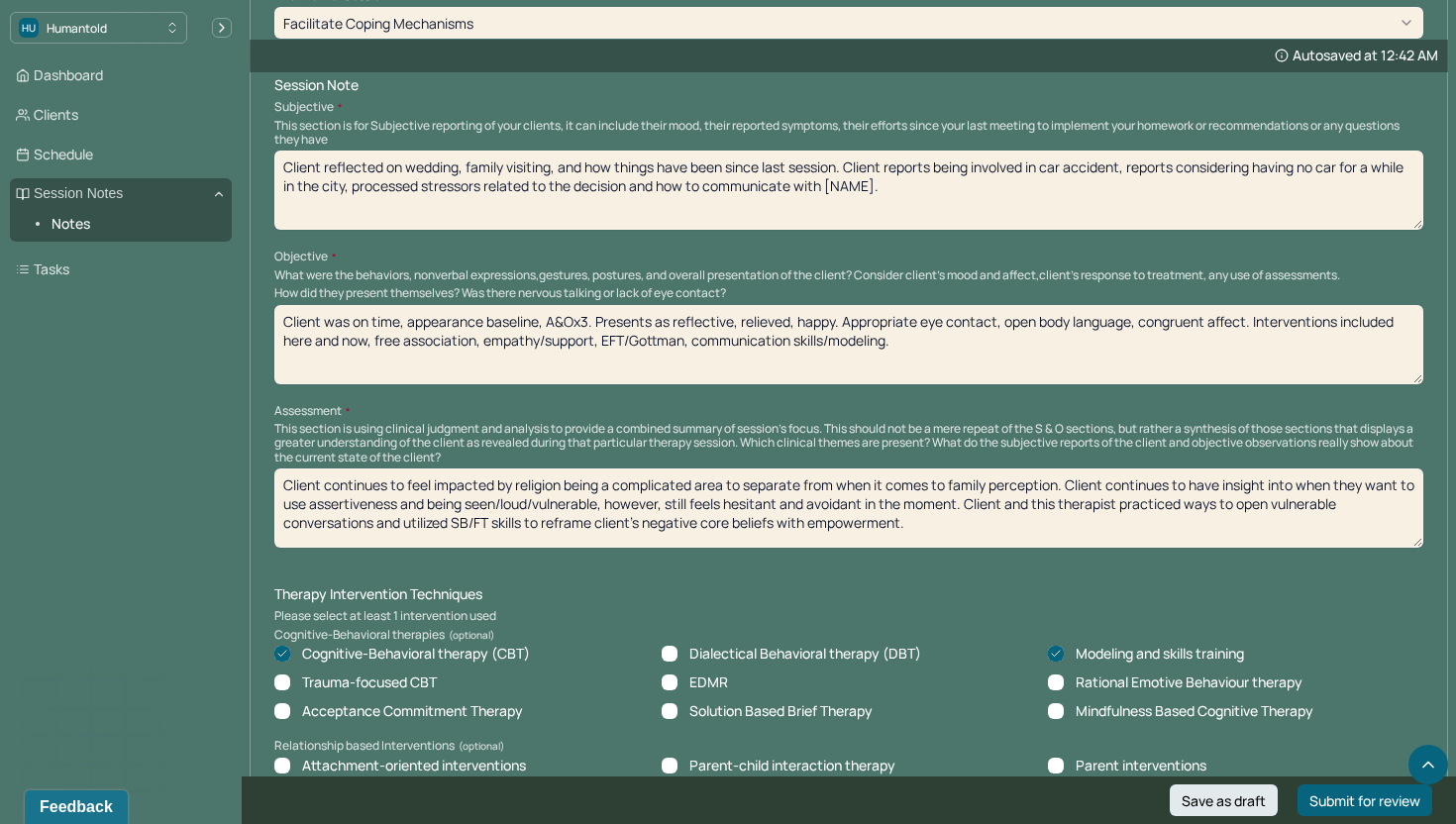 click on "Instructions The fields marked with an asterisk ( * ) are required before you can submit your notes. Before you can submit your session notes, they must be signed. You have the option to save your notes as a draft before making a submission. Appointment location * Teletherapy Client Teletherapy Location here Home Office Other Provider Teletherapy Location Home Office Other Consent was received for the teletherapy session The teletherapy session was conducted via video Primary diagnosis * F43.20 ADJUSTMENT DISORDER UNSPECIFIED Secondary diagnosis (optional) Secondary diagnosis Tertiary diagnosis (optional) Tertiary diagnosis Emotional / Behavioural symptoms demonstrated * Reflective, relieved, happy. Causing * Maladaptive Functioning Intention for Session * Facilitate coping mechanisms Session Note Subjective Objective How did they present themselves? Was there nervous talking or lack of eye contact? Assessment Therapy Intervention Techniques Please select at least 1 intervention used Trauma-focused CBT EDMR" at bounding box center [849, 790] 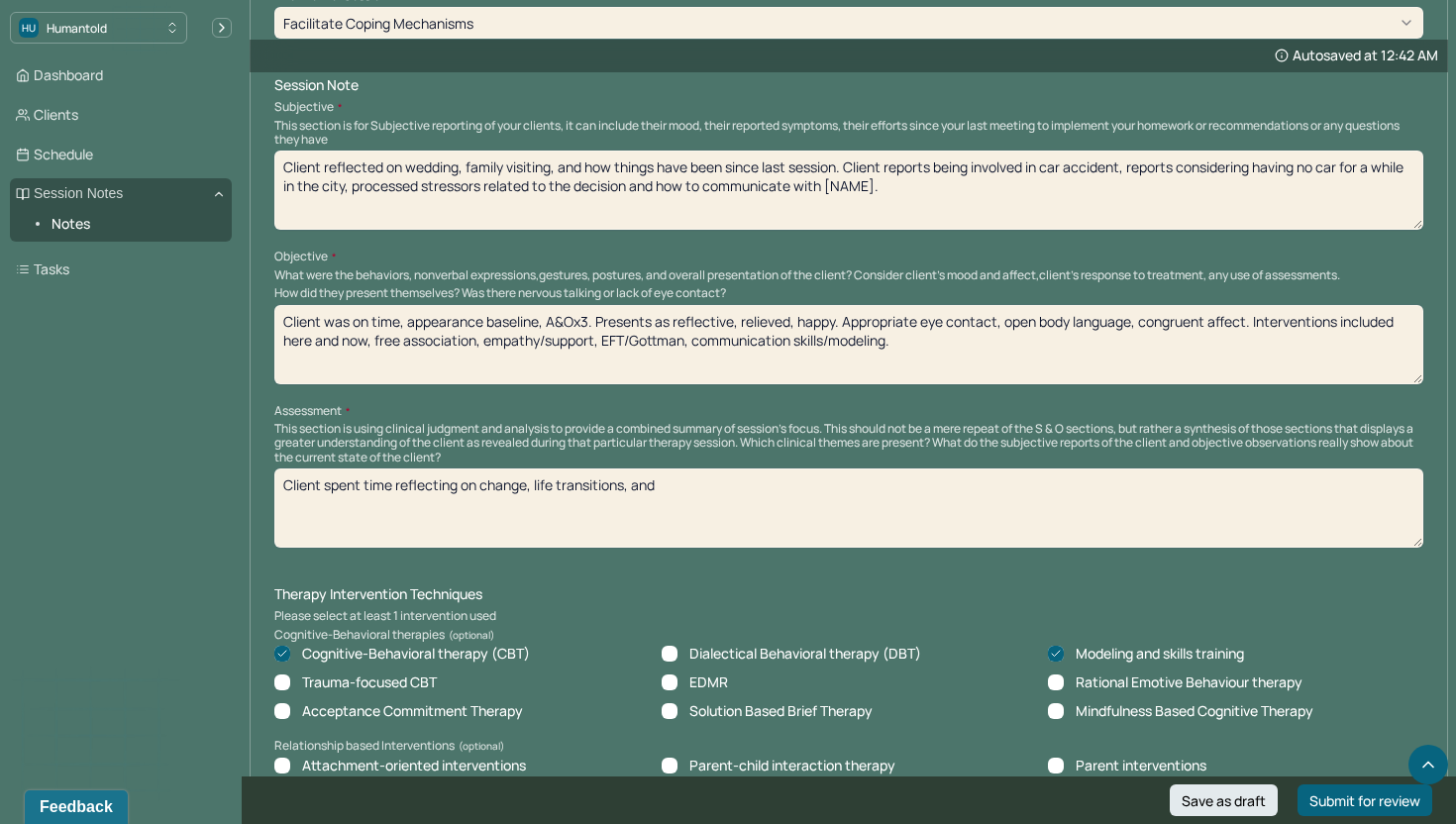 click on "Client spent time reflecting on change, life transitions, and" at bounding box center [849, 508] 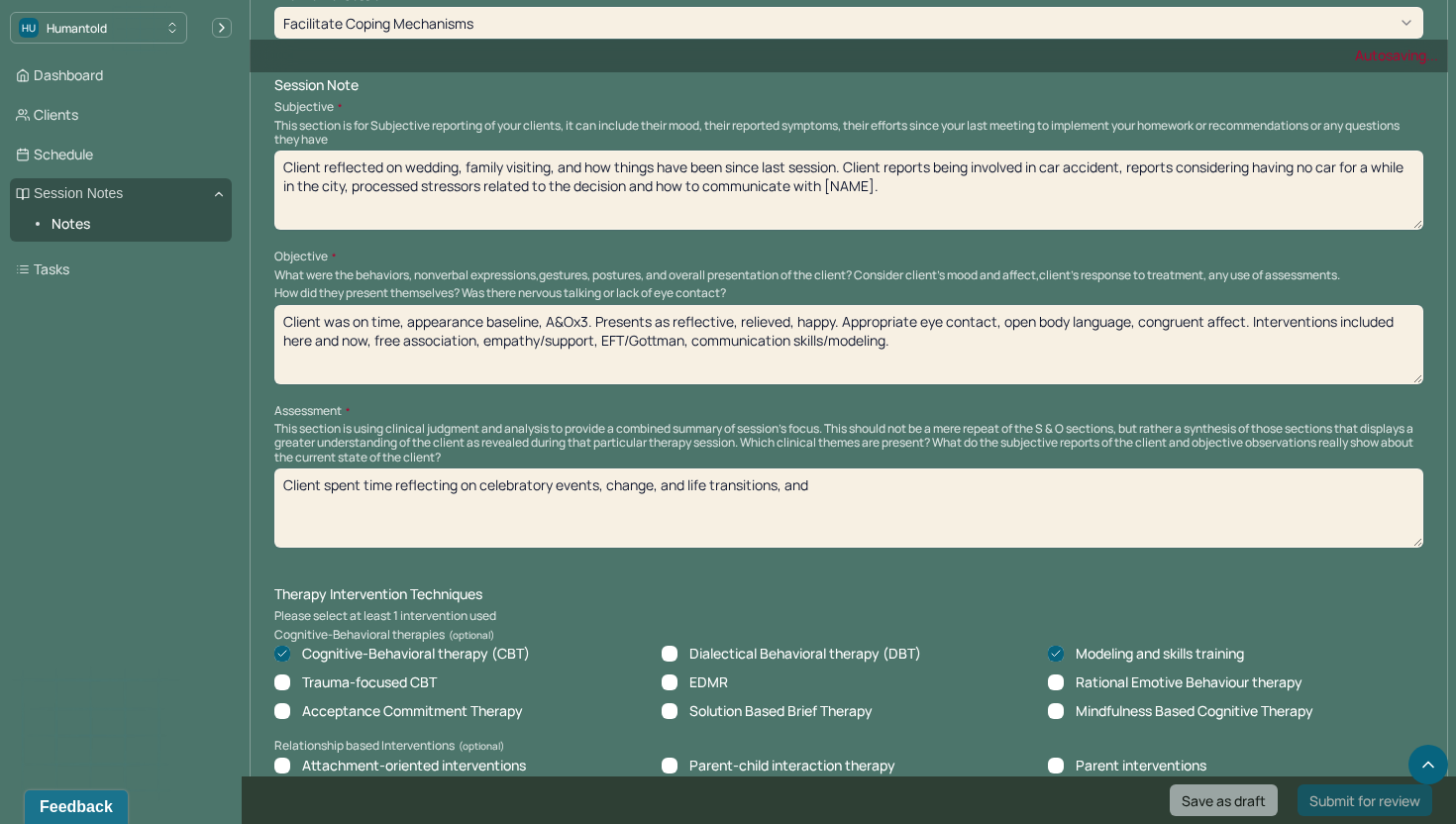 click on "Client spent time reflecting on change life transitions, and" at bounding box center (849, 508) 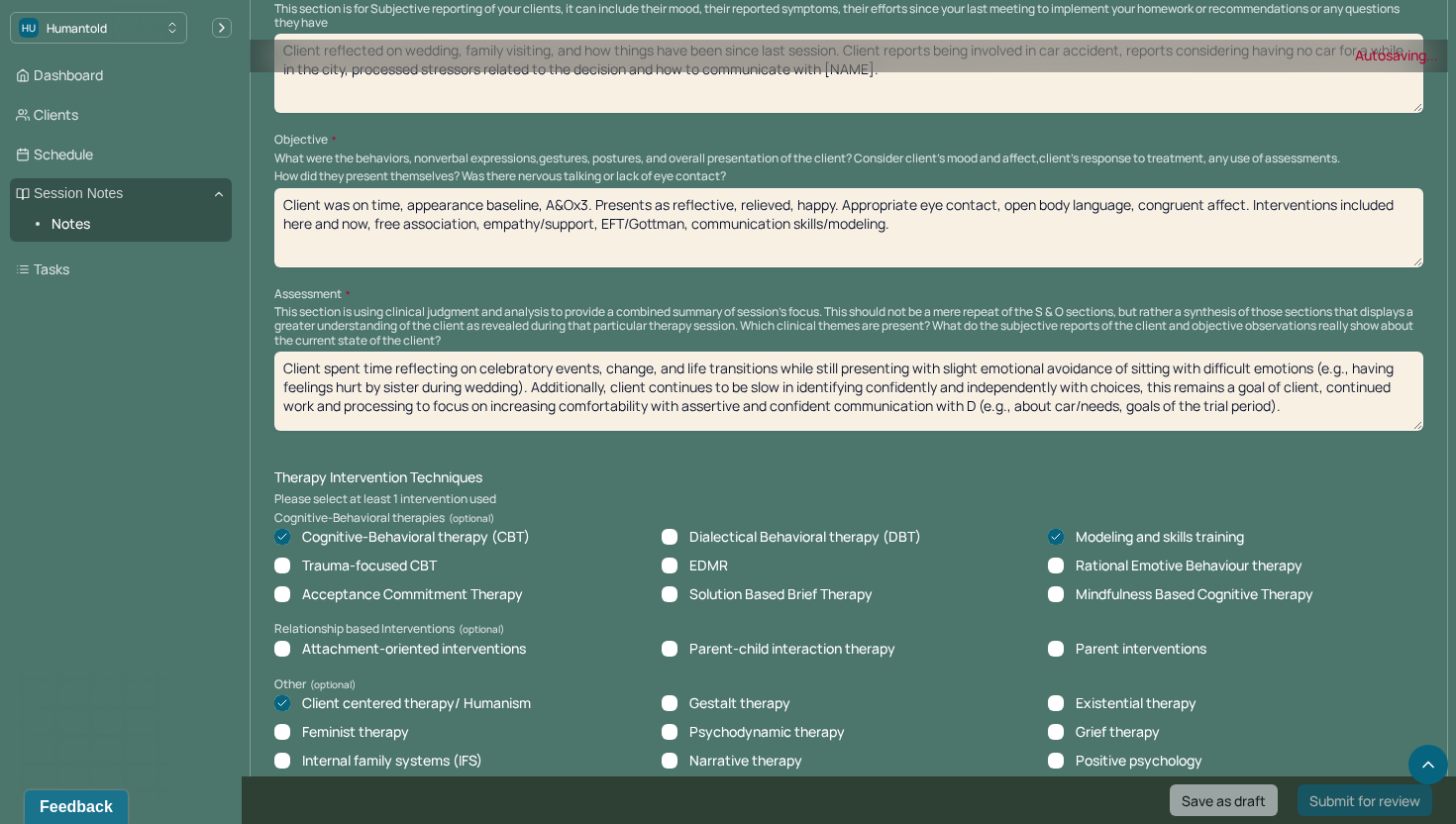 scroll, scrollTop: 1408, scrollLeft: 0, axis: vertical 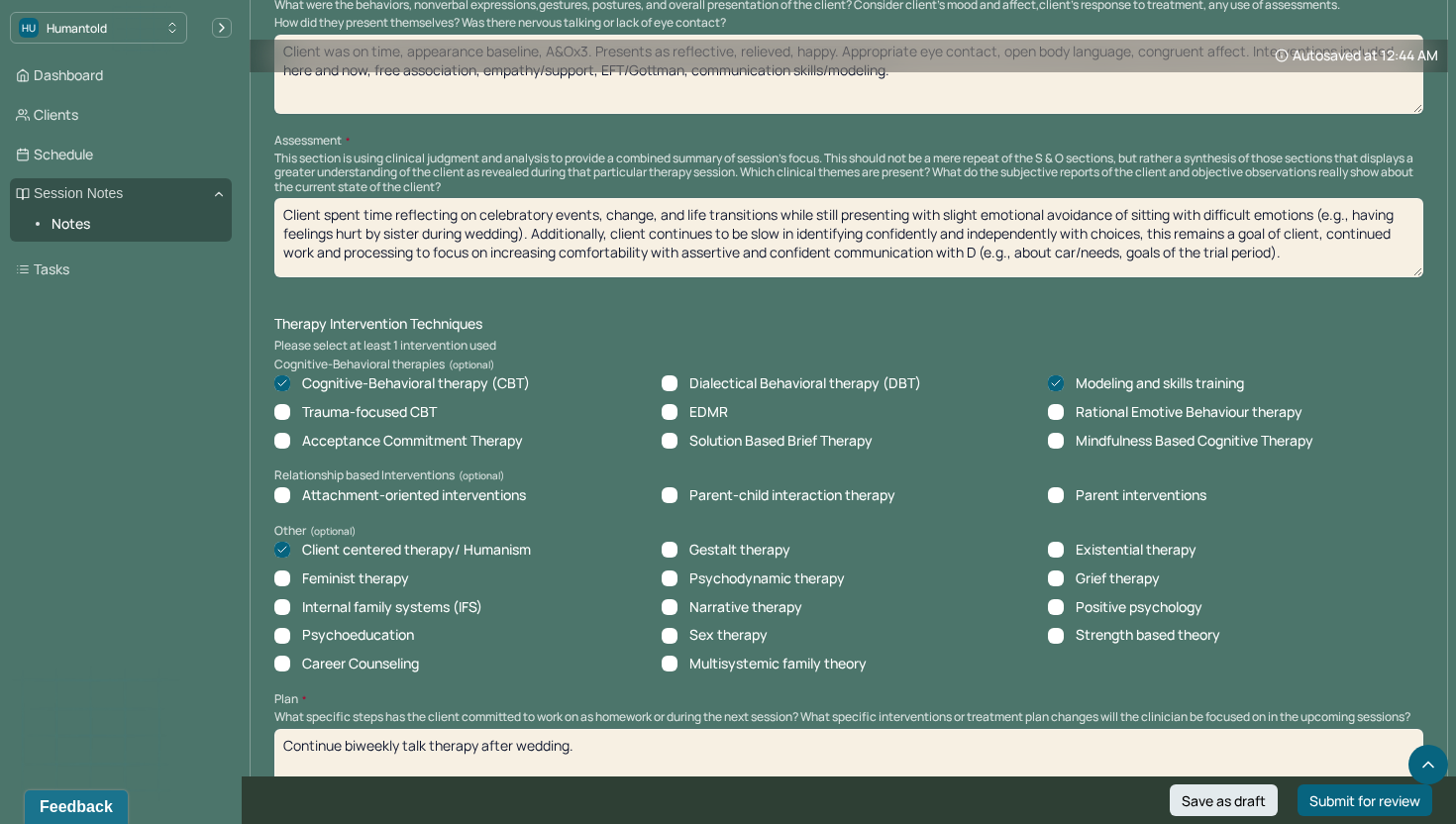 type on "Client spent time reflecting on celebratory events, change, and life transitions while still presenting with slight emotional avoidance of sitting with difficult emotions (e.g., having feelings hurt by sister during wedding). Additionally, client continues to be slow in identifying confidently and independently with choices, this remains a goal of client, continued work and processing to focus on increasing comfortability with assertive and confident communication with D (e.g., about car/needs, goals of the trial period)." 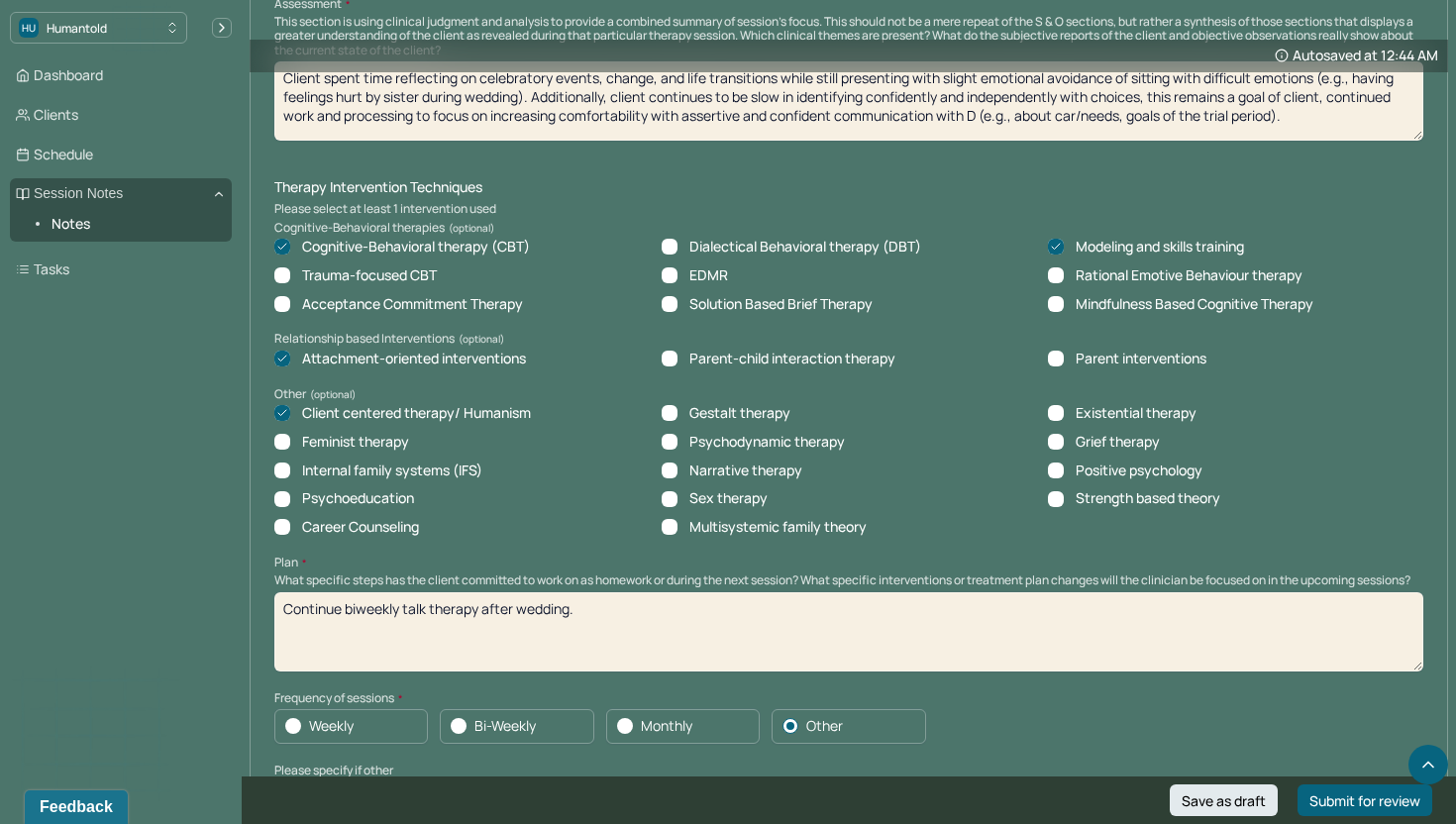 scroll, scrollTop: 1551, scrollLeft: 0, axis: vertical 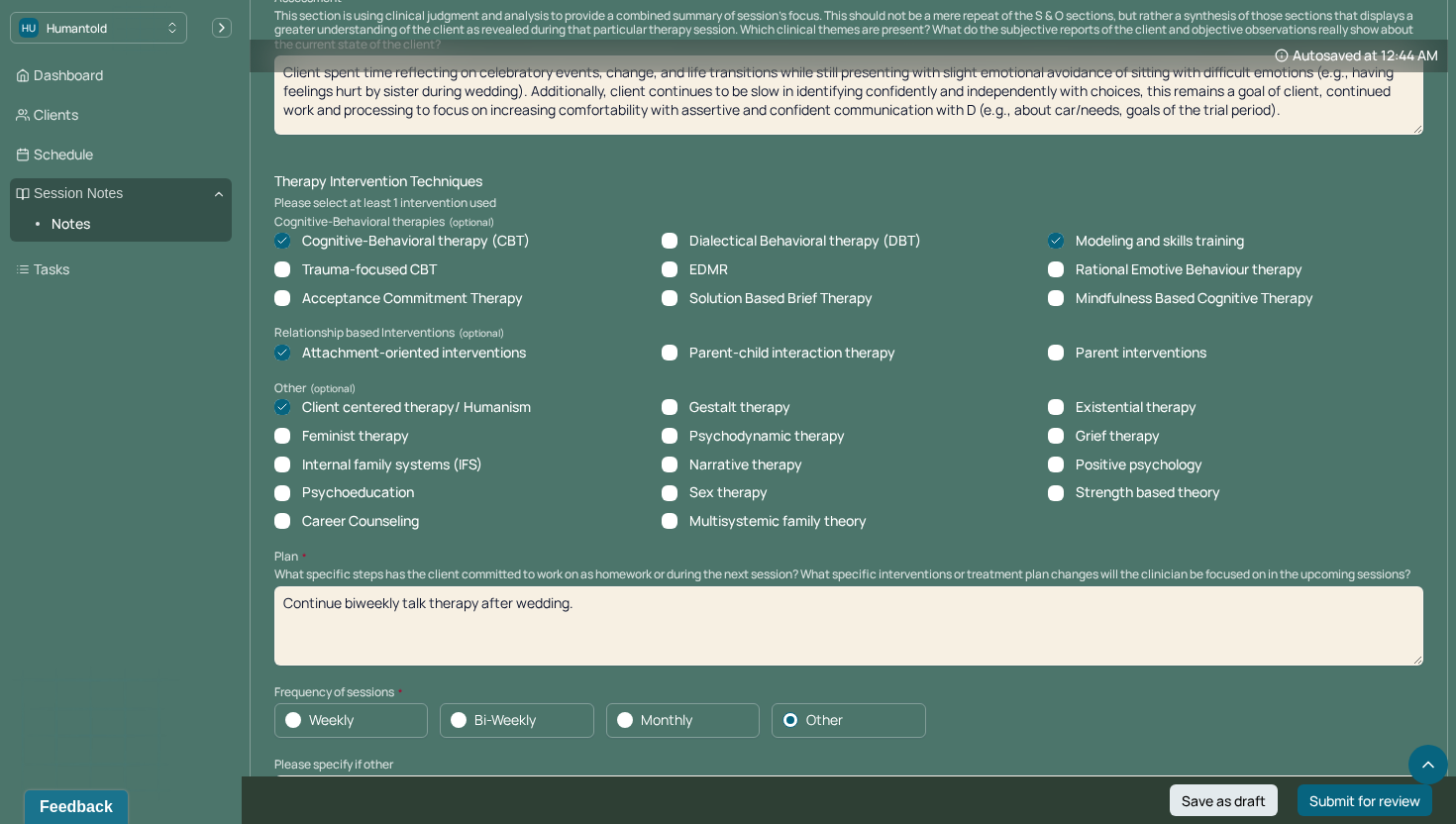 click on "Continue biweekly talk therapy after wedding." at bounding box center [849, 626] 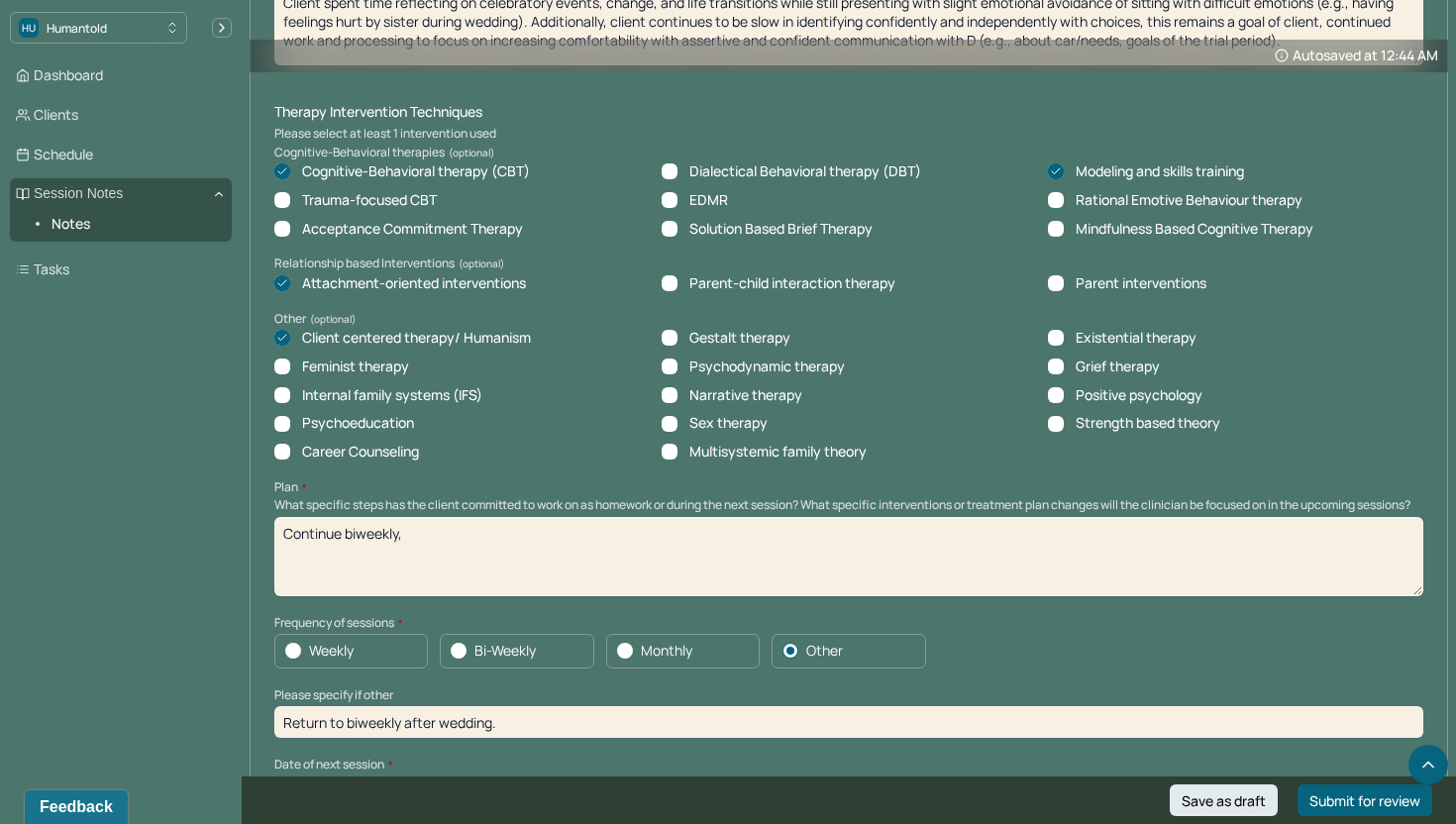 scroll, scrollTop: 1641, scrollLeft: 0, axis: vertical 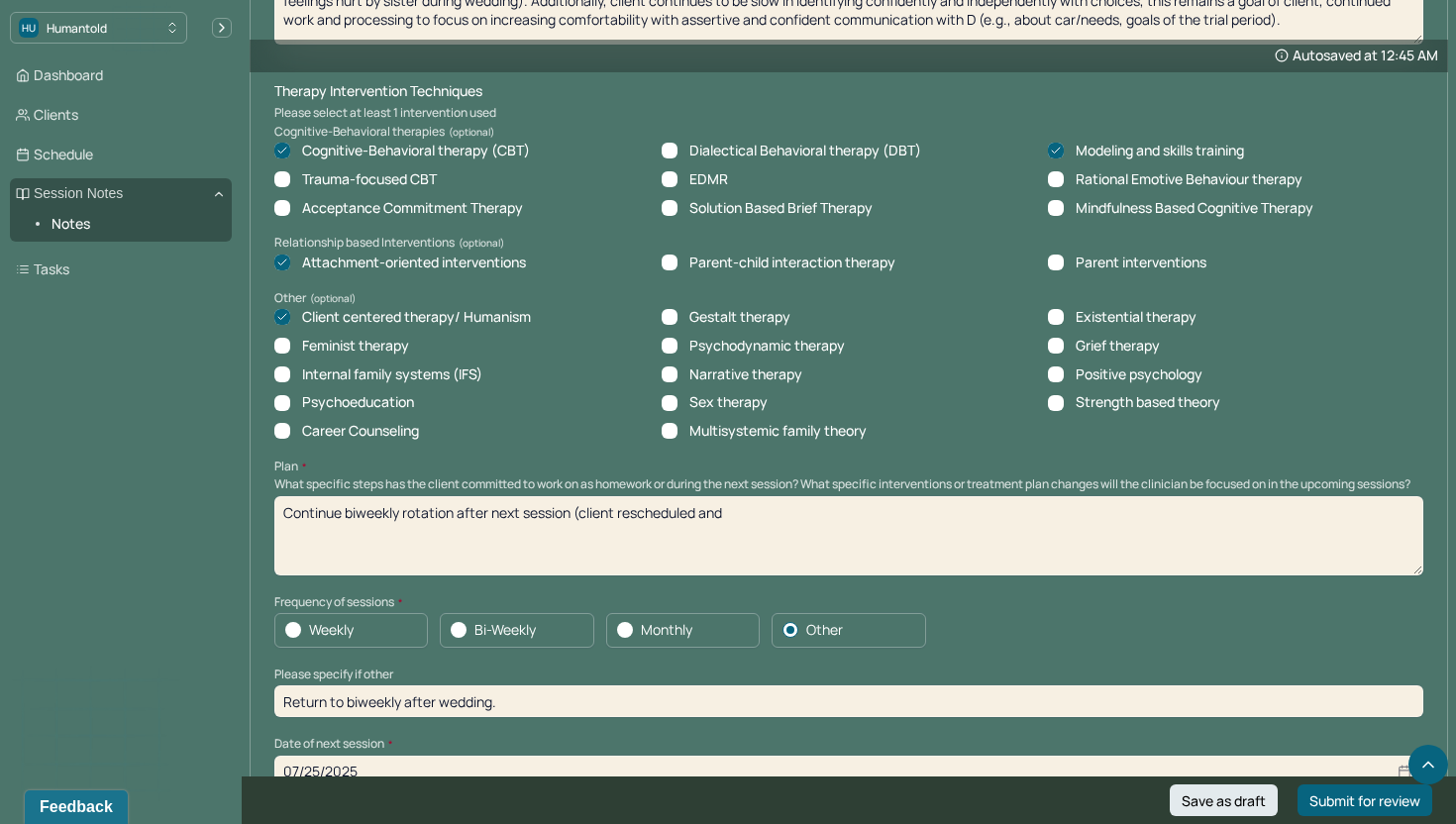 drag, startPoint x: 721, startPoint y: 538, endPoint x: 520, endPoint y: 519, distance: 201.89601 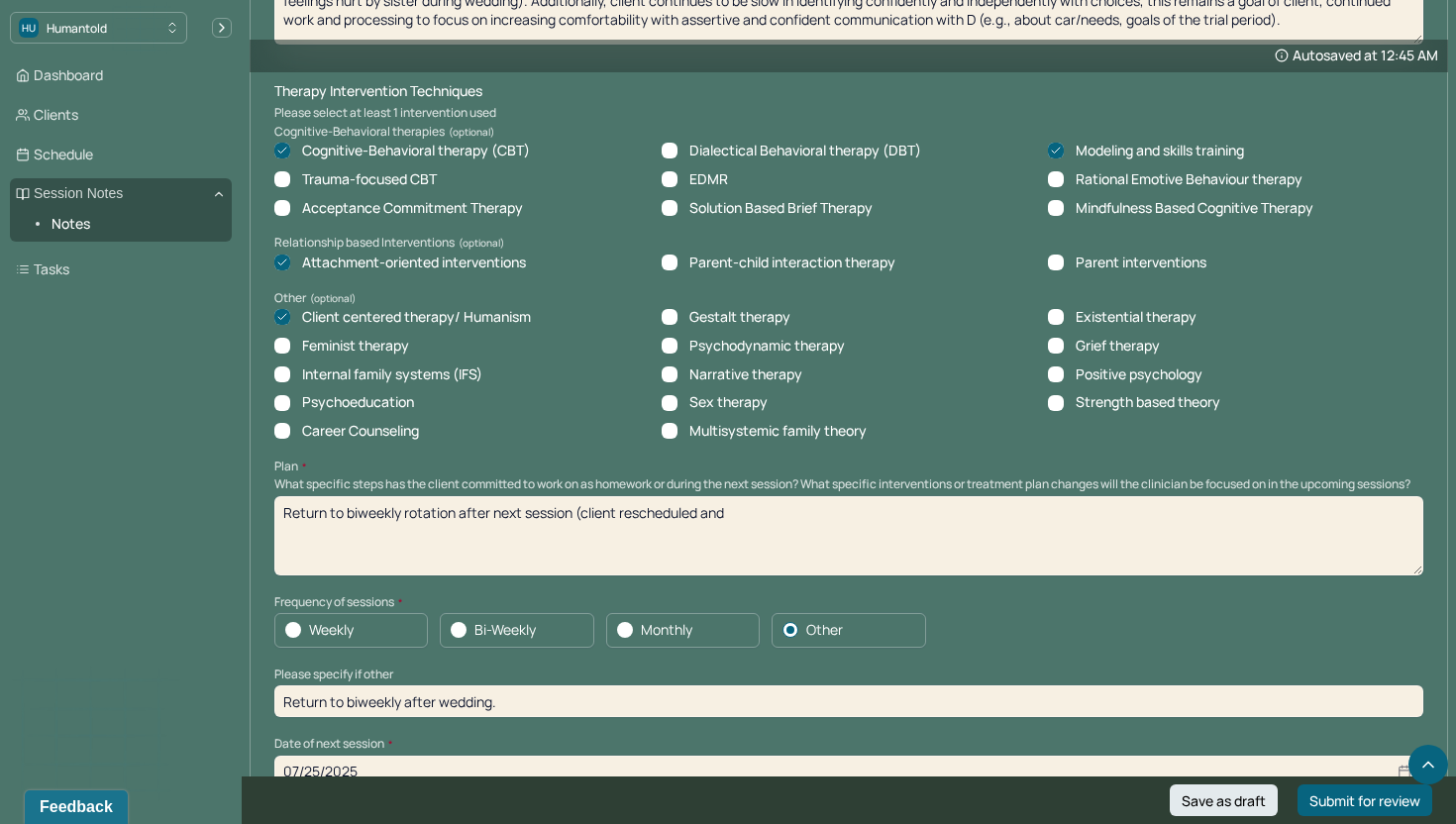 click on "Continue biweekly rotation after next session (client rescheduled and" at bounding box center (849, 536) 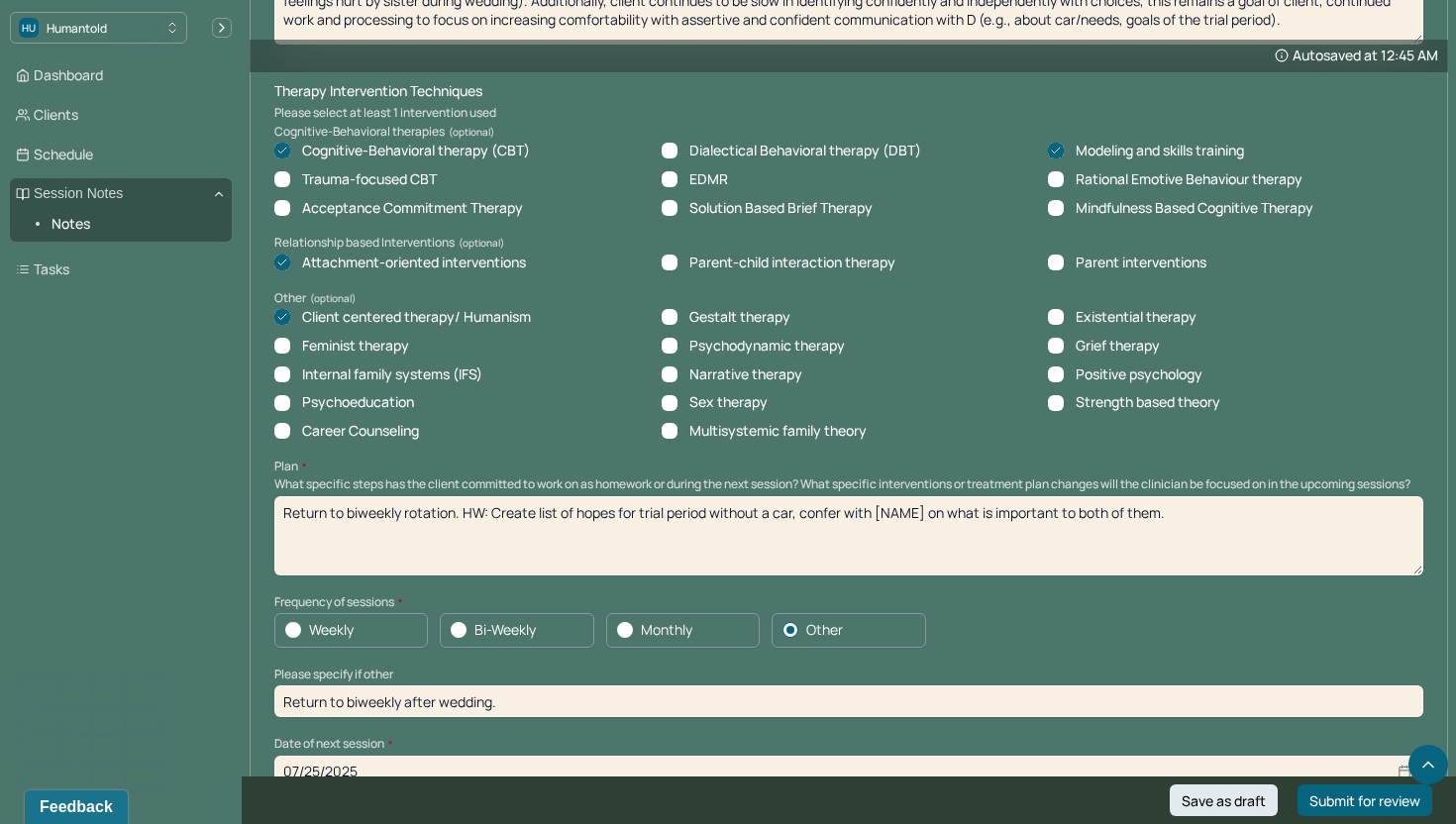 type on "Return to biweekly rotation. HW: Create list of hopes for trial period without a car, confer with [NAME] on what is important to both of them." 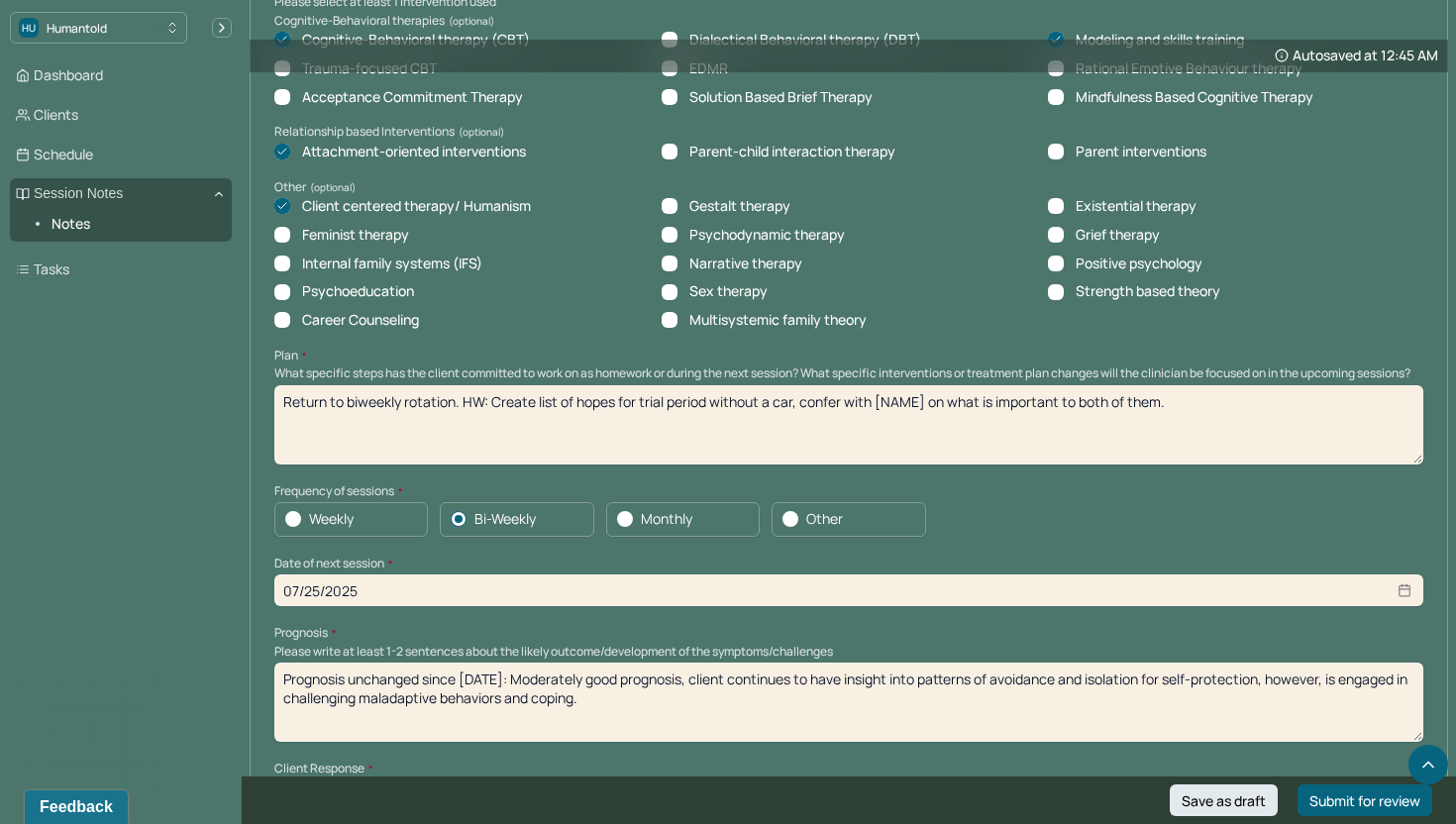 scroll, scrollTop: 1763, scrollLeft: 0, axis: vertical 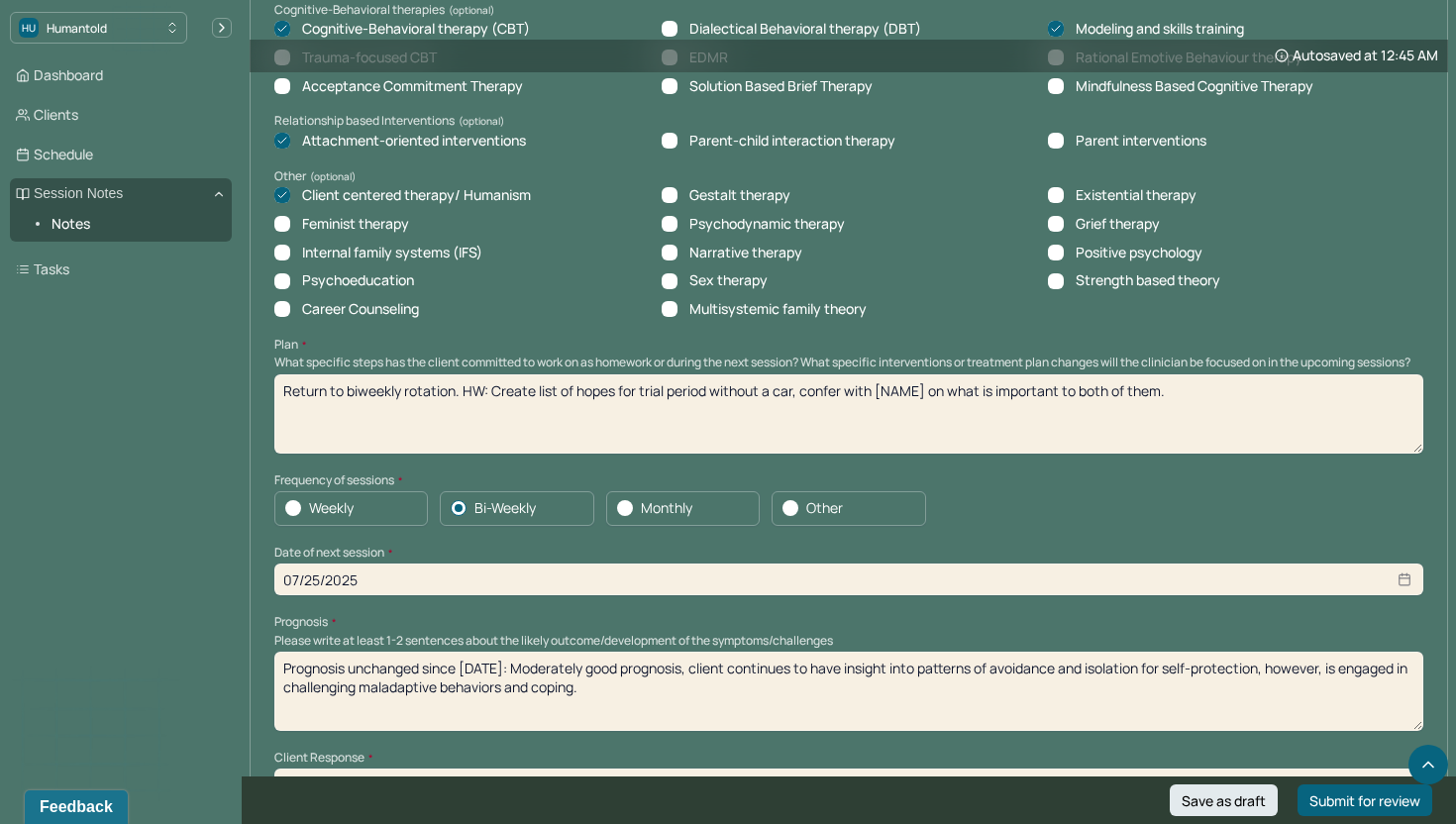 click on "07/25/2025" at bounding box center (849, 579) 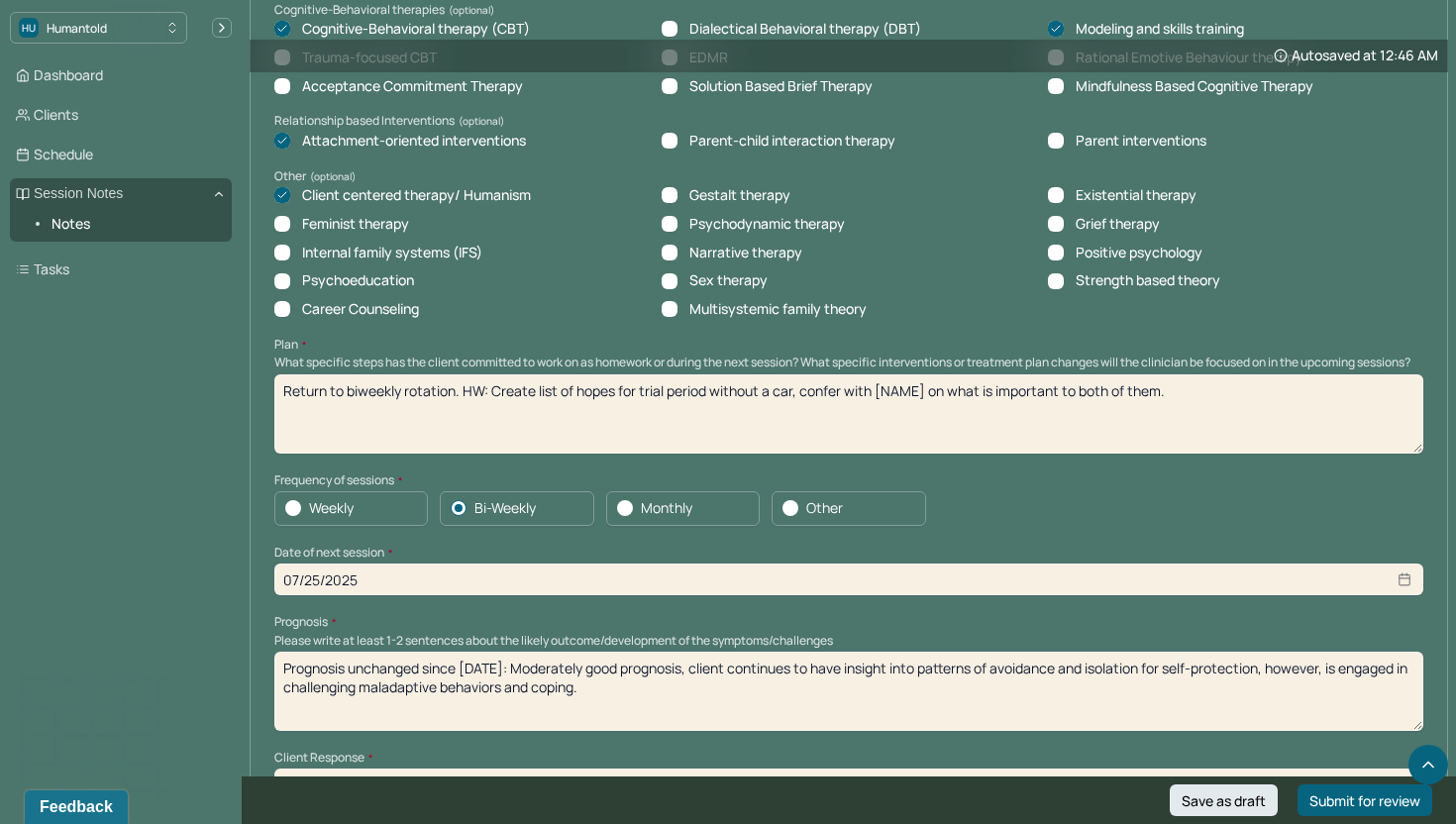 click on "Therapy Intervention Techniques Please select at least 1 intervention used Cognitive-Behavioral therapies Cognitive-Behavioral therapy (CBT) Dialectical Behavioral therapy (DBT) Modeling and skills training Trauma-focused CBT EDMR Rational Emotive Behaviour therapy Acceptance Commitment Therapy Solution Based Brief Therapy Mindfulness Based Cognitive Therapy Relationship based Interventions Attachment-oriented interventions Parent-child interaction therapy Parent interventions Other Client centered therapy/ Humanism Gestalt therapy Existential therapy Feminist therapy Psychodynamic therapy Grief therapy Internal family systems (IFS) Narrative therapy Positive psychology Psychoeducation Sex therapy Strength based theory Career Counseling Multisystemic family theory Plan What specific steps has the client committed to work on as homework or during the next session? What specific interventions or treatment plan changes will the clinician be focused on in the upcoming sessions? Frequency of sessions Weekly Other" at bounding box center [849, 405] 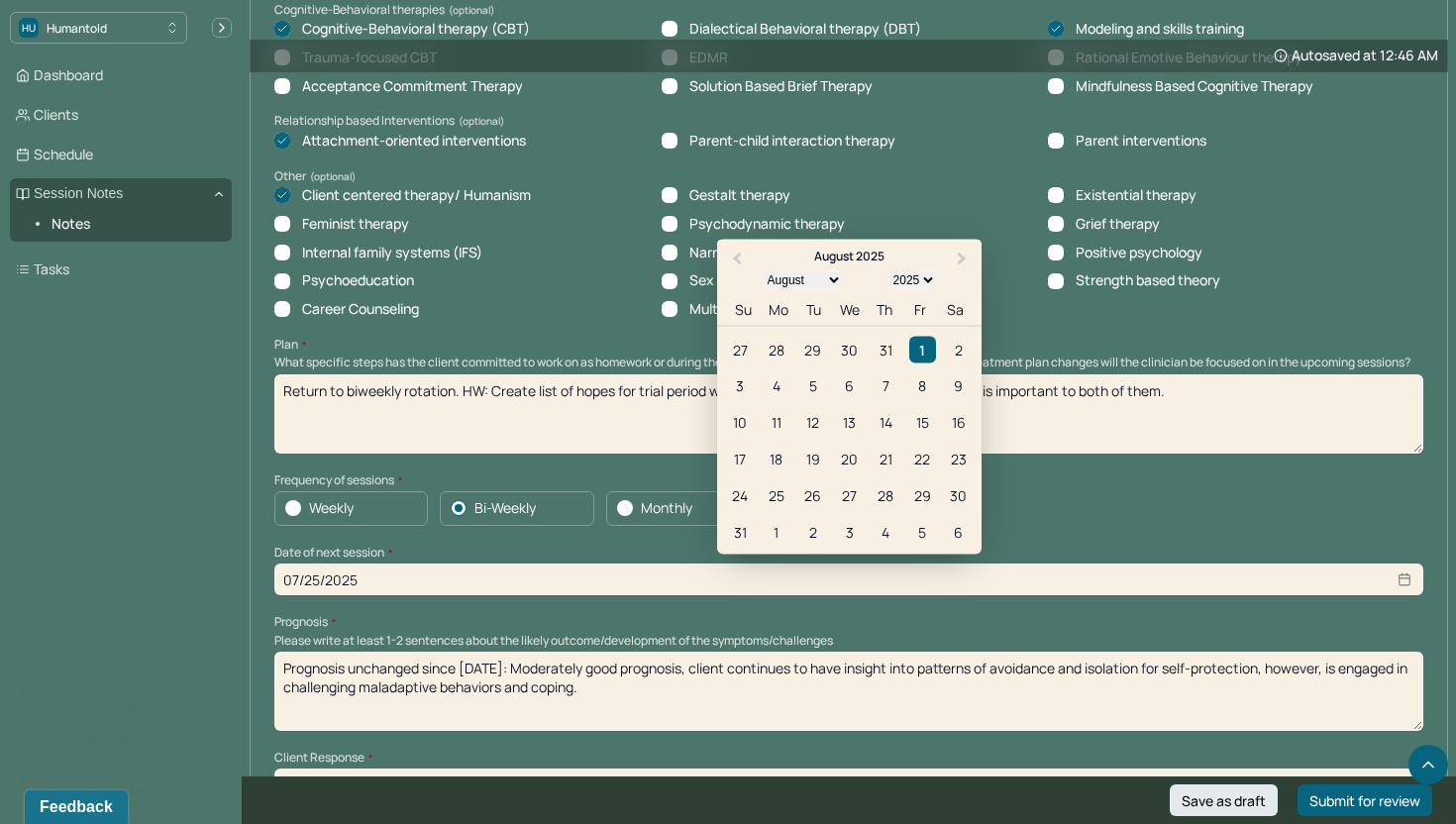 click on "07/25/2025" at bounding box center (849, 579) 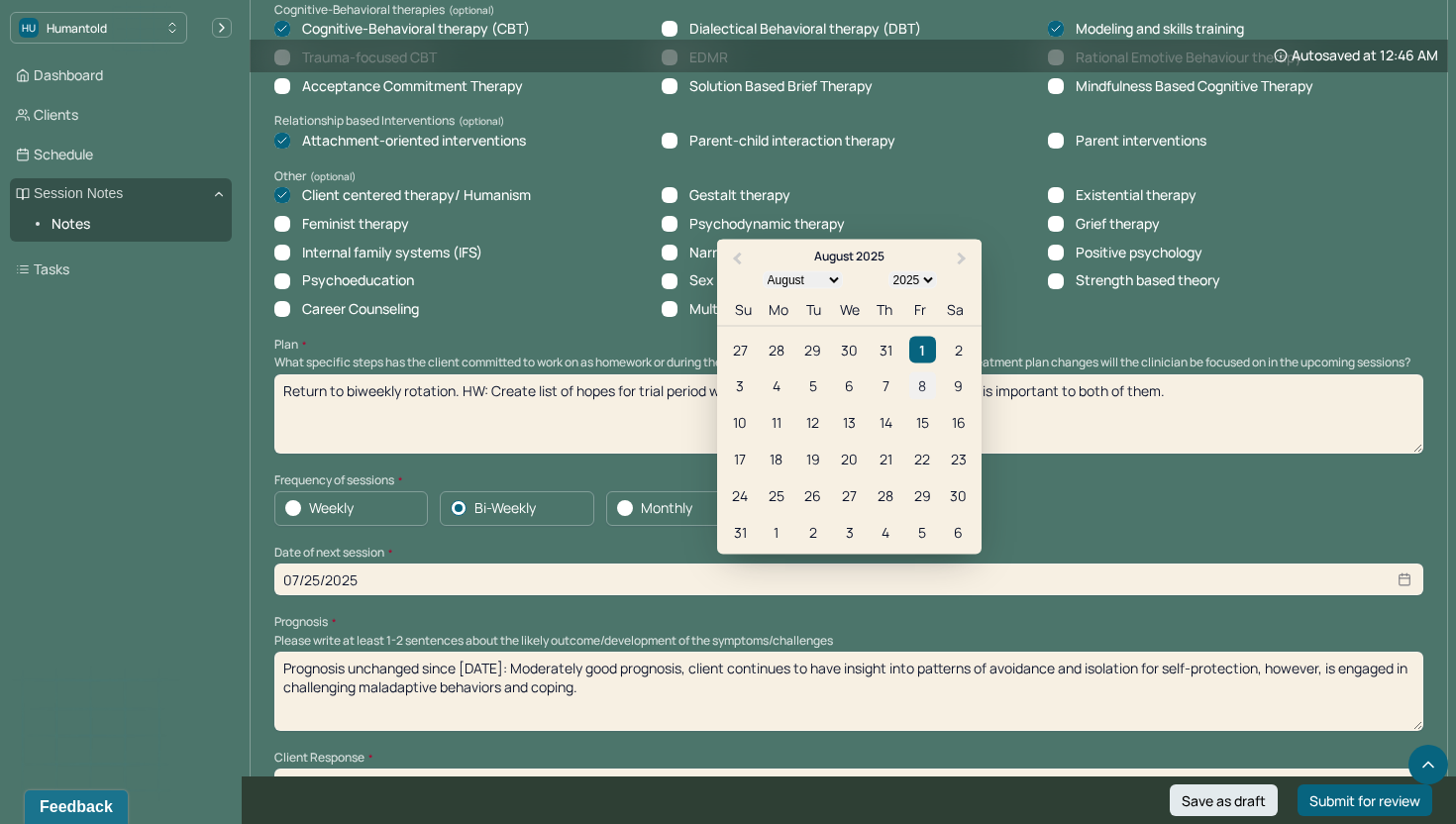 click on "8" at bounding box center [922, 385] 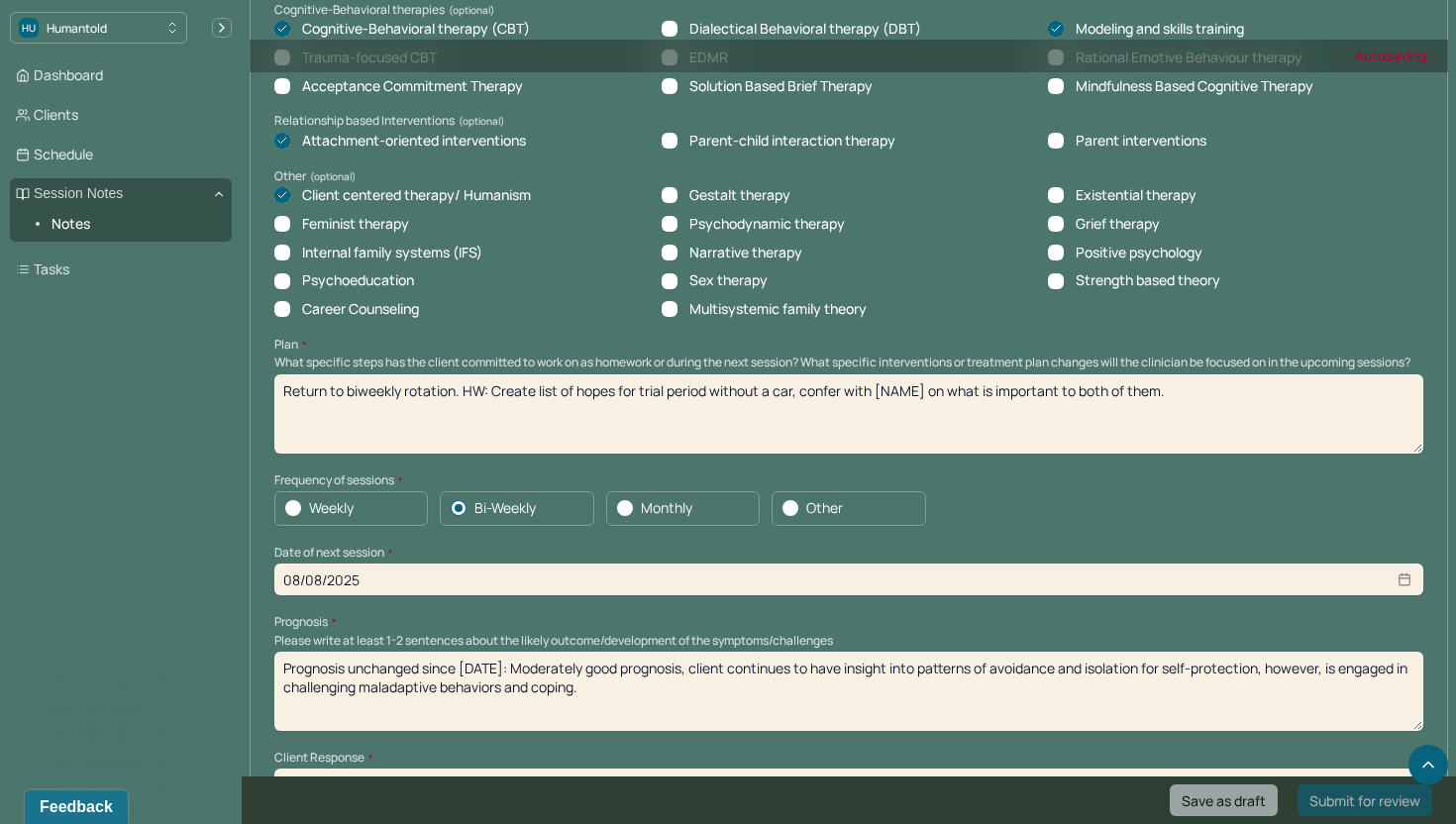 click on "08/08/2025" at bounding box center (849, 579) 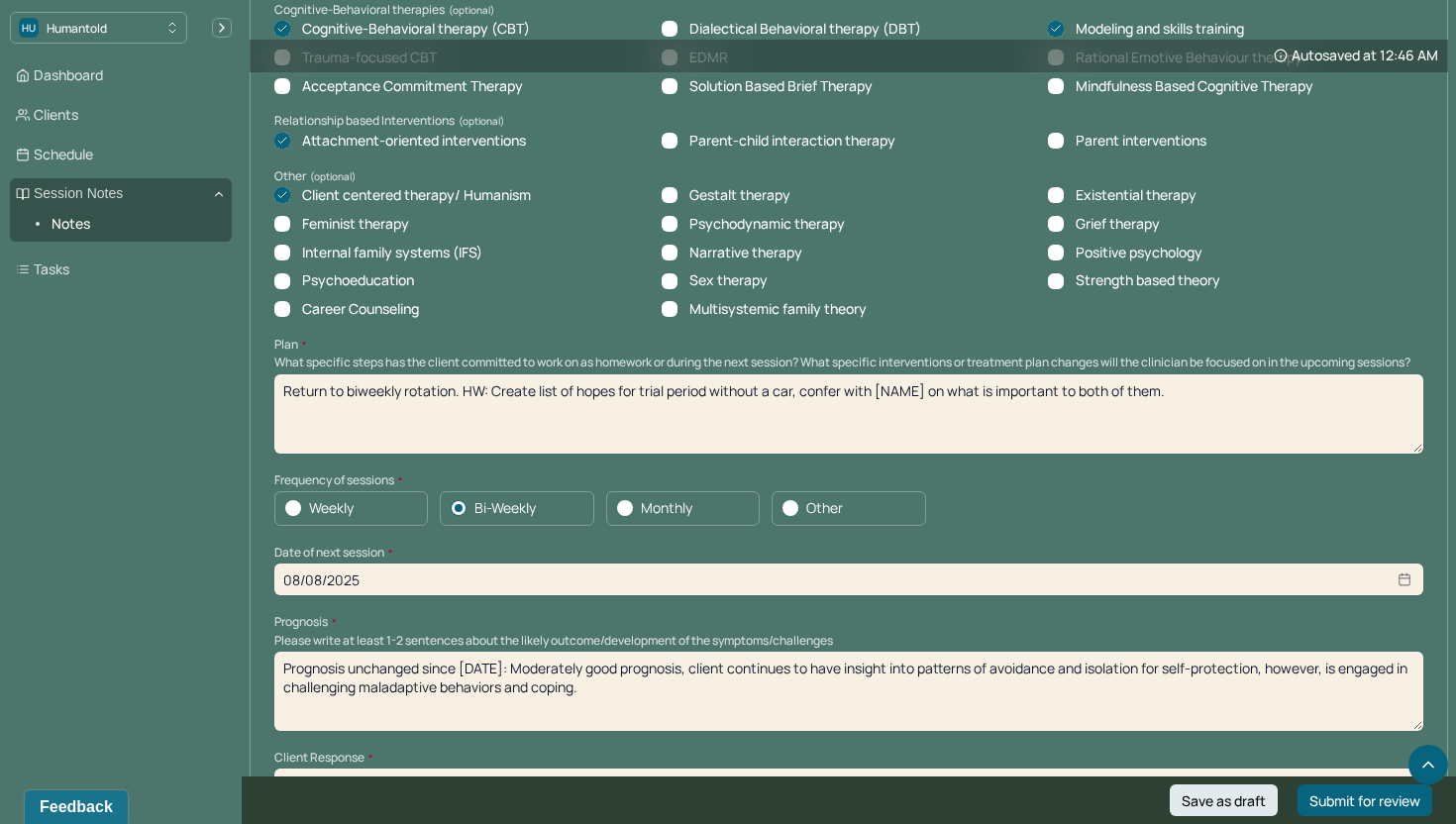 click on "Weekly Bi-Weekly Monthly Other" at bounding box center [849, 508] 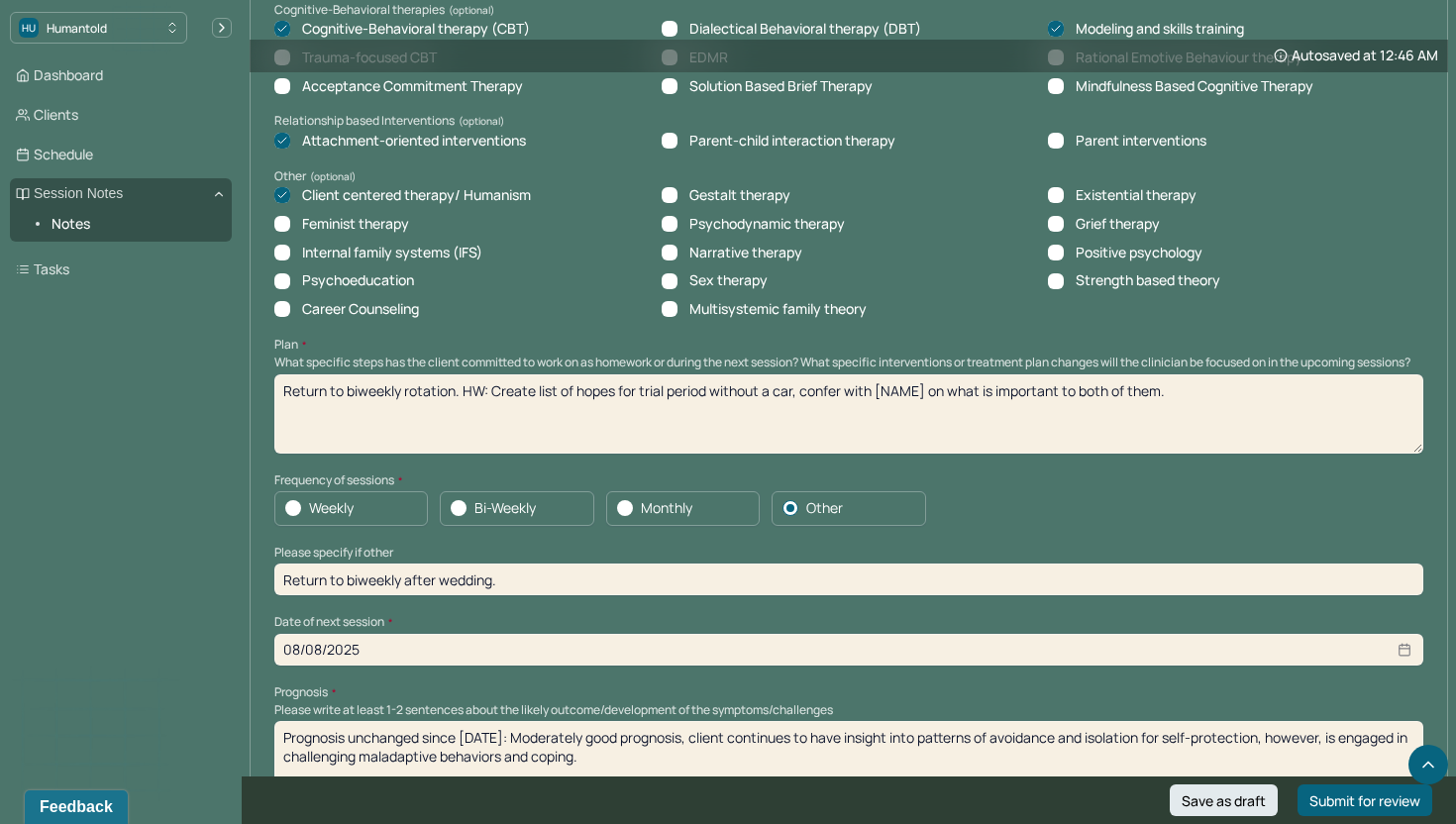 click on "Please specify if other Return to biweekly after wedding." at bounding box center (849, 570) 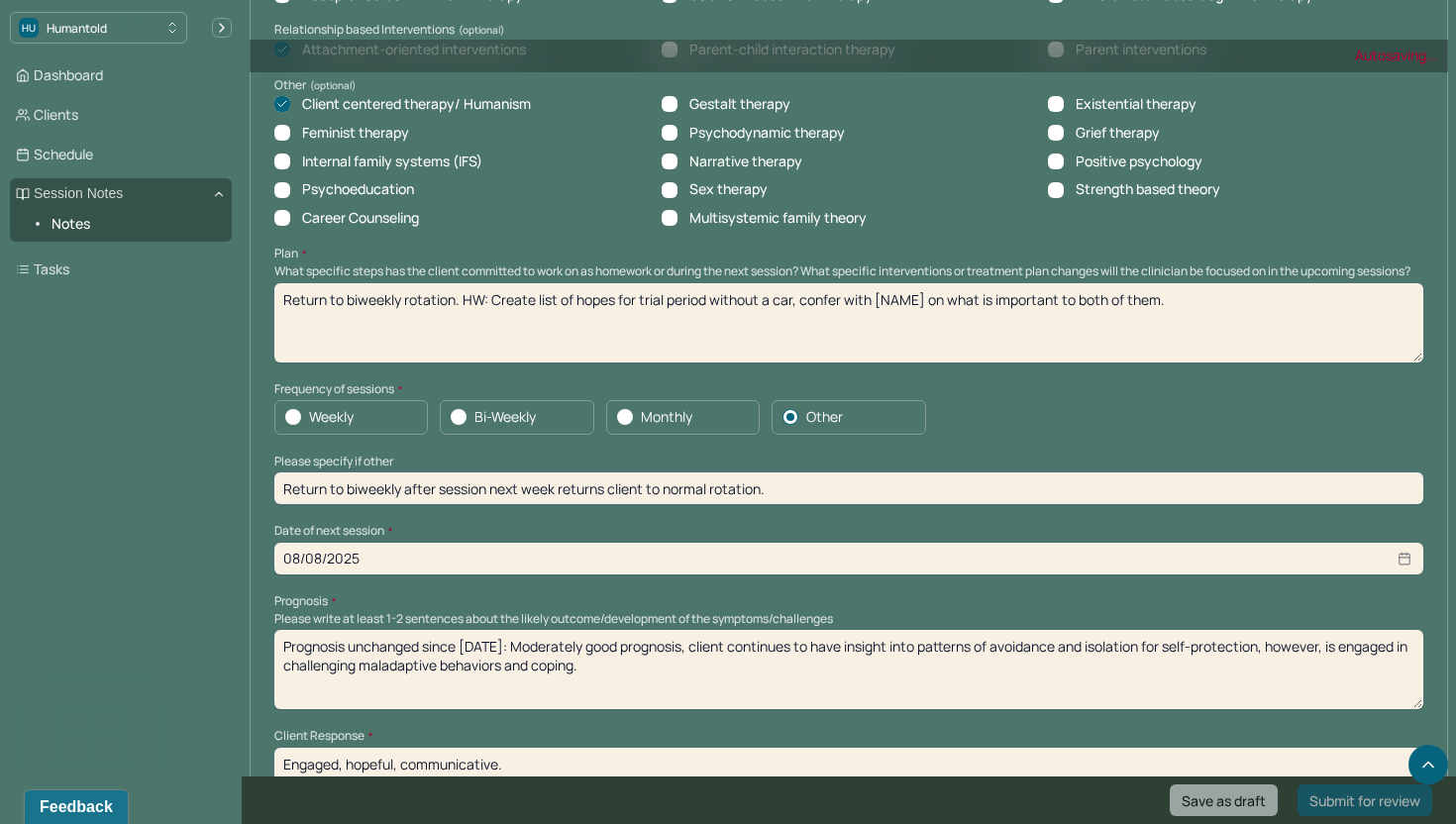 scroll, scrollTop: 1897, scrollLeft: 0, axis: vertical 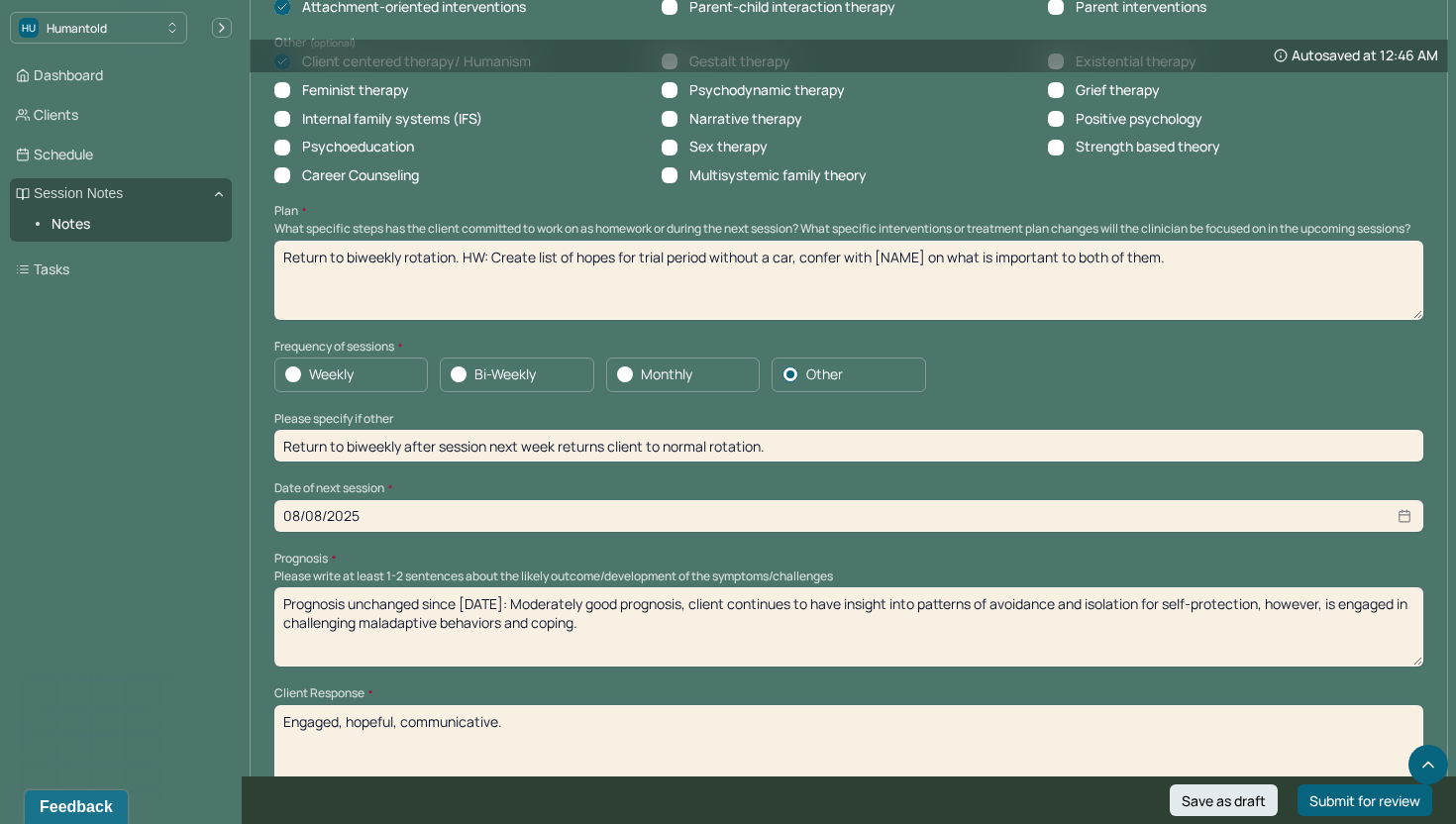type on "Return to biweekly after session next week returns client to normal rotation." 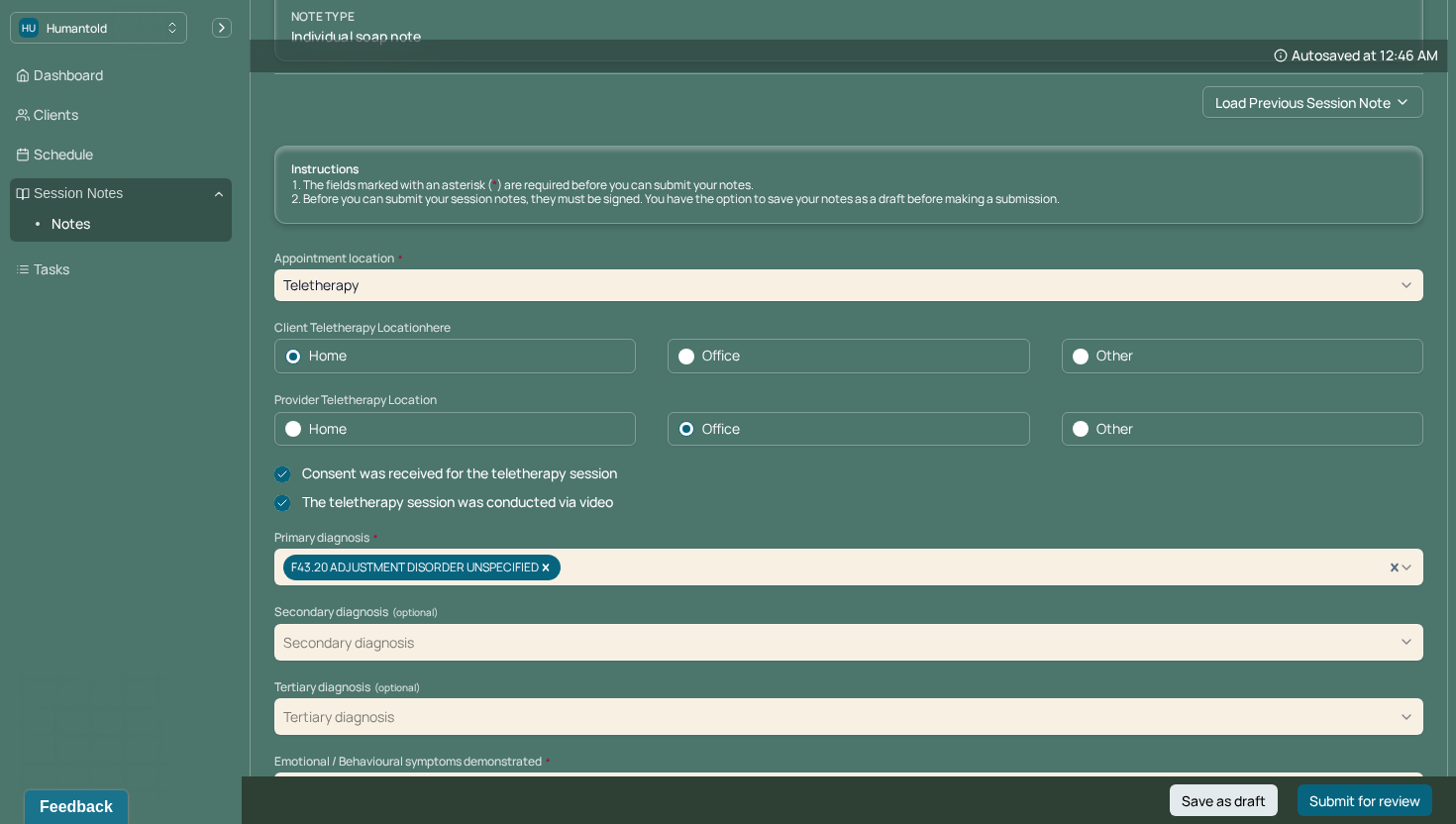 scroll, scrollTop: 0, scrollLeft: 0, axis: both 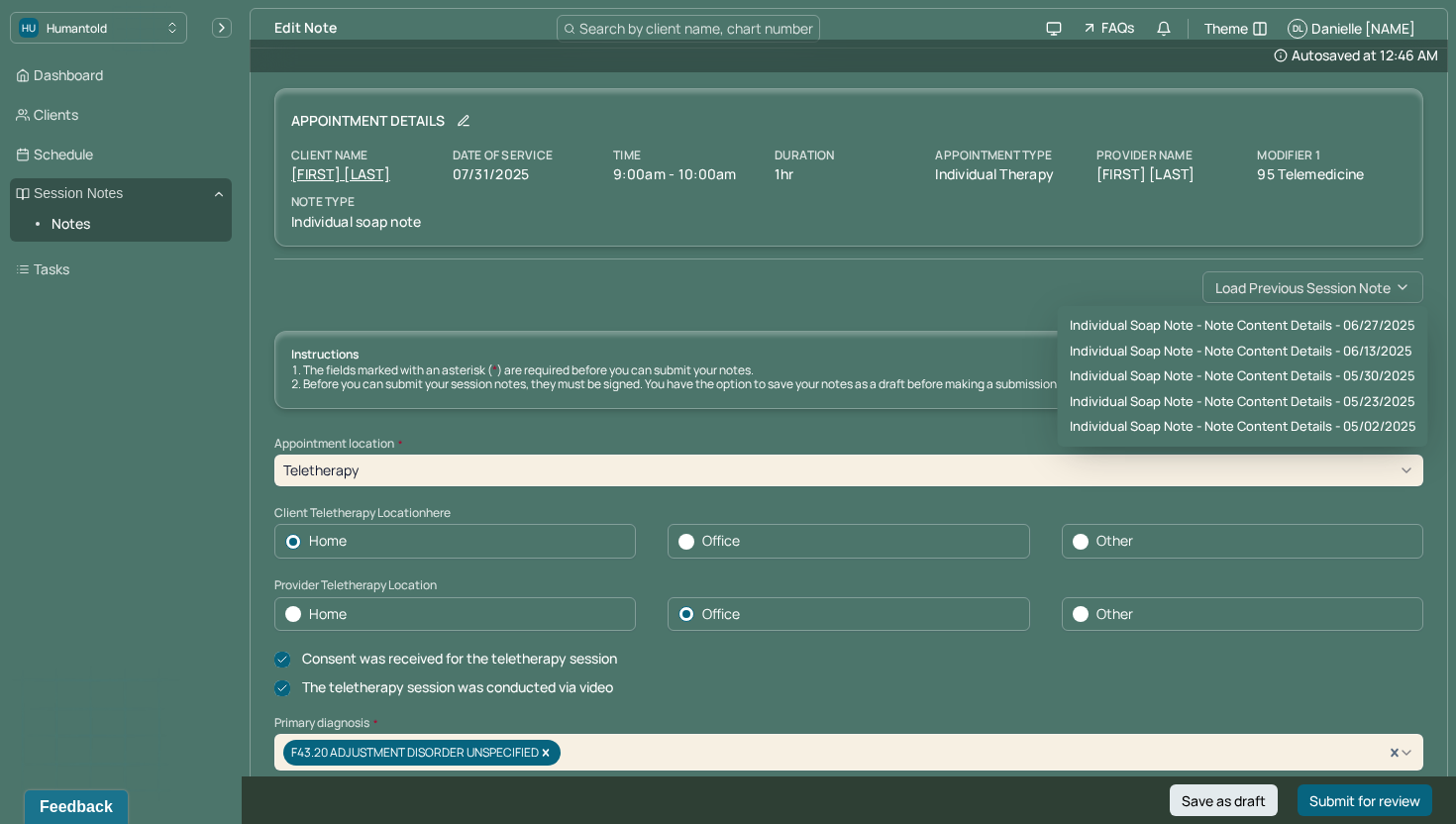 click on "Load previous session note" at bounding box center (1312, 287) 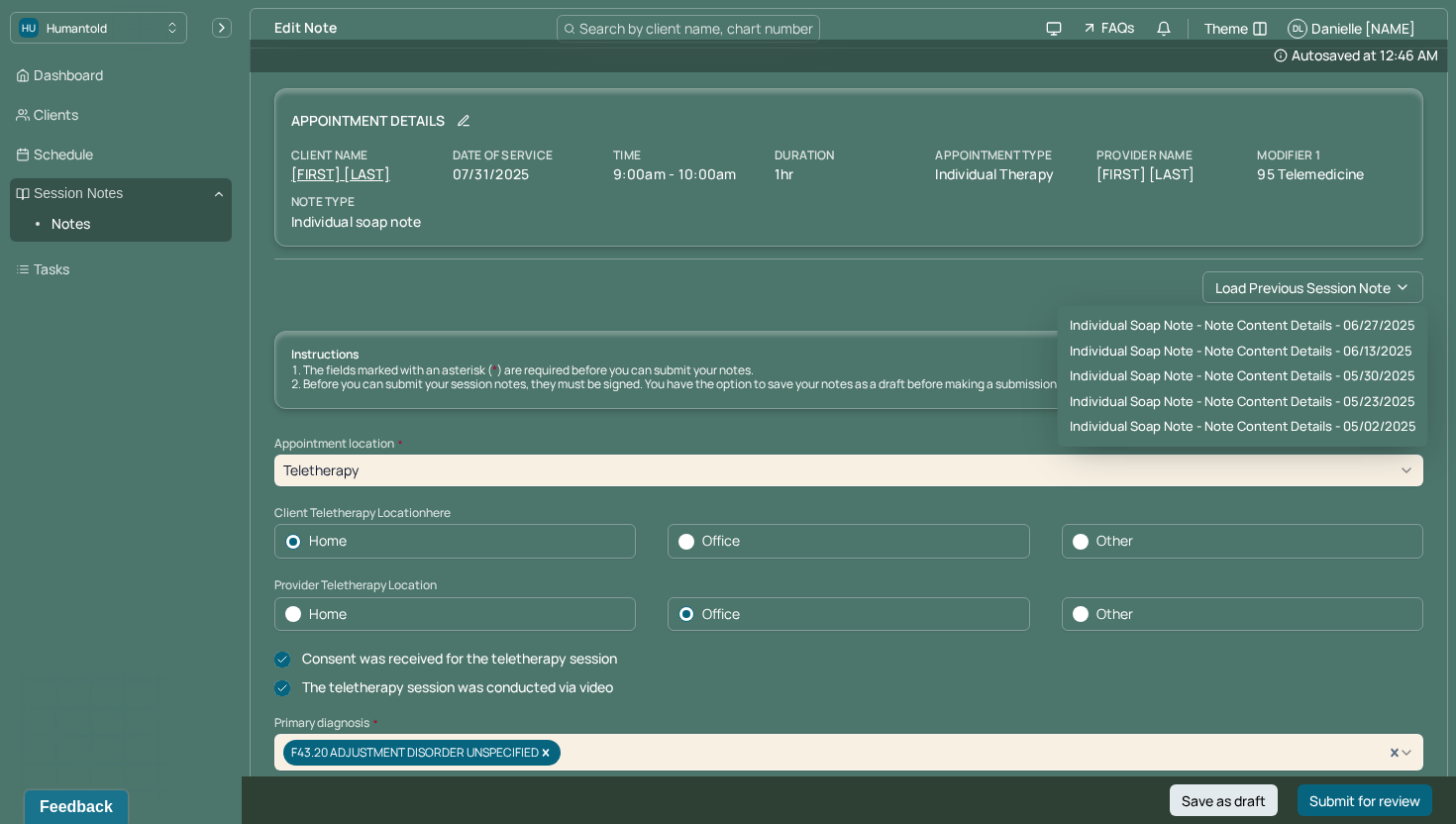 click on "Load previous session note" at bounding box center (849, 287) 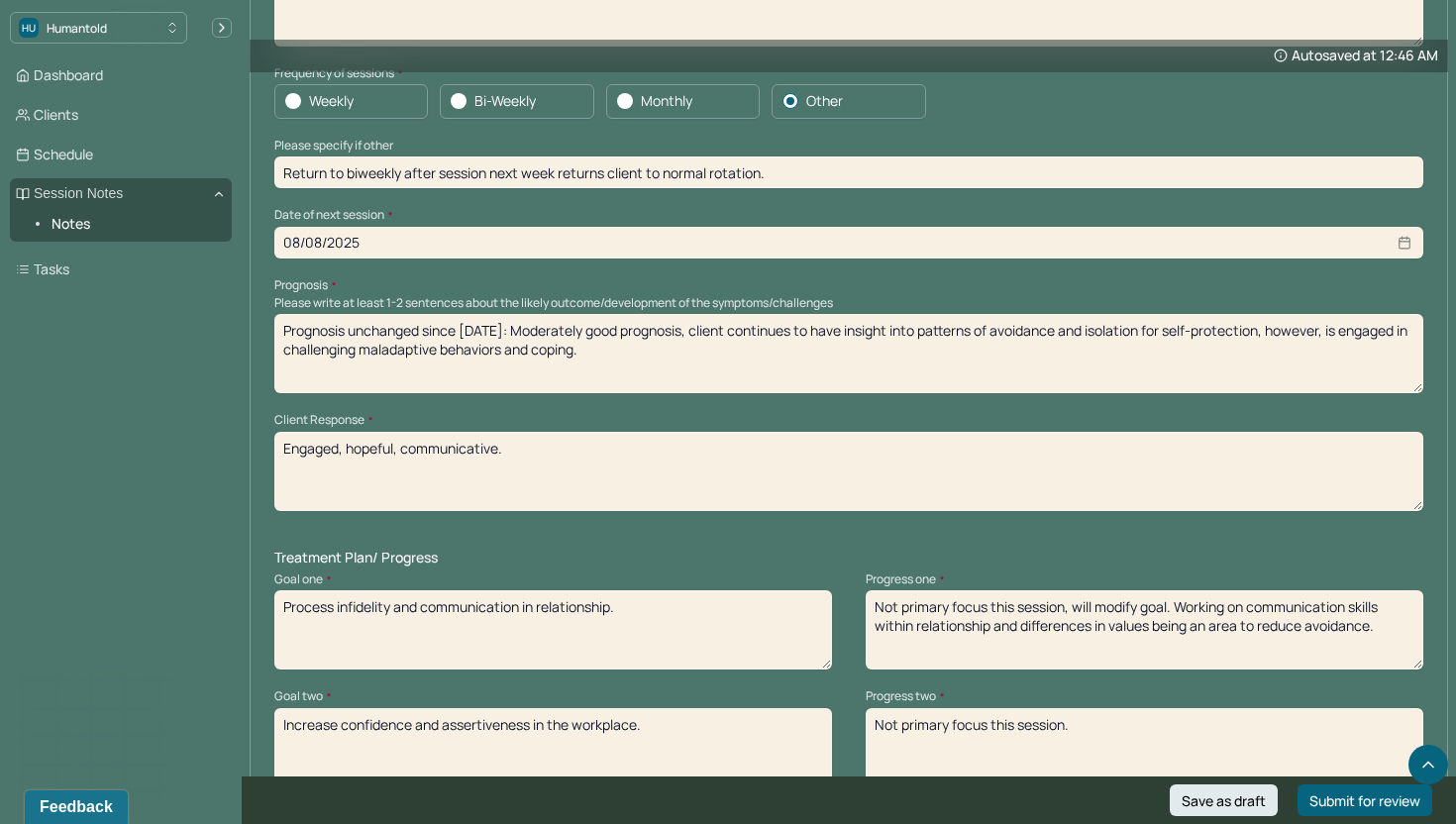scroll, scrollTop: 2112, scrollLeft: 0, axis: vertical 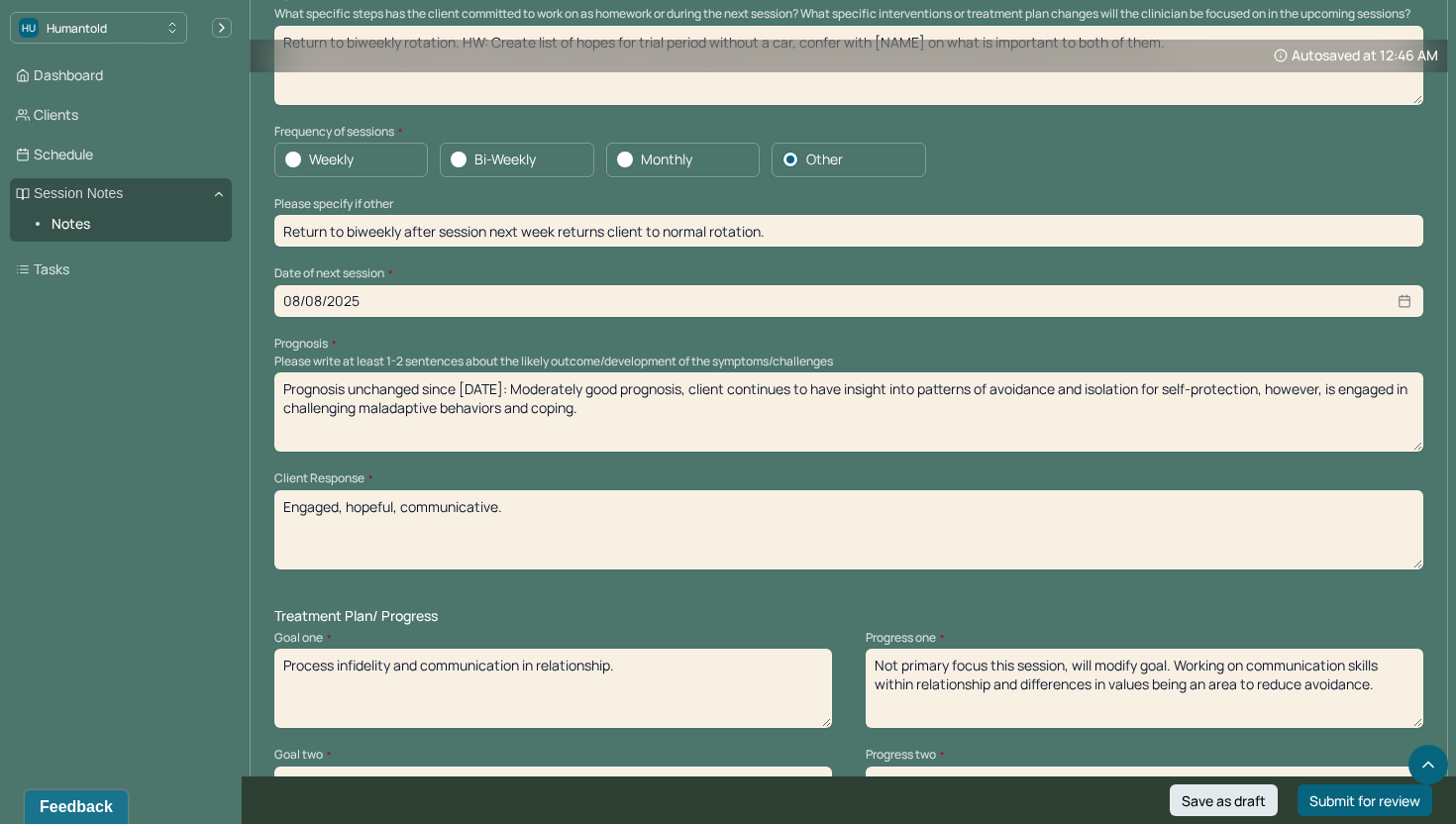 click on "Prognosis unchanged since [DATE]: Moderately good prognosis, client continues to have insight into patterns of avoidance and isolation for self-protection, however, is engaged in challenging maladaptive behaviors and coping." at bounding box center [849, 412] 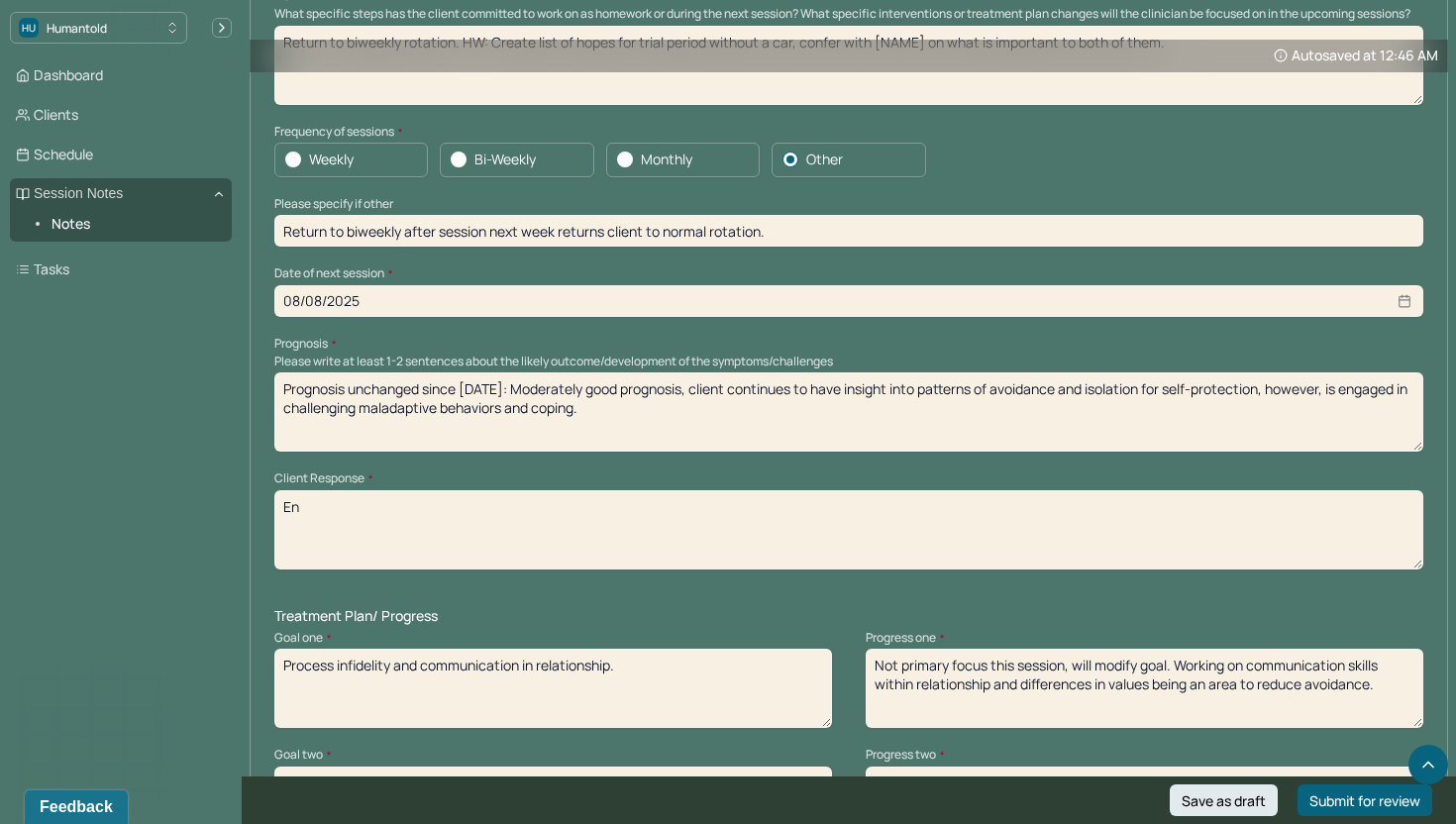type on "E" 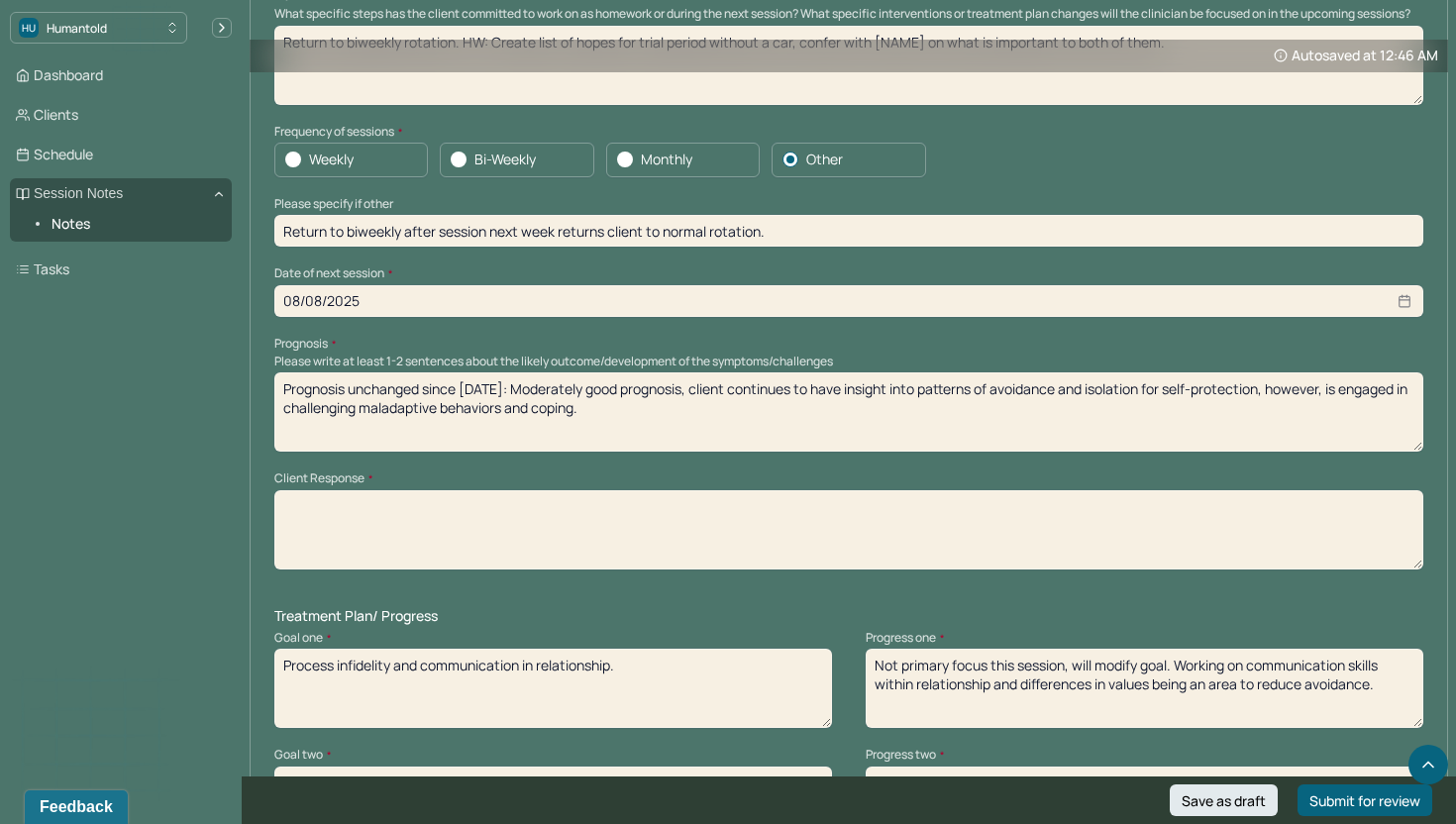 type on "E" 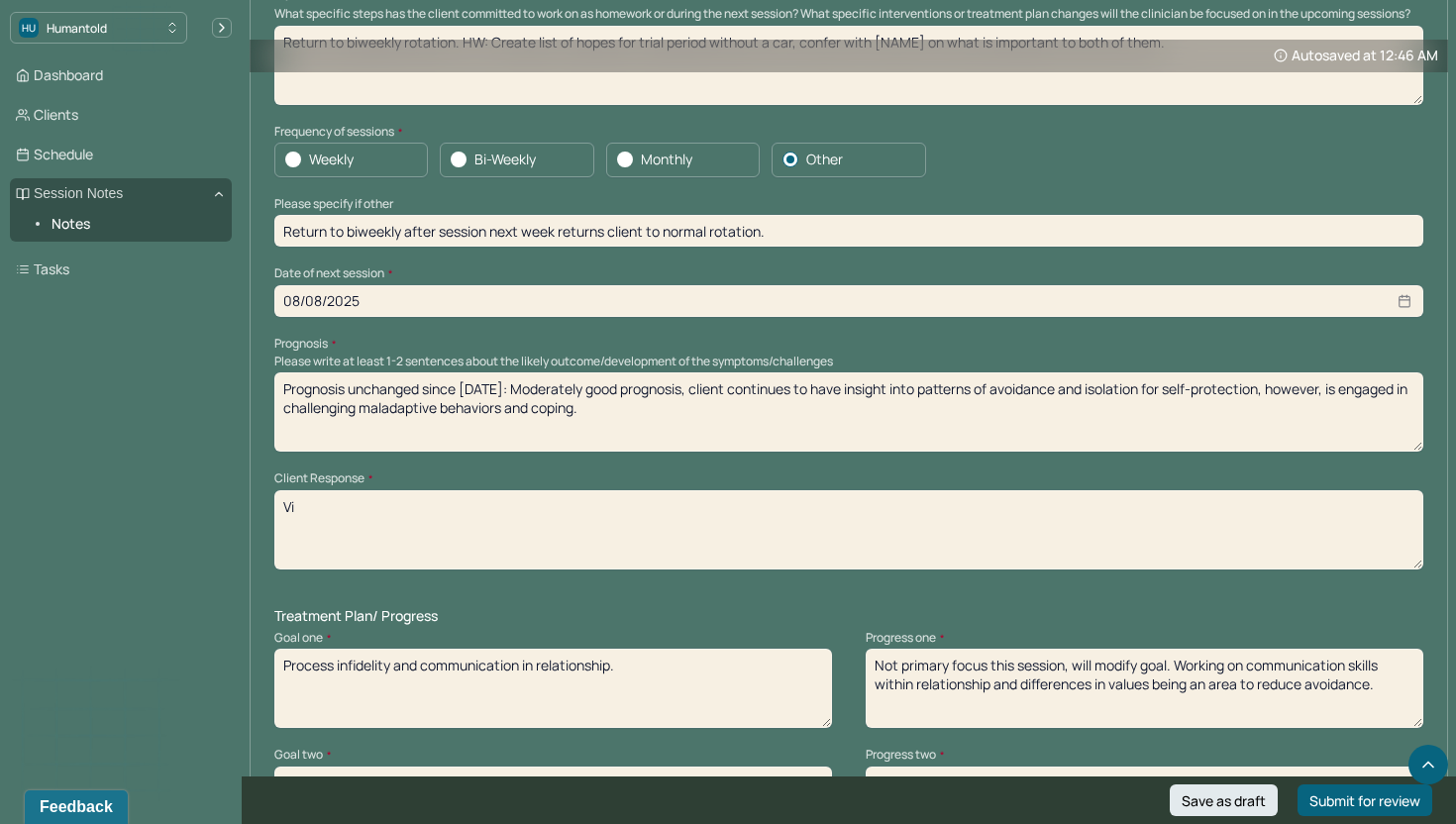 type on "V" 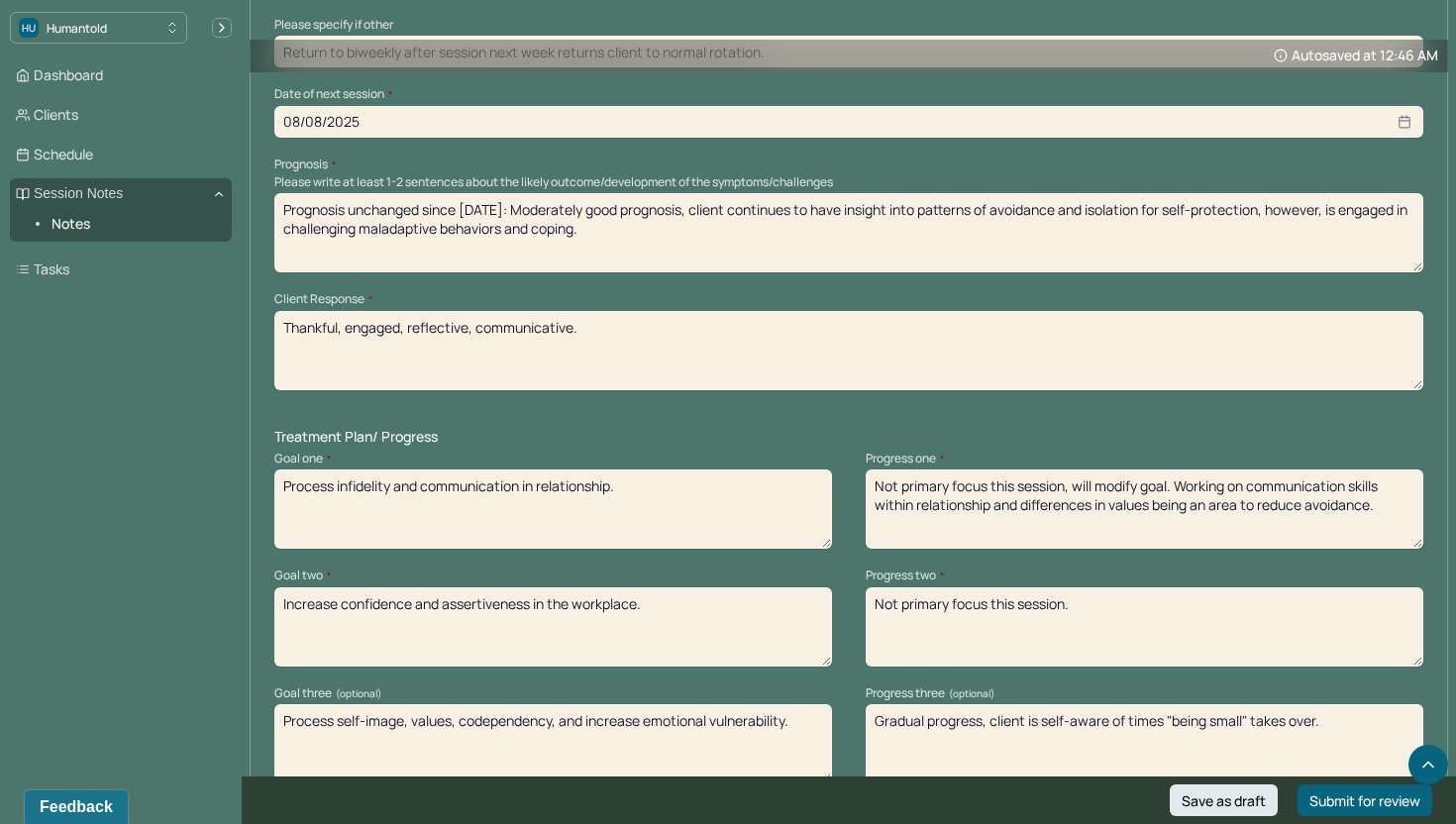 scroll, scrollTop: 2329, scrollLeft: 0, axis: vertical 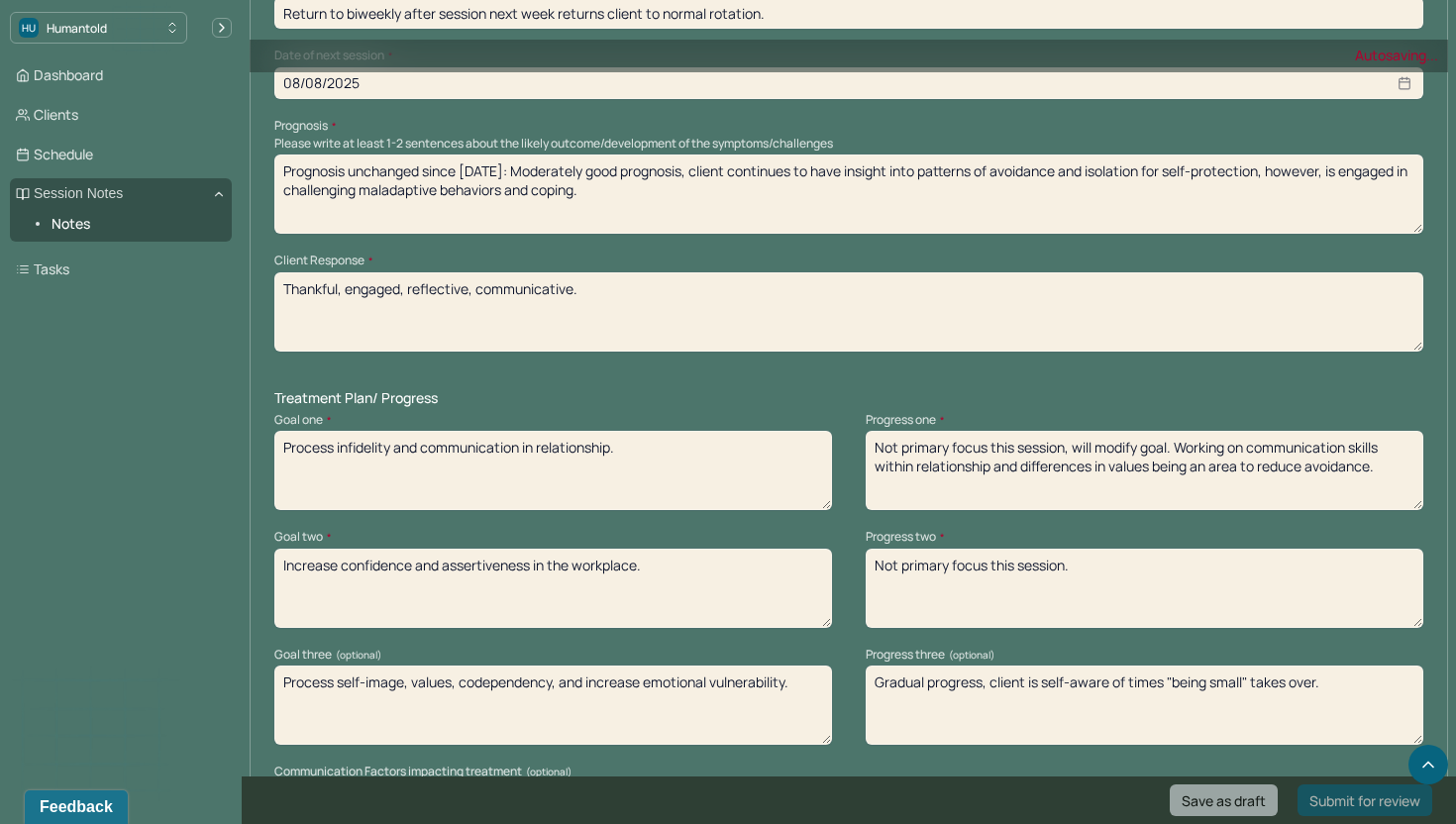 type on "Thankful, engaged, reflective, communicative." 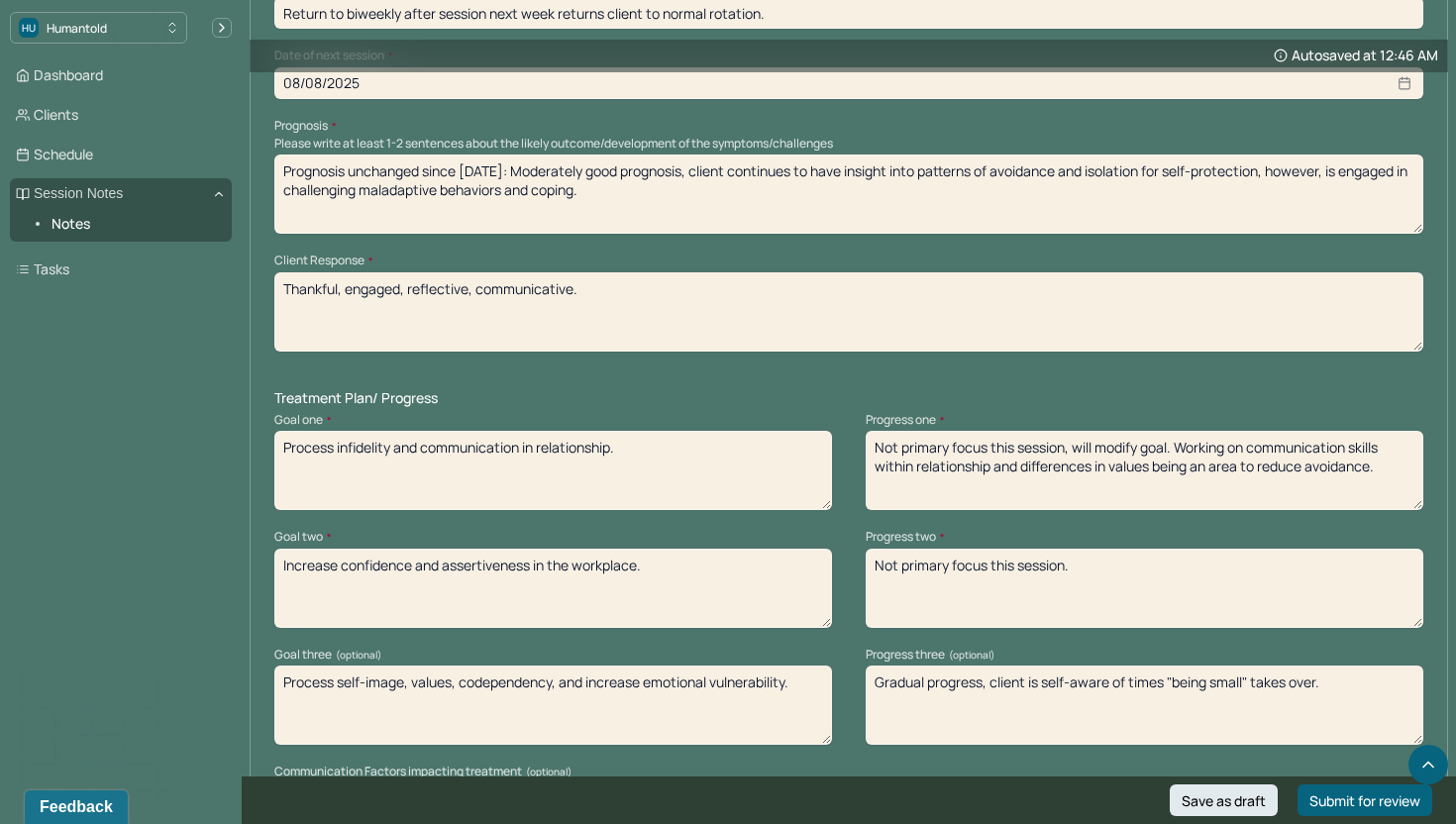 click on "Not primary focus this session, will modify goal. Working on communication skills within relationship and differences in values being an area to reduce avoidance." at bounding box center [1144, 470] 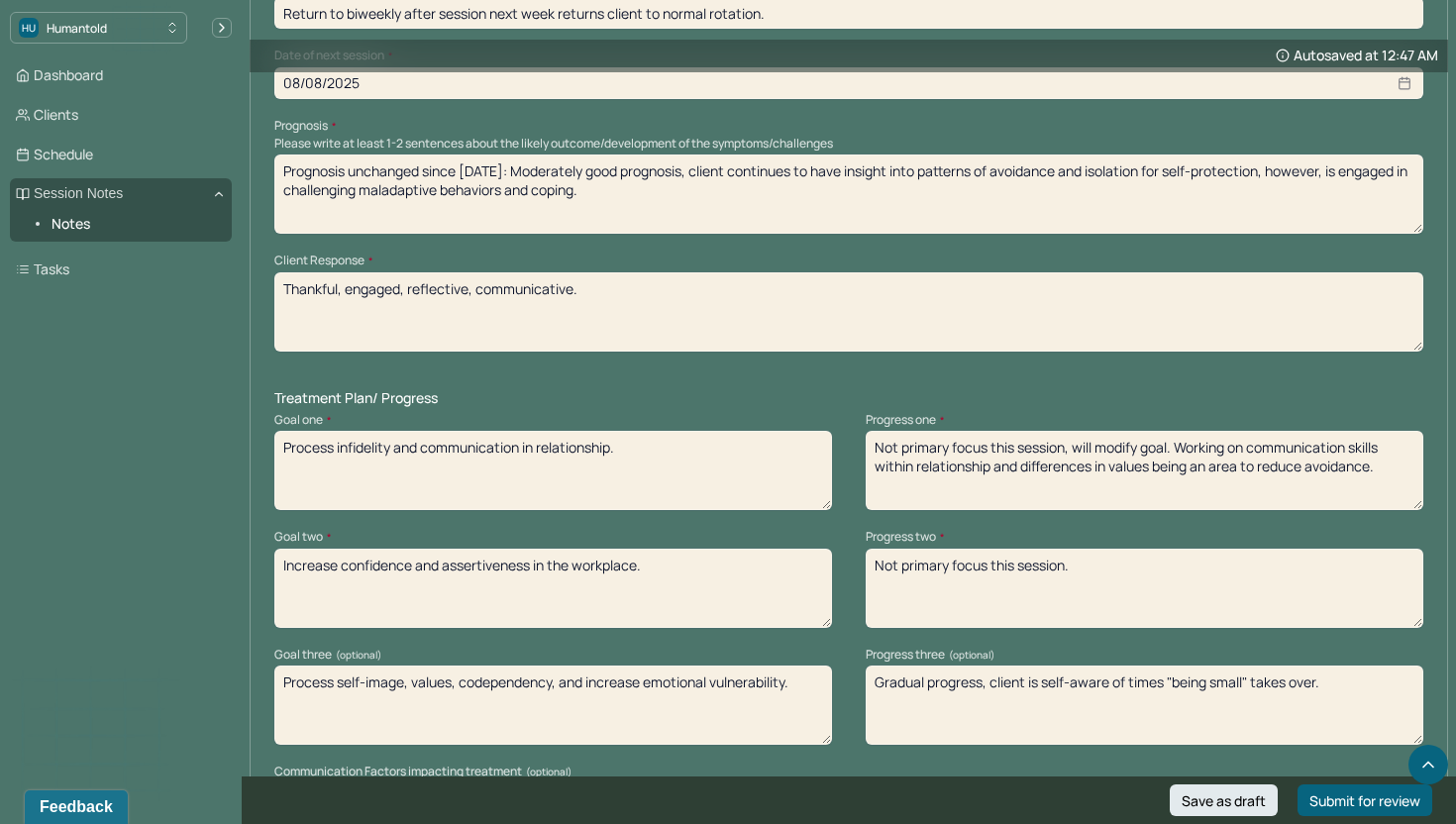click on "Not primary focus this session, will modify goal. Working on communication skills within relationship and differences in values being an area to reduce avoidance." at bounding box center (1144, 470) 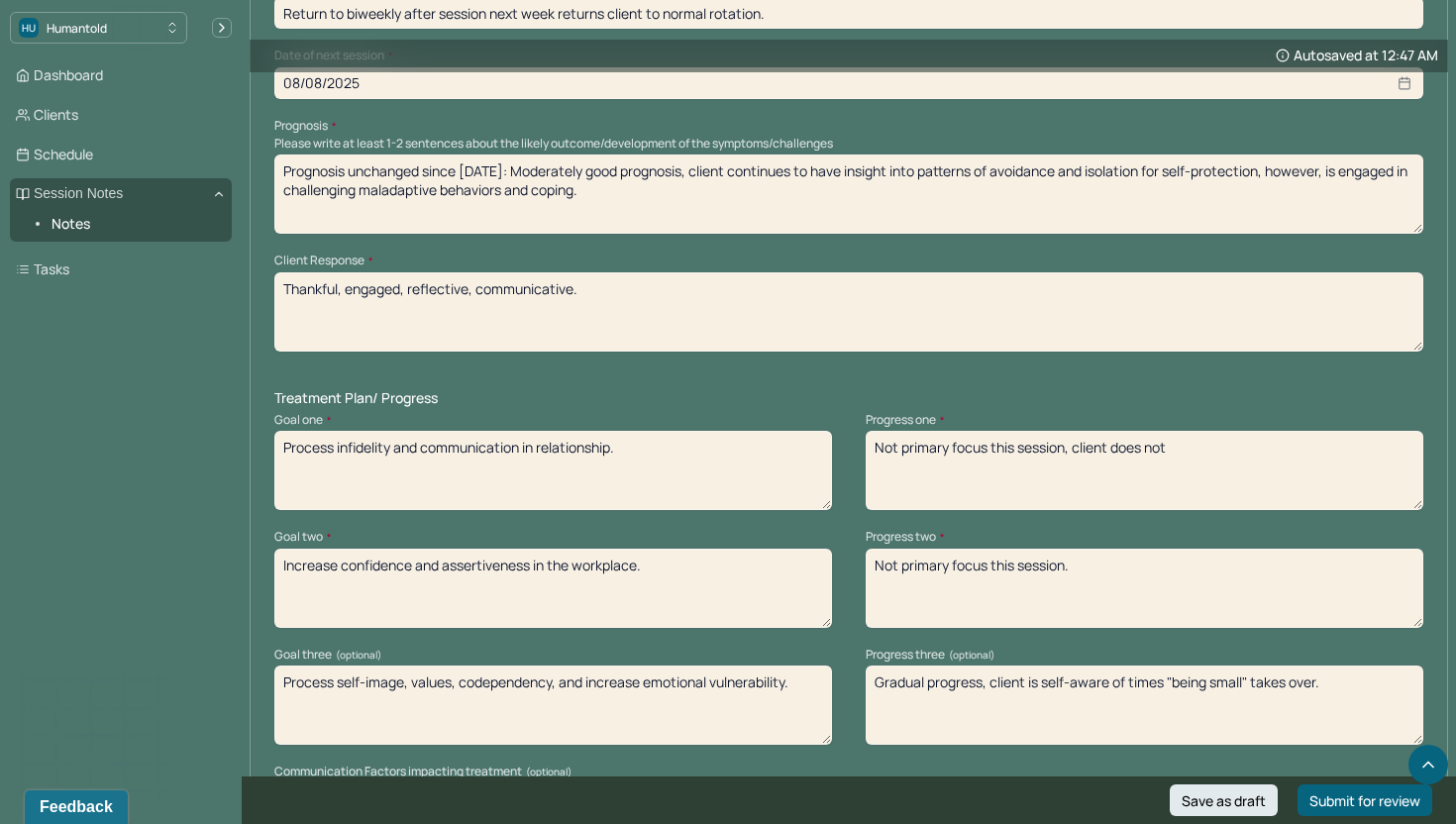 drag, startPoint x: 1216, startPoint y: 475, endPoint x: 1071, endPoint y: 459, distance: 145.88009 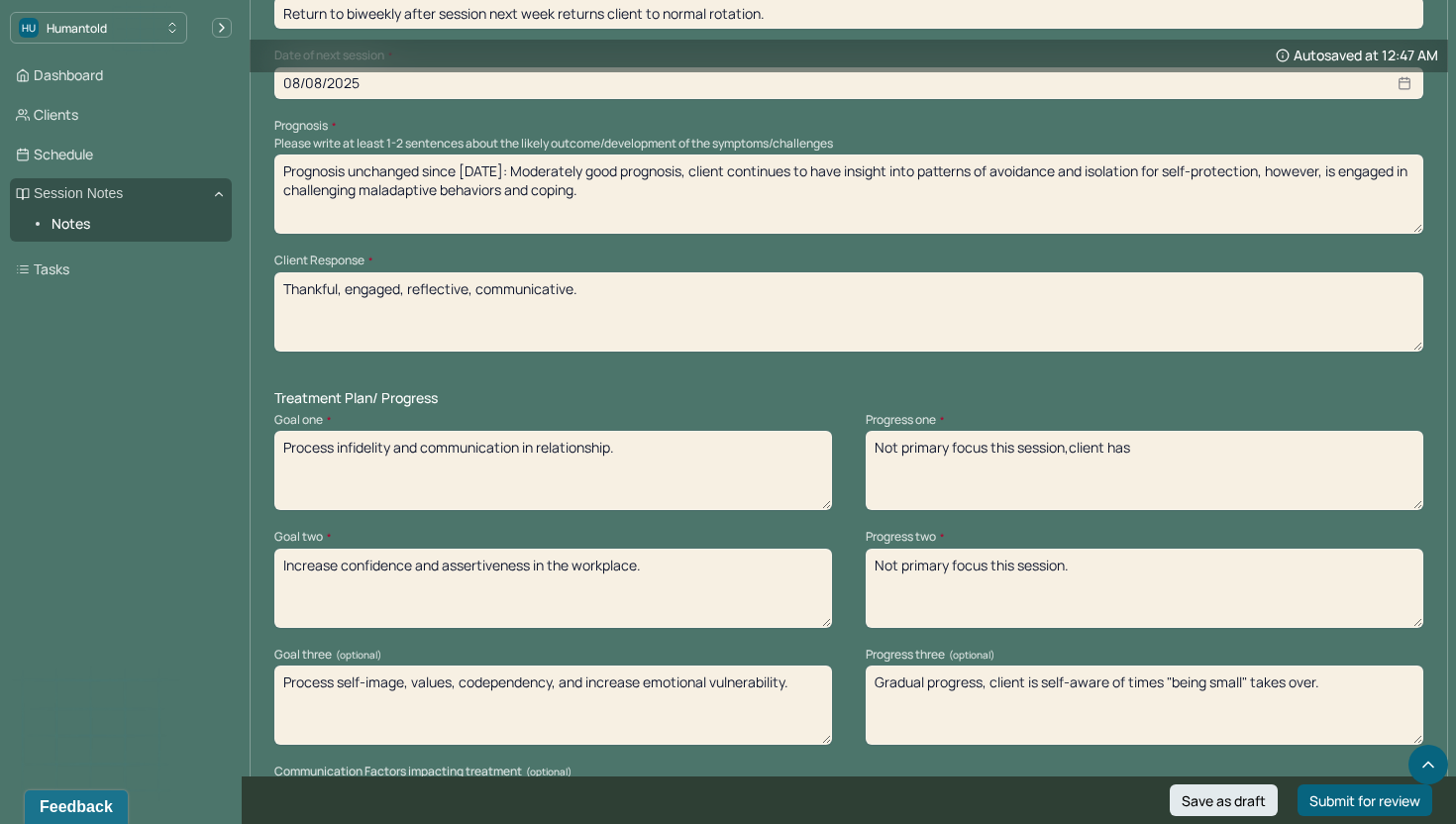 click on "Not primary focus this session,client has" at bounding box center [1144, 470] 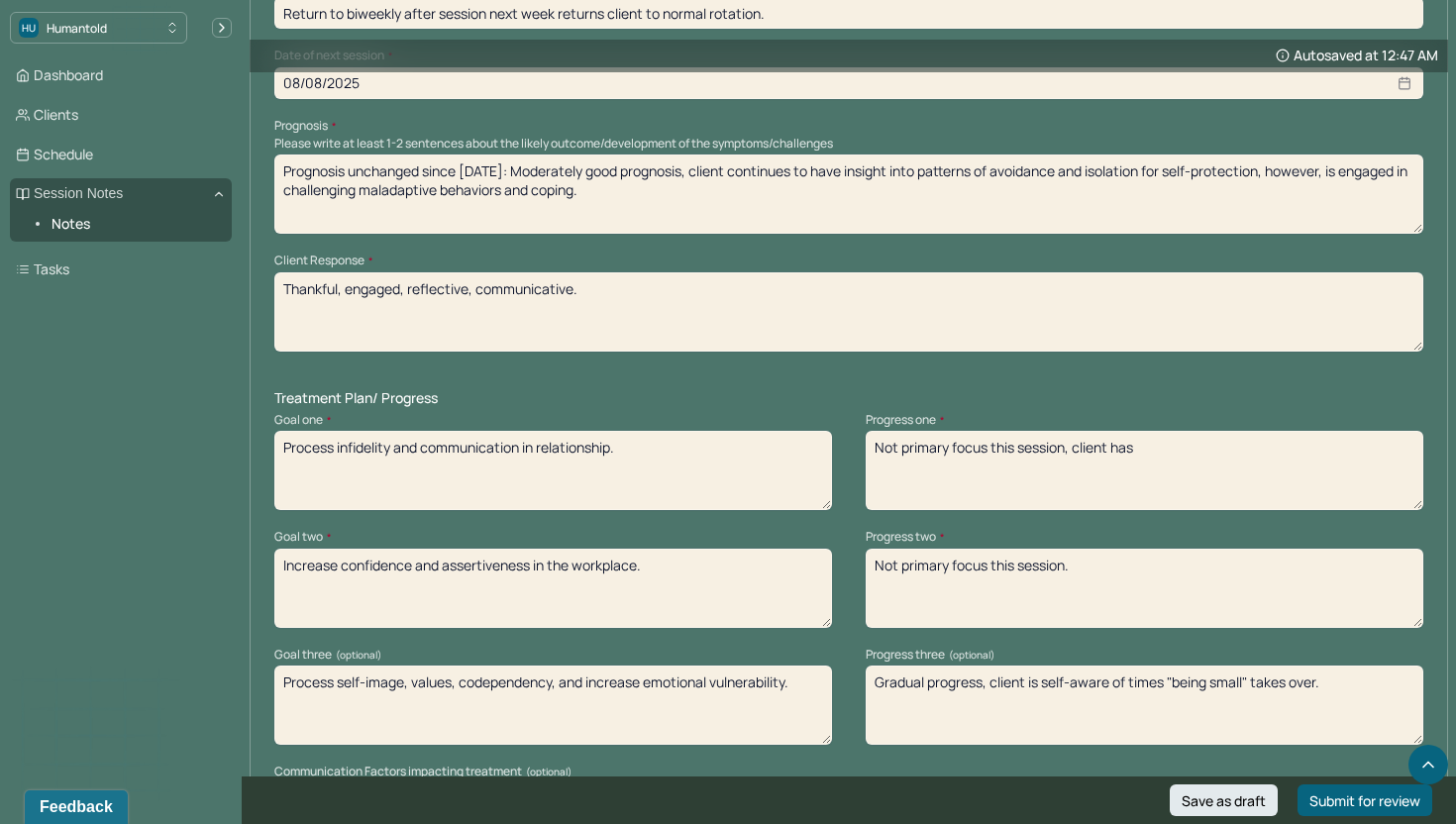 click on "Not primary focus this session,client has" at bounding box center [1144, 470] 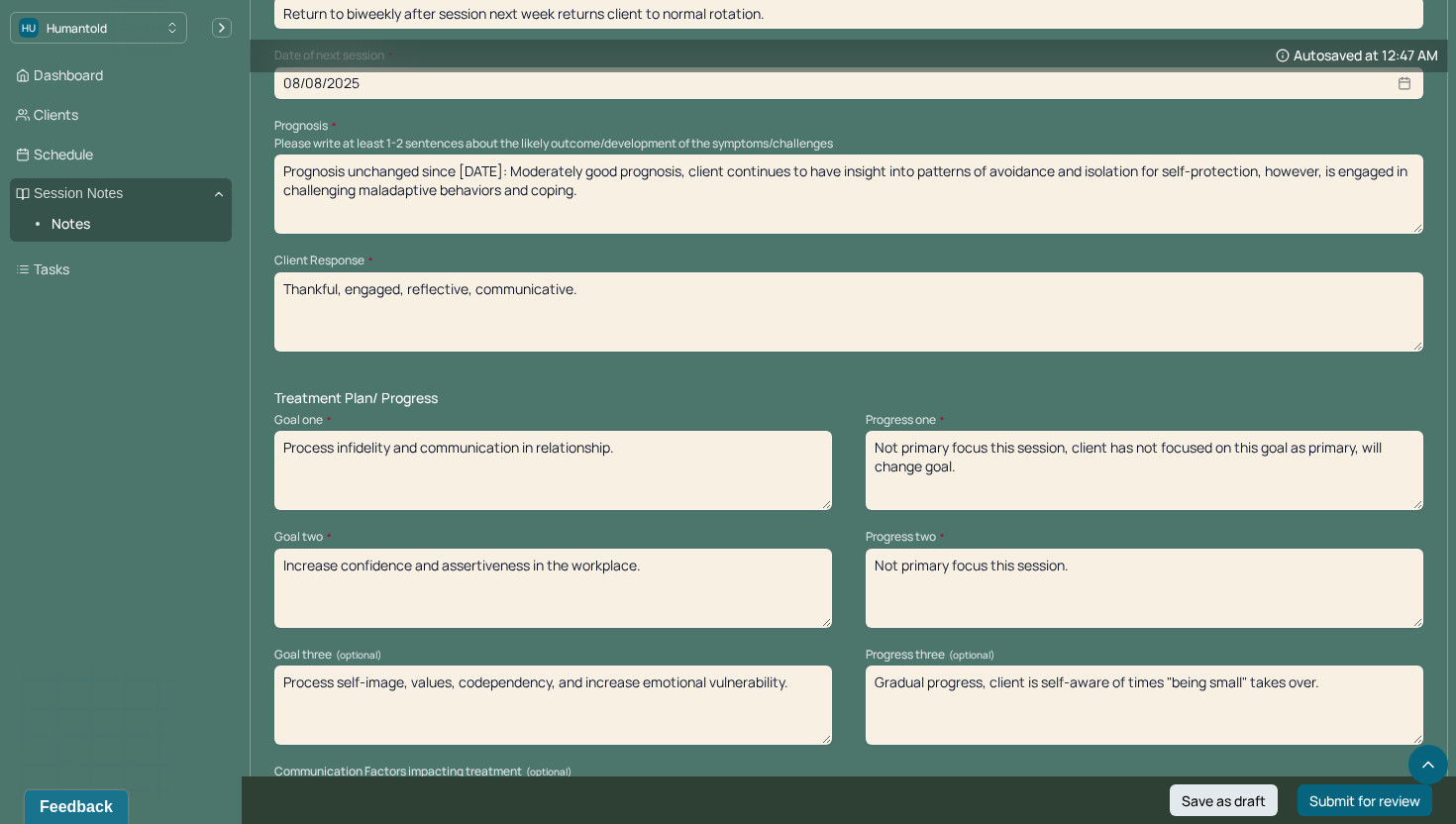 type on "Not primary focus this session, client has not focused on this goal as primary, will change goal." 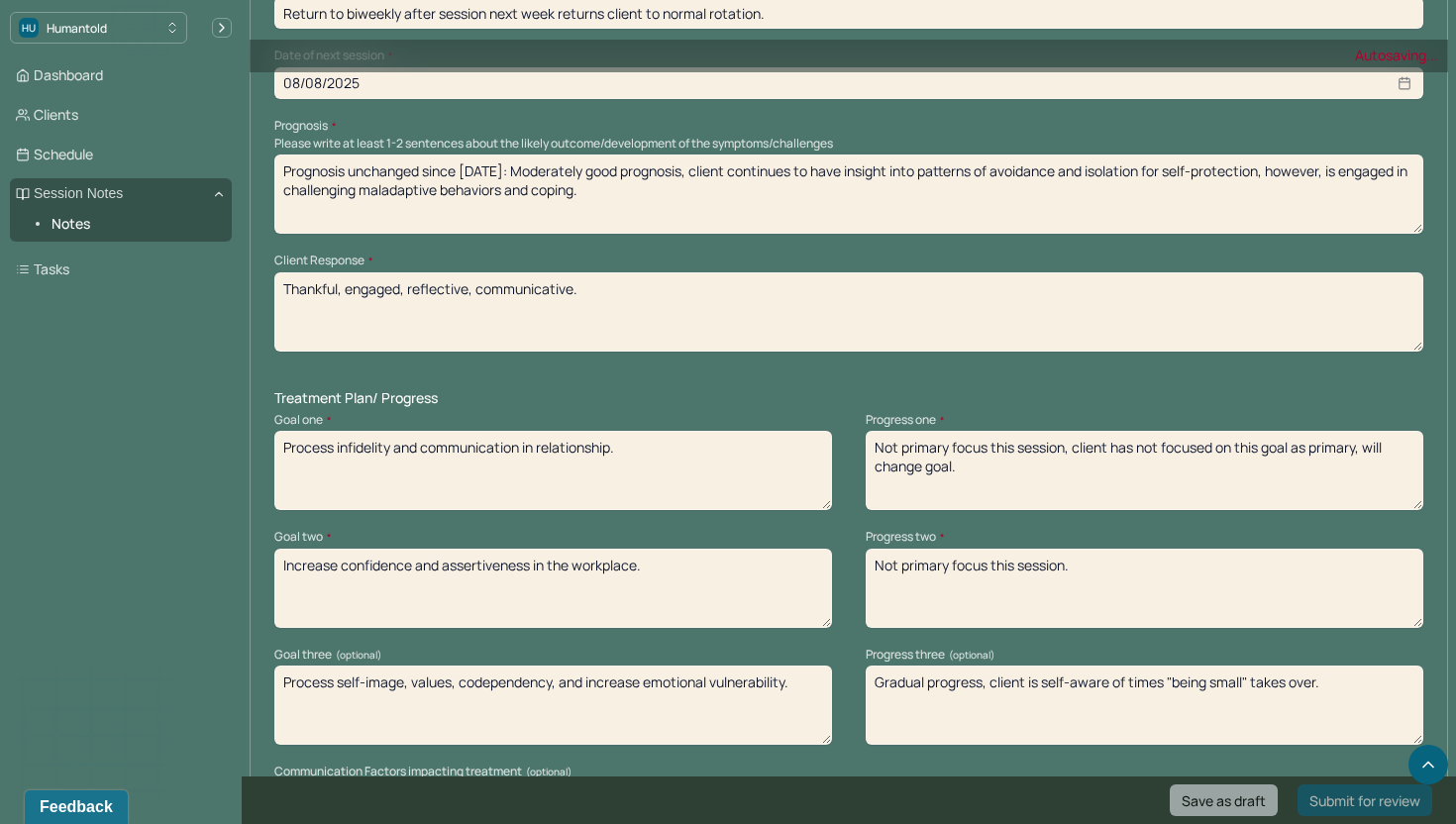 click on "Not primary focus this session." at bounding box center (1144, 588) 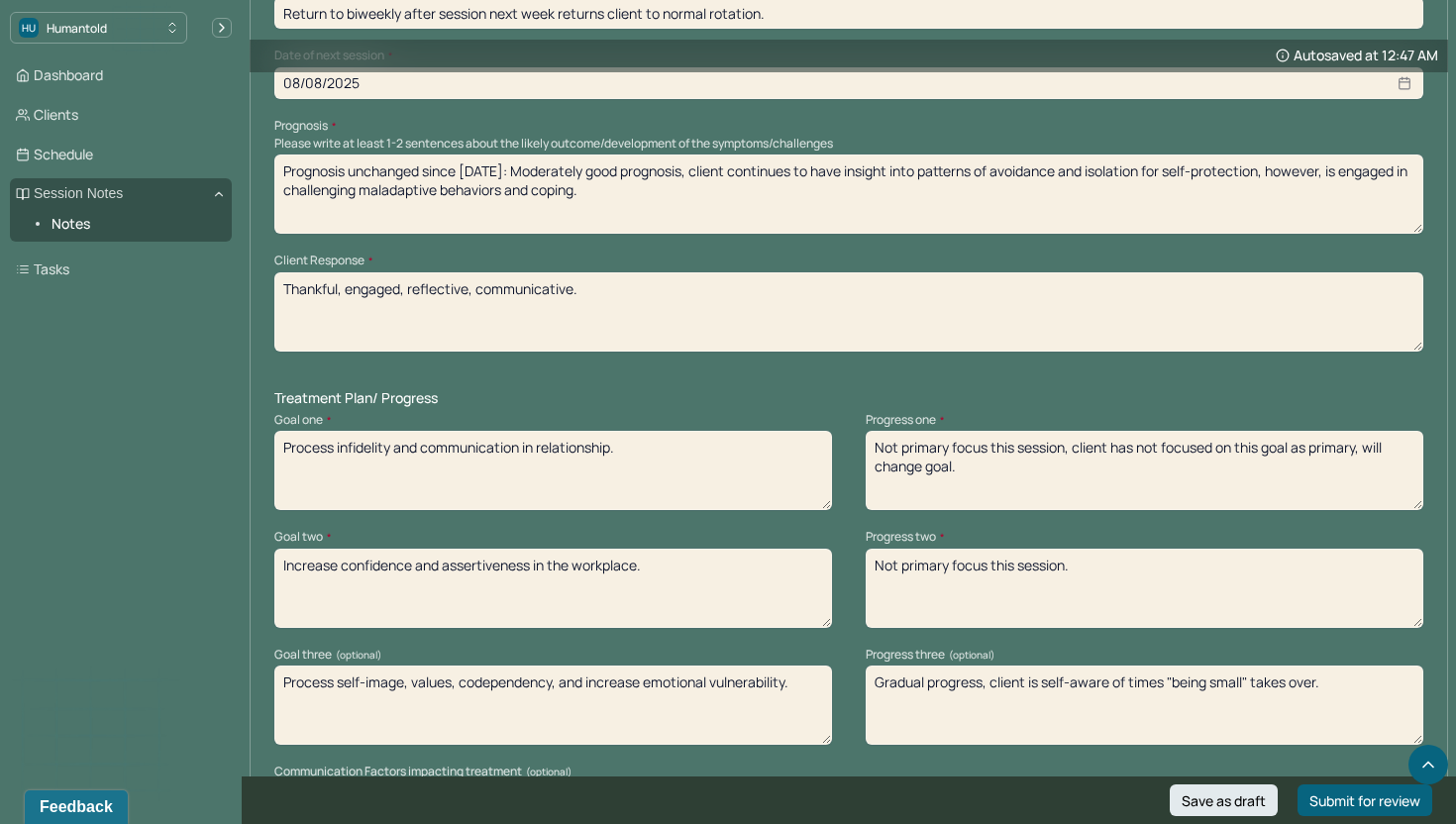 click on "Gradual progress, client is self-aware of times "being small" takes over." at bounding box center (1144, 705) 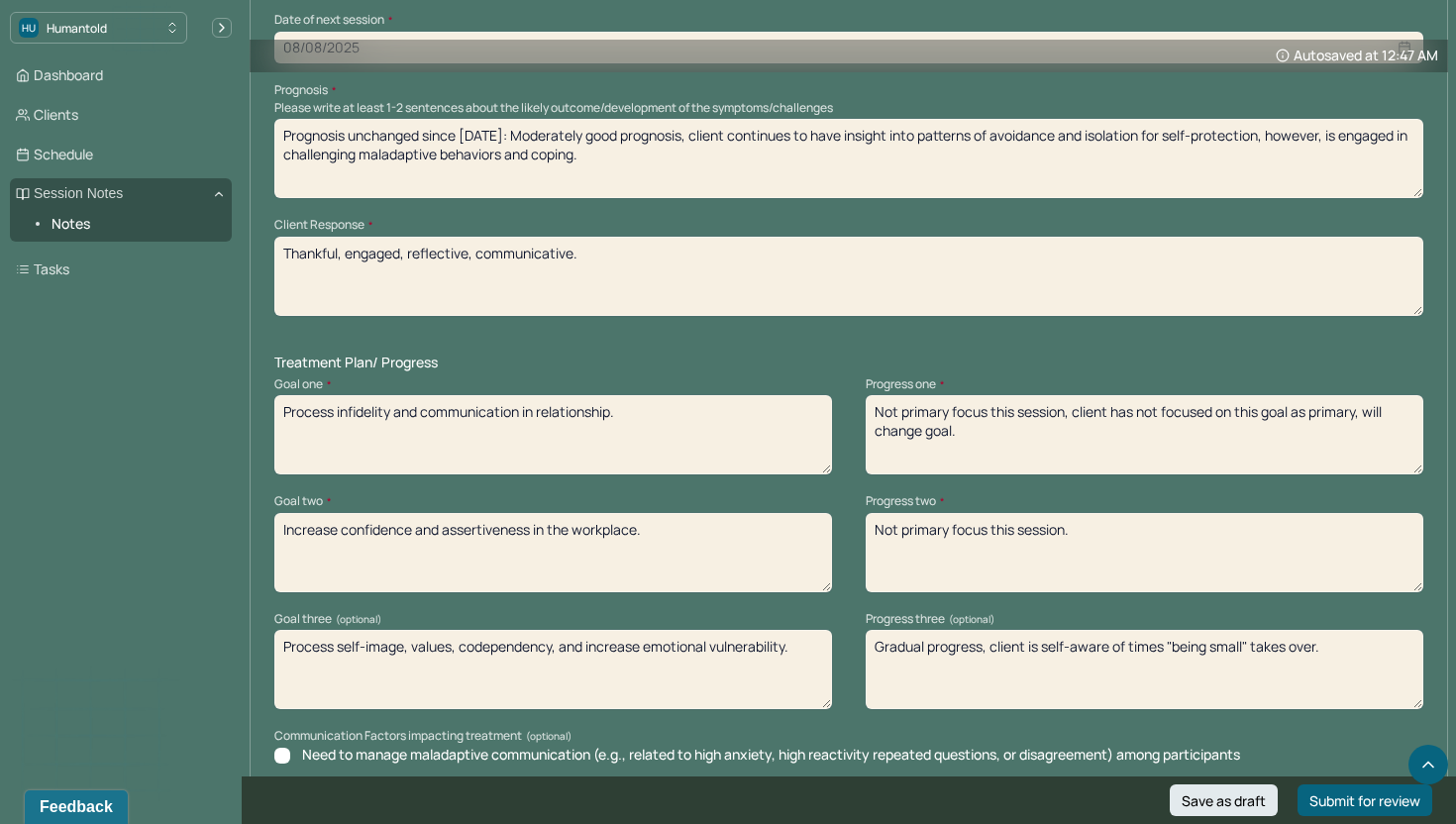 scroll, scrollTop: 2386, scrollLeft: 0, axis: vertical 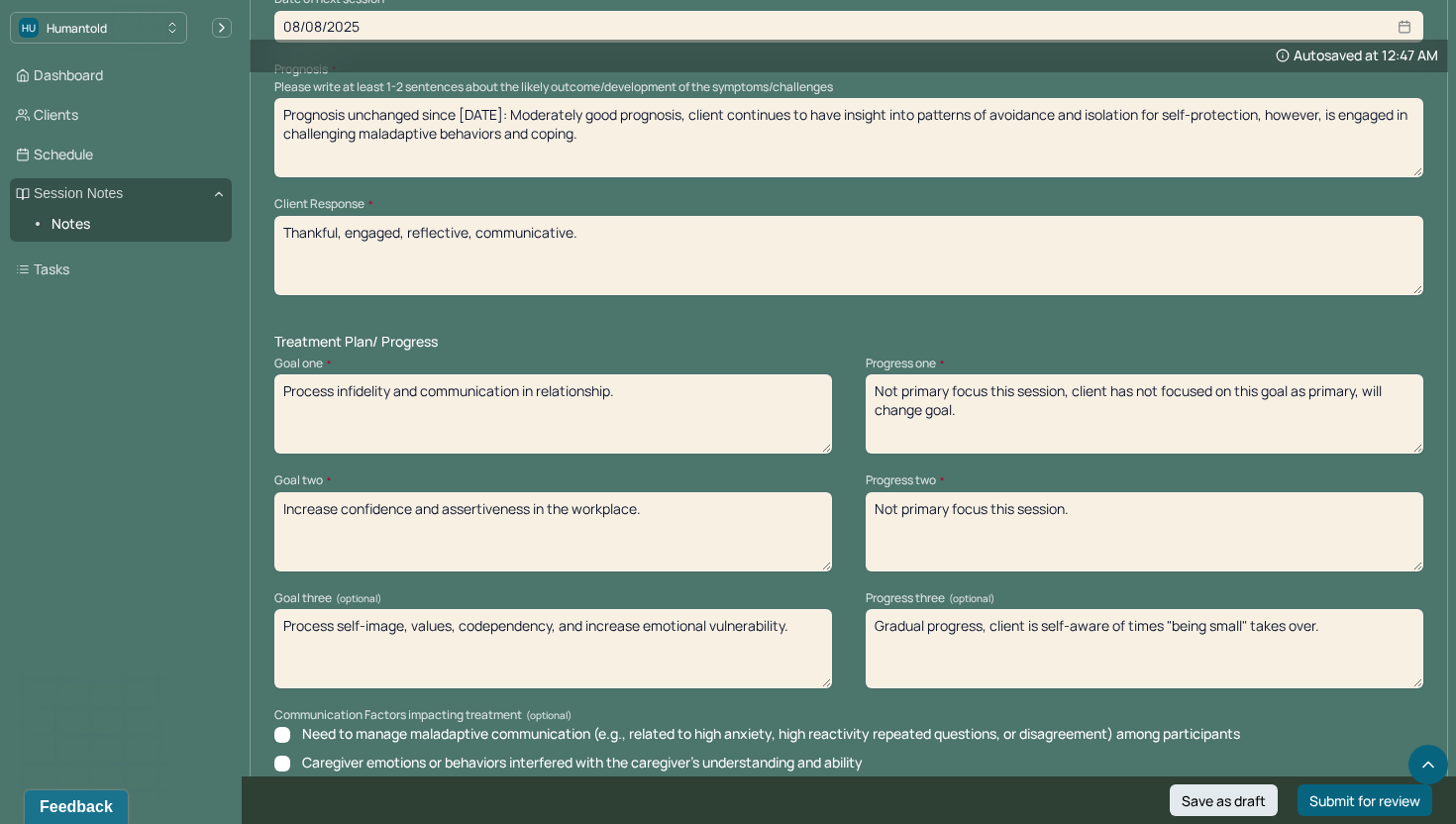 click on "Gradual progress, client is self-aware of times "being small" takes over." at bounding box center (1144, 649) 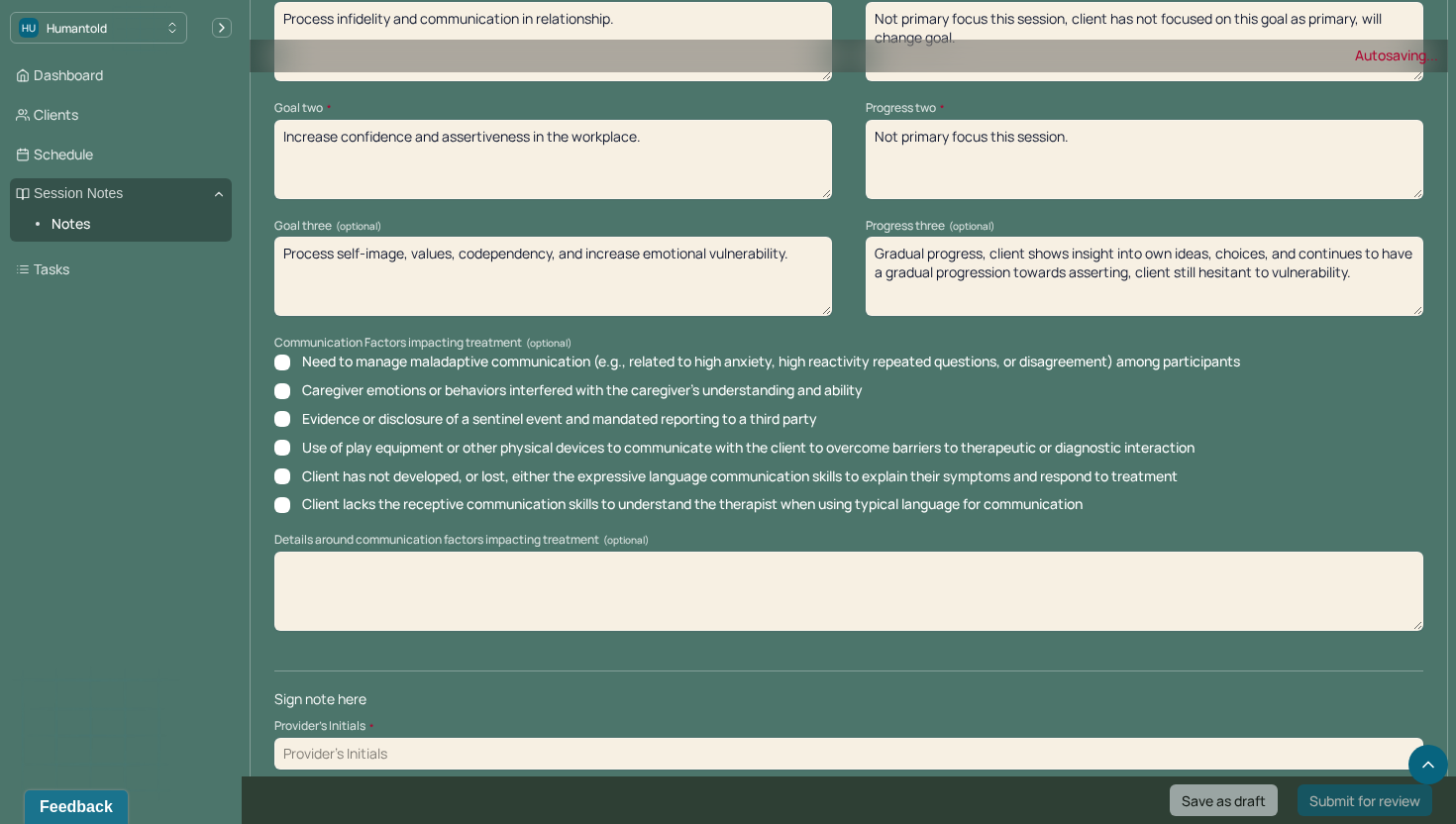 scroll, scrollTop: 2785, scrollLeft: 0, axis: vertical 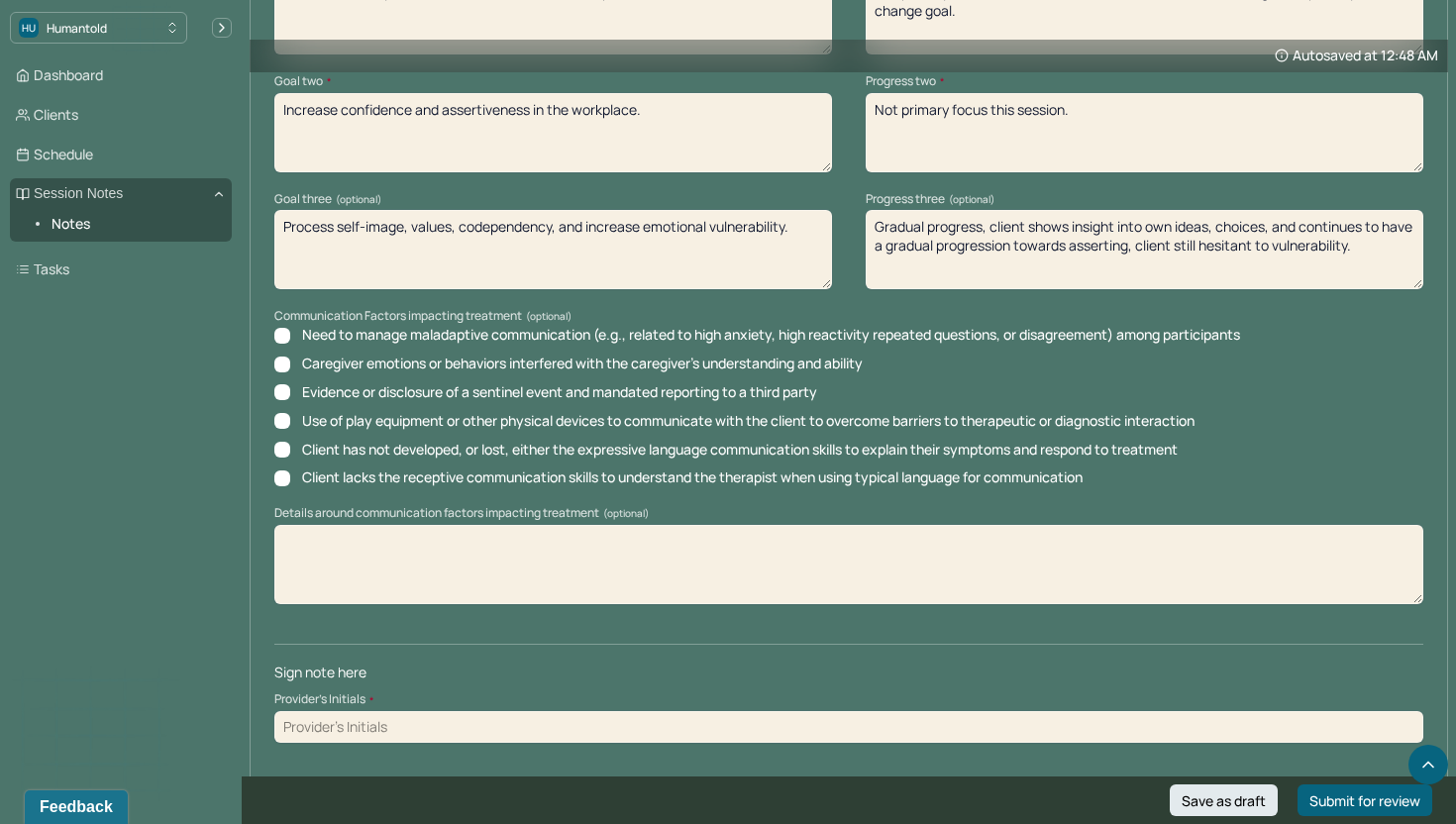 type on "Gradual progress, client shows insight into own ideas, choices, and continues to have a gradual progression towards asserting, client still hesitant to vulnerability." 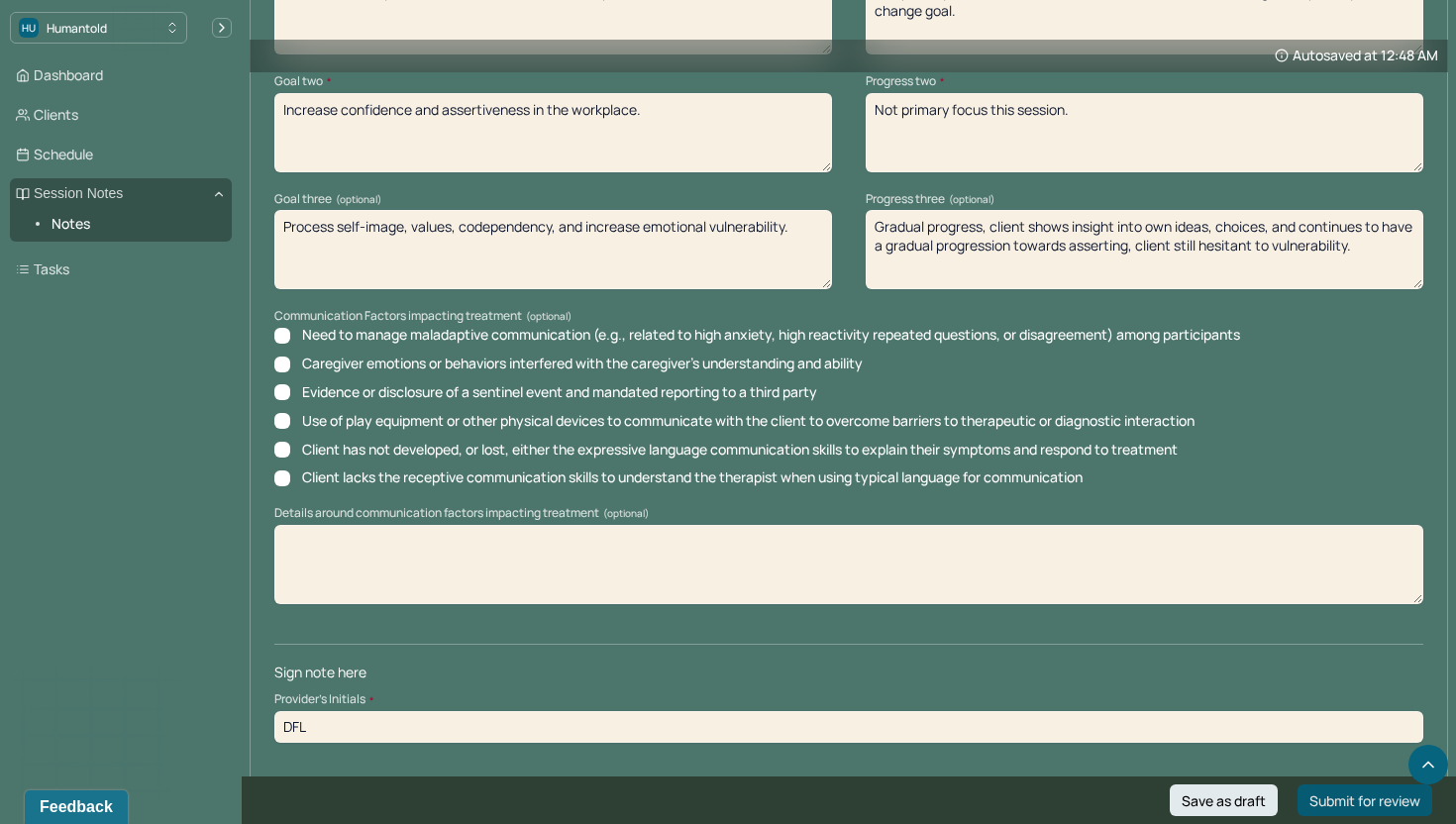 type on "DFL" 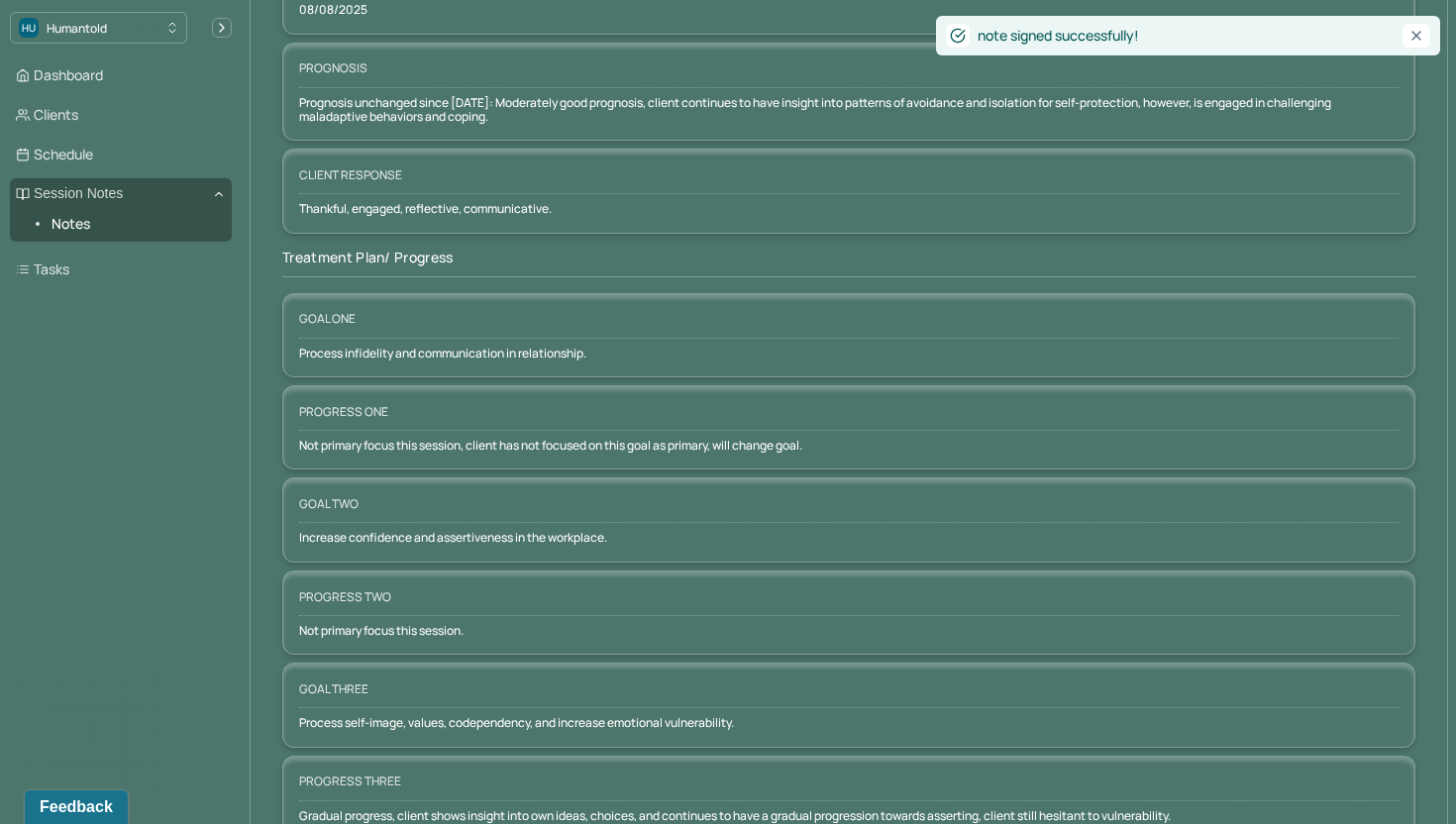 scroll, scrollTop: 0, scrollLeft: 0, axis: both 